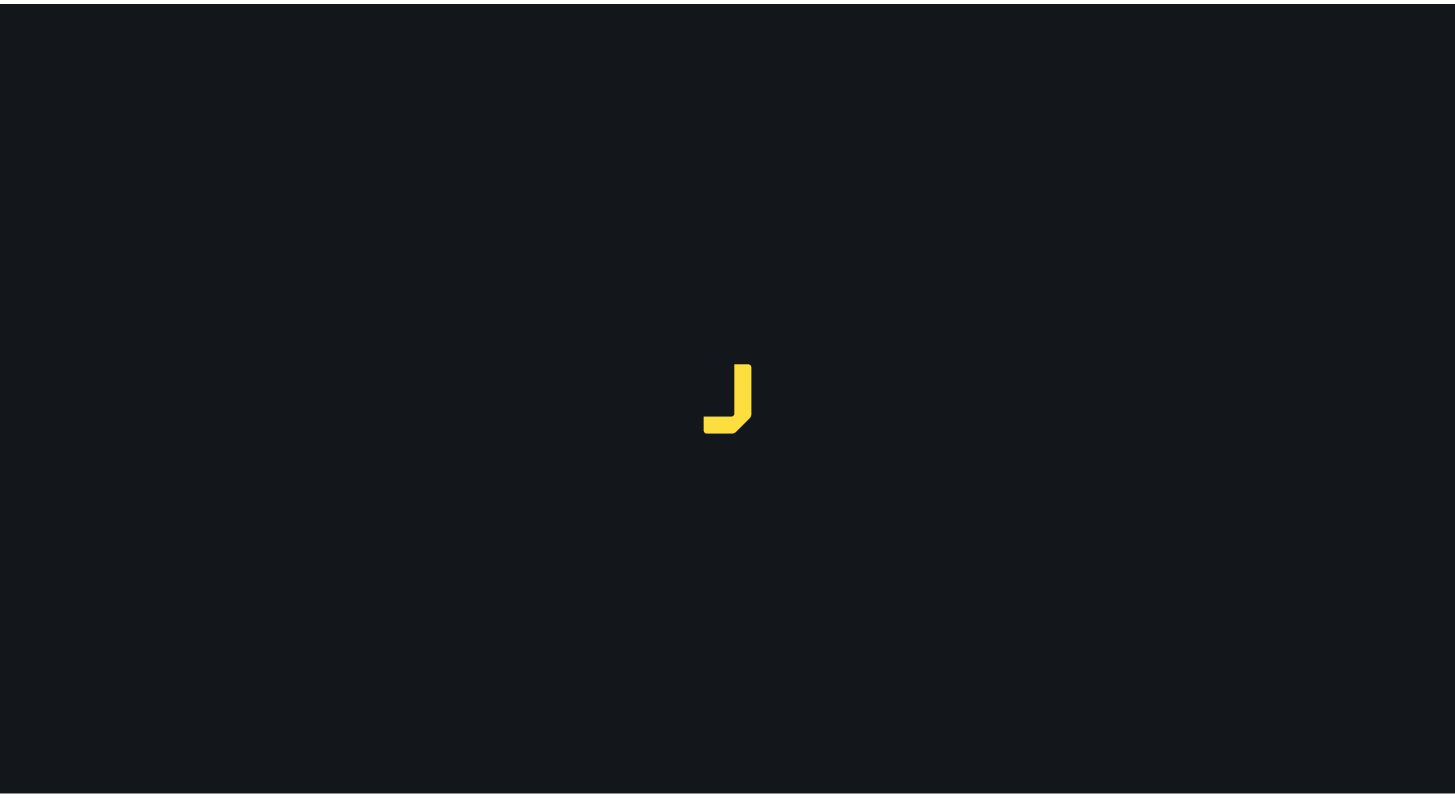 scroll, scrollTop: 0, scrollLeft: 0, axis: both 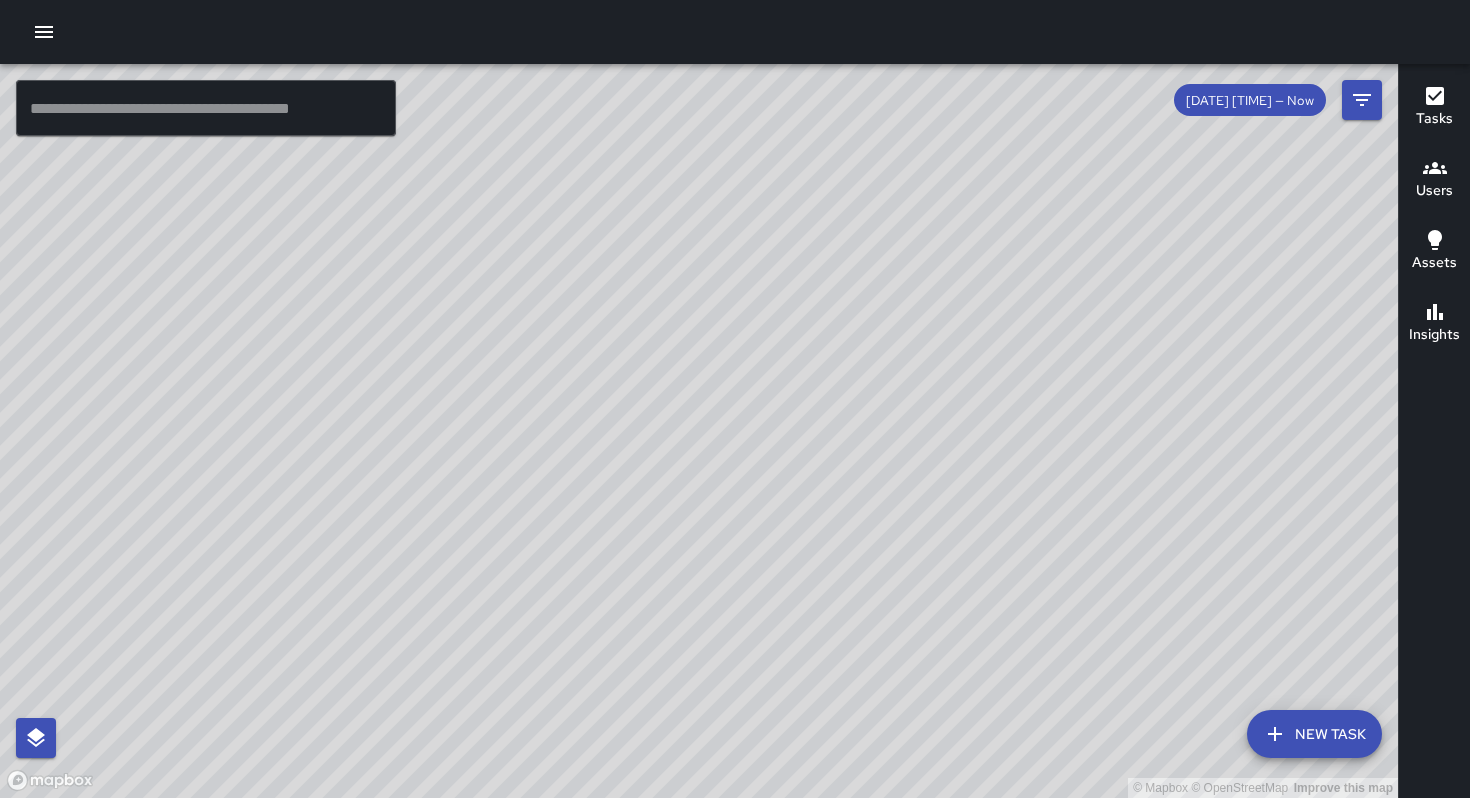click at bounding box center (44, 32) 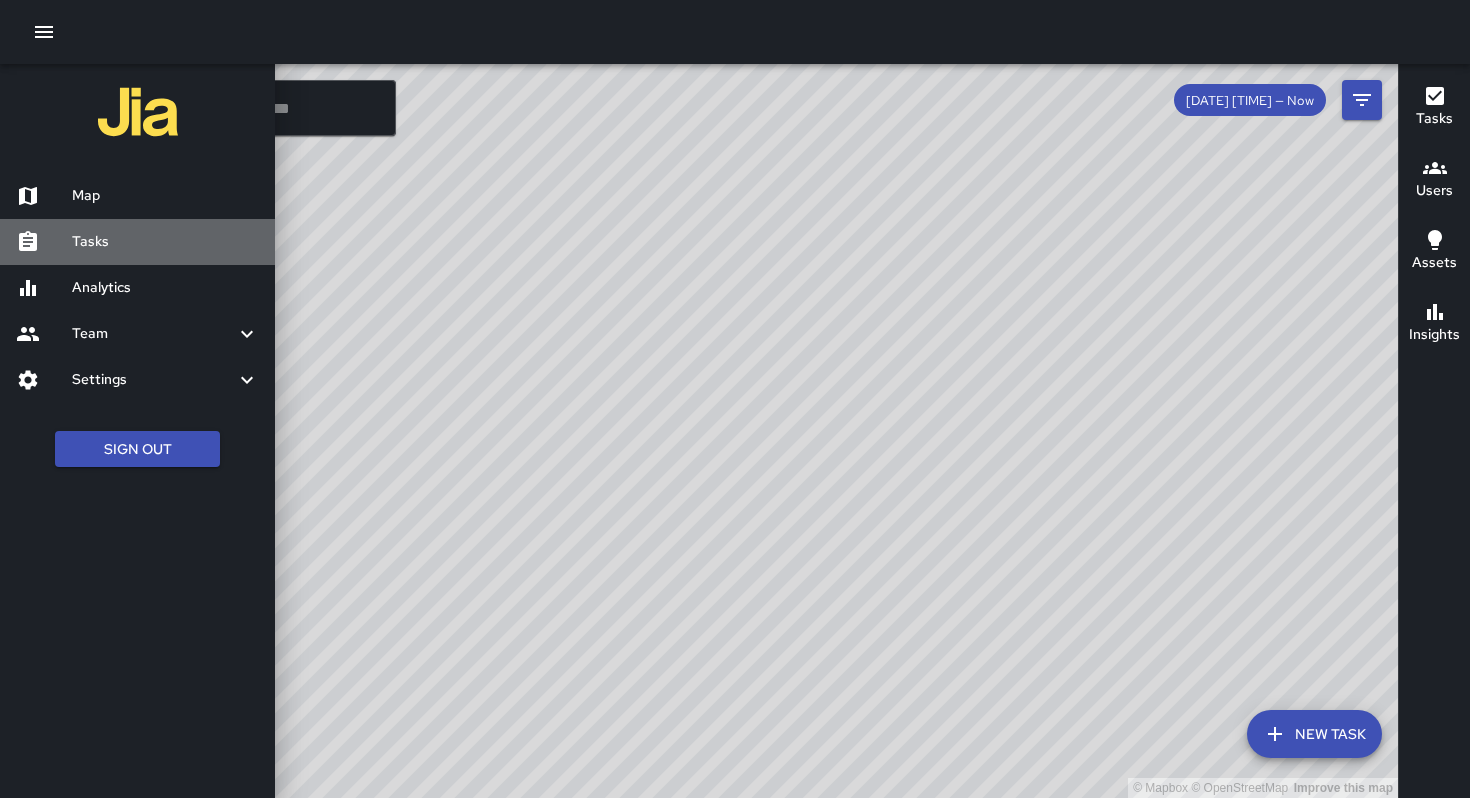 click on "Tasks" at bounding box center (165, 242) 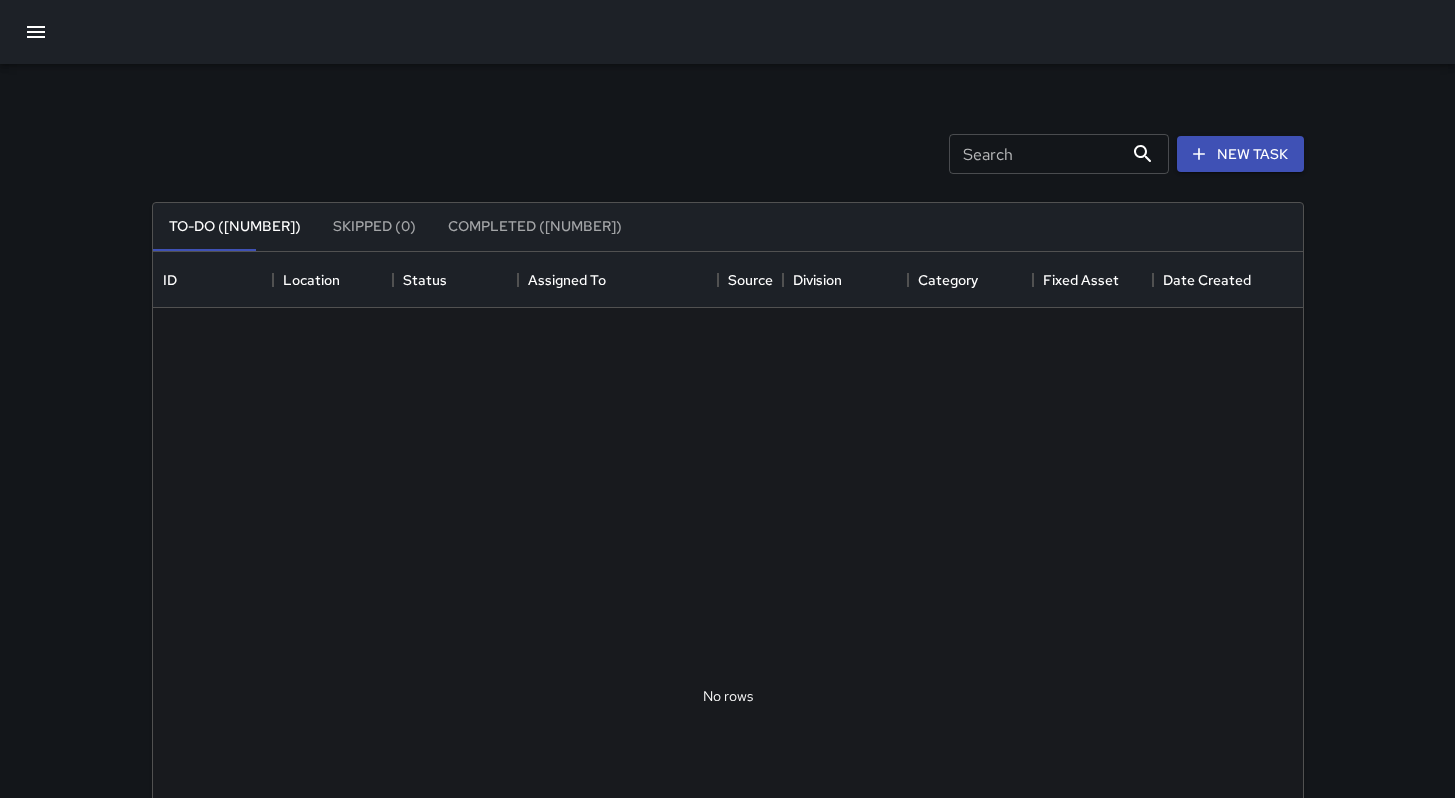 scroll, scrollTop: 16, scrollLeft: 16, axis: both 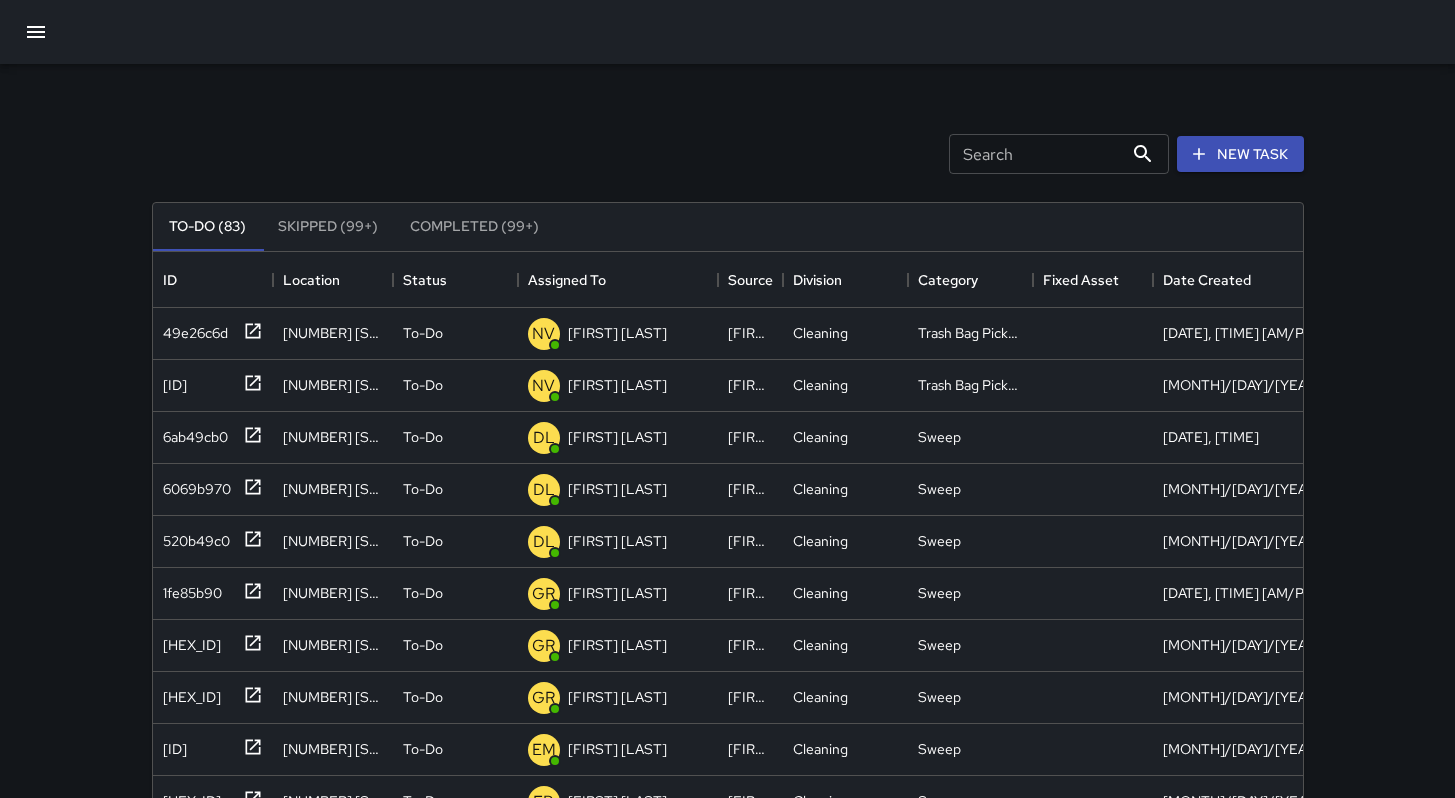 click on "Search" at bounding box center (1036, 154) 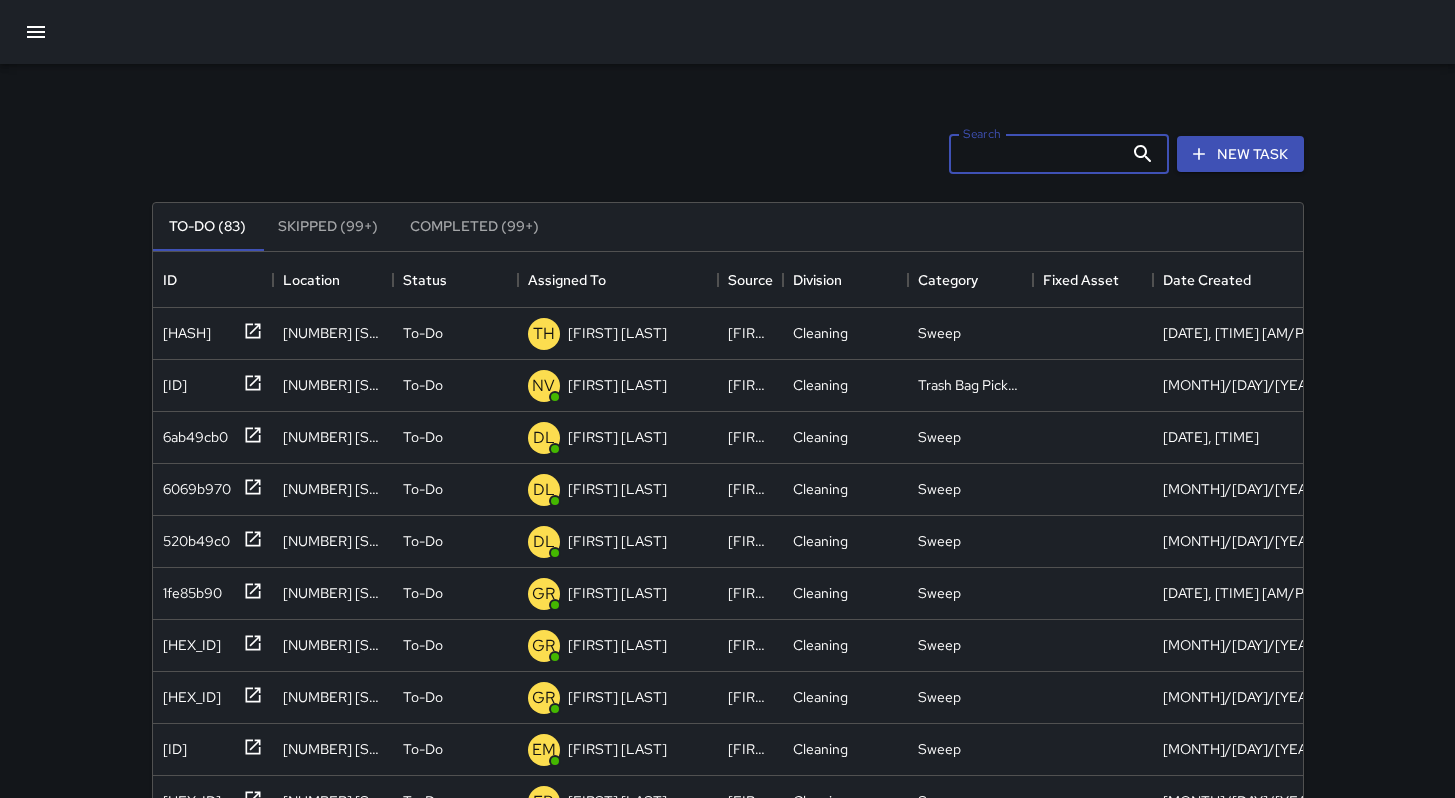 click on "Search" at bounding box center [1036, 154] 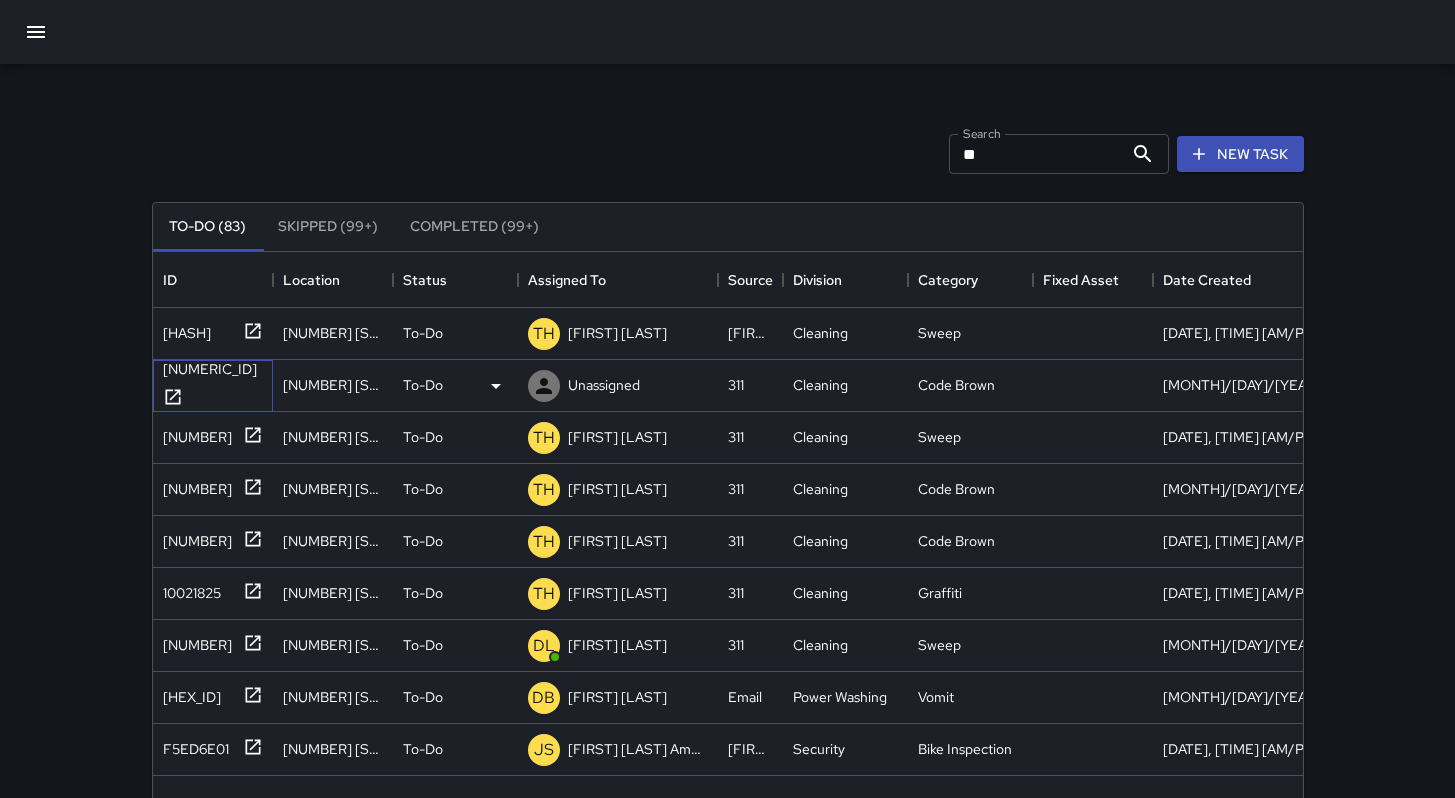 click on "10021848" at bounding box center (183, 329) 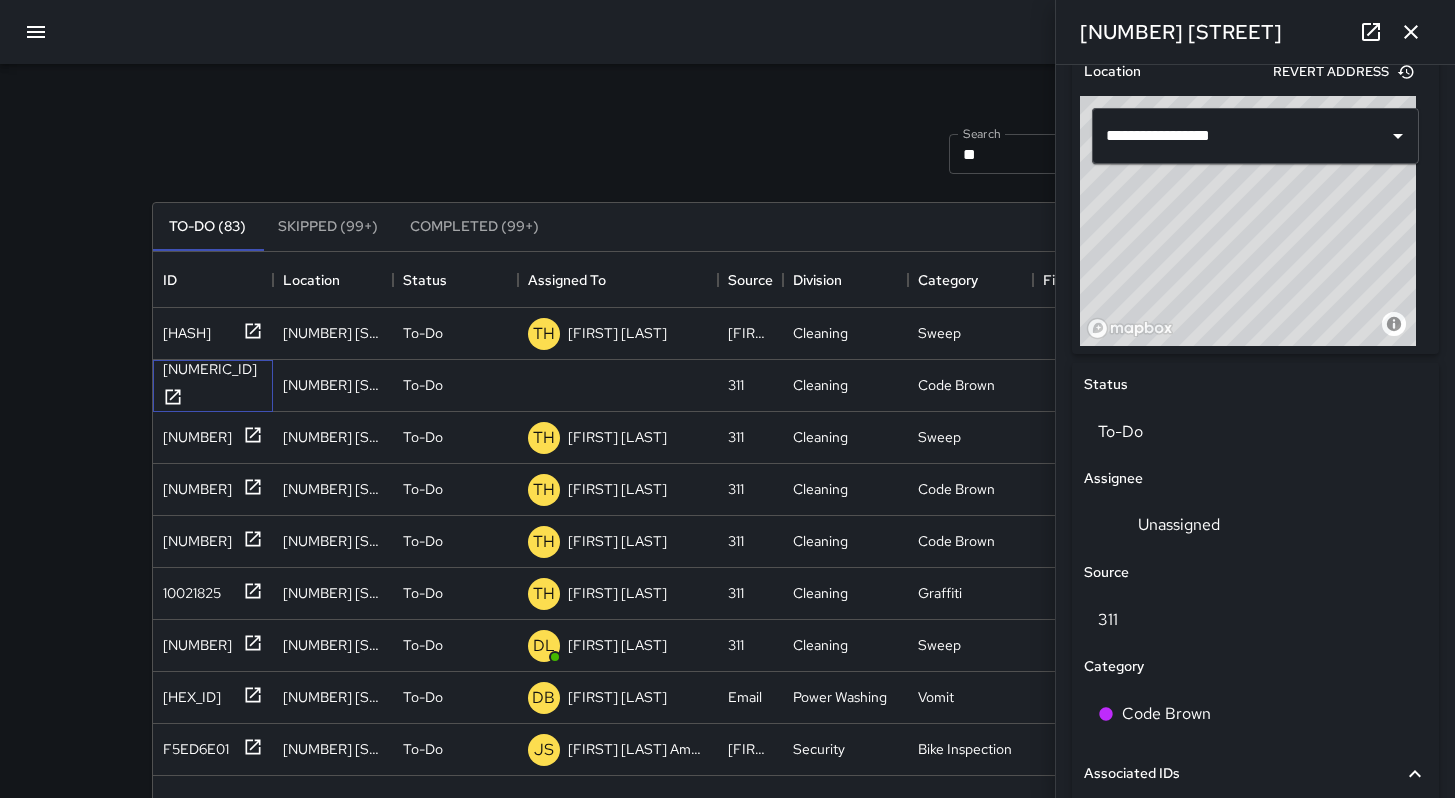 scroll, scrollTop: 810, scrollLeft: 0, axis: vertical 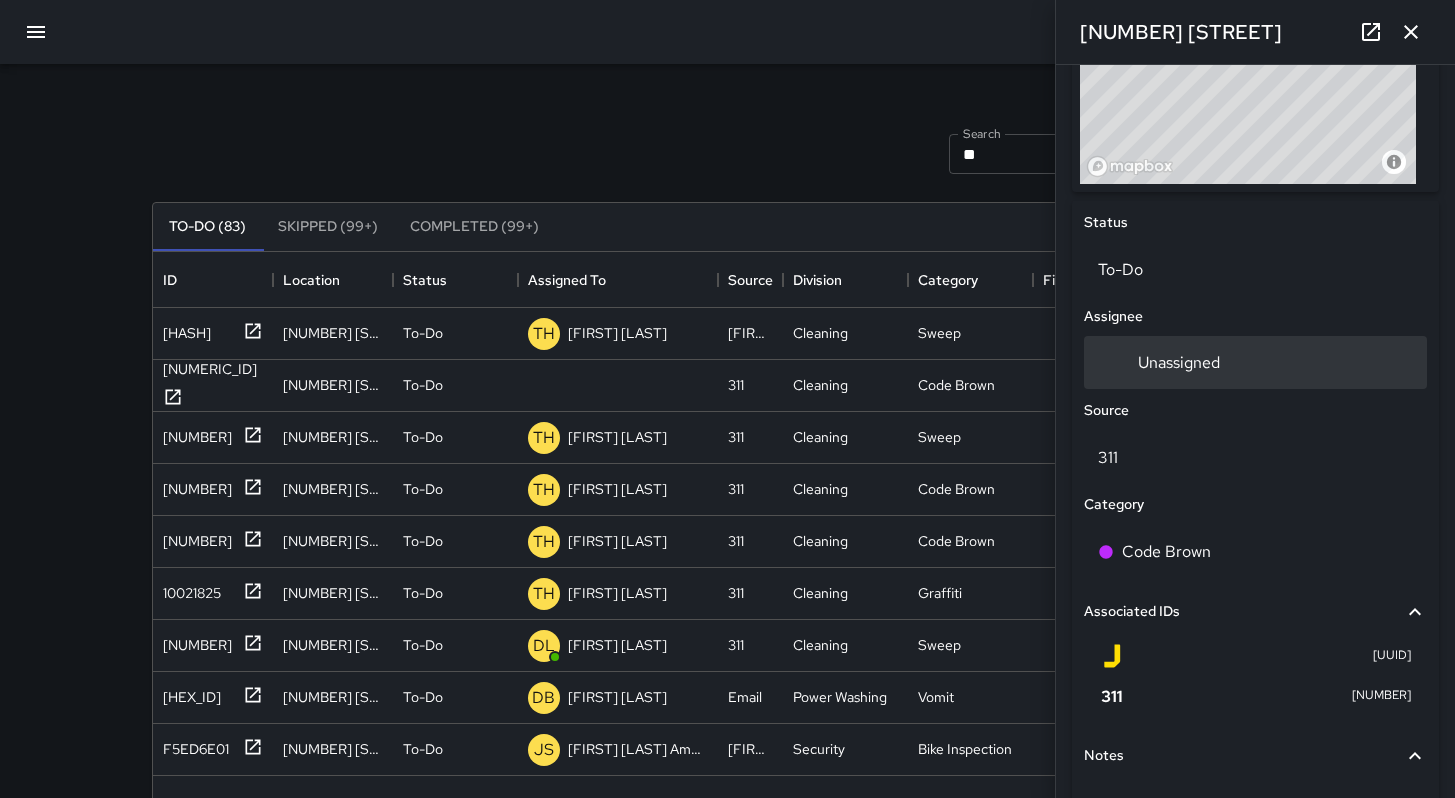 click on "Unassigned" at bounding box center [1179, 362] 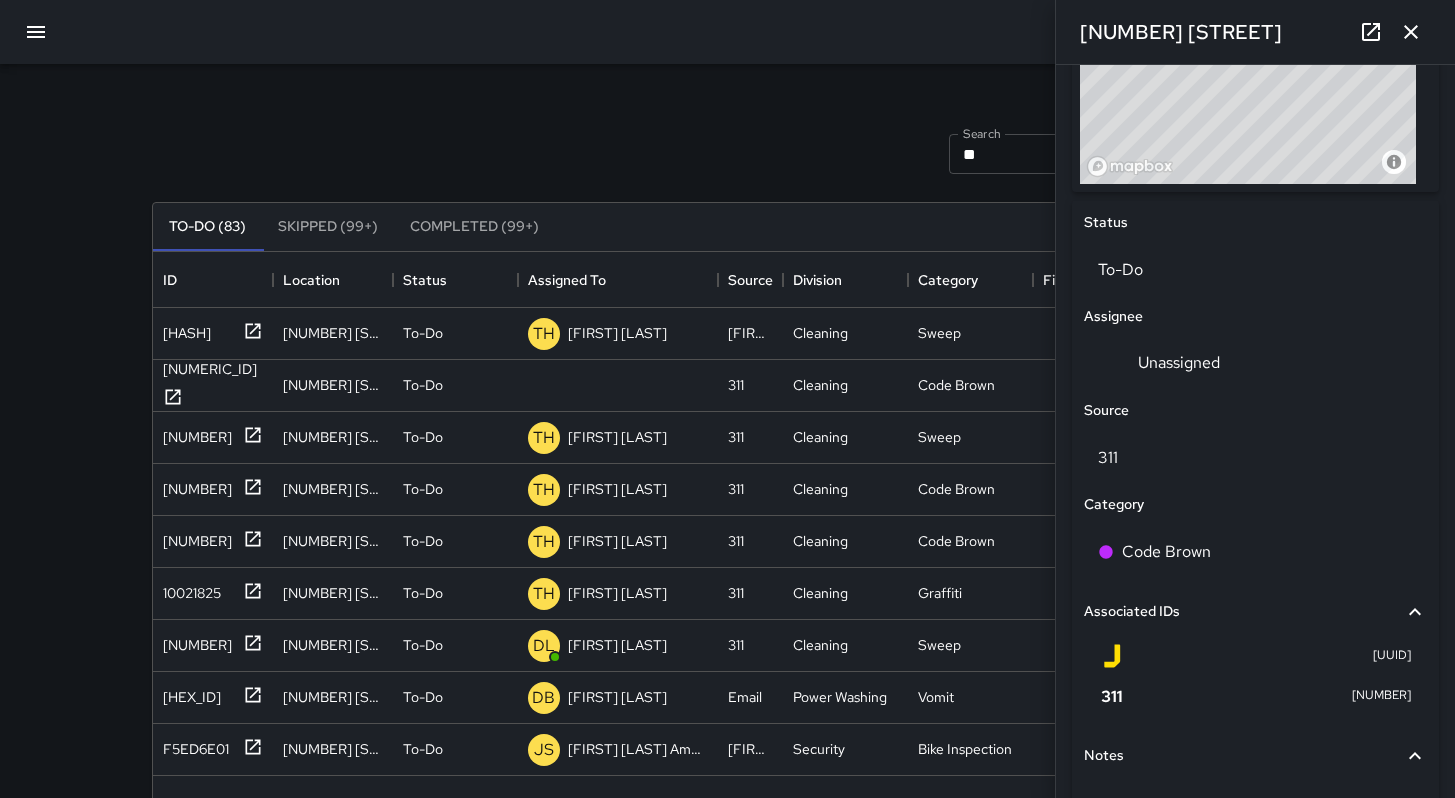 click on "Search ** Search New Task" at bounding box center [728, 154] 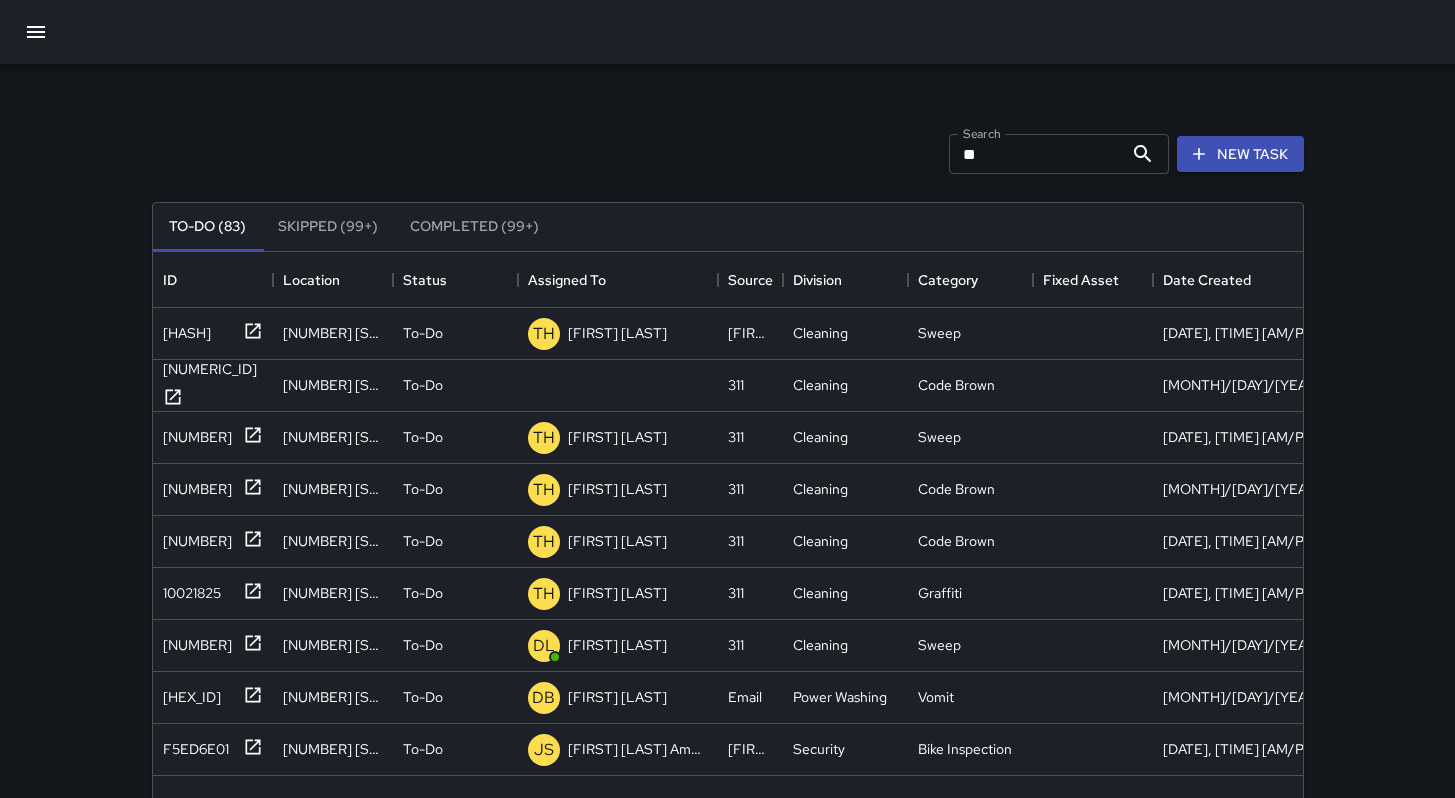 click on "**" at bounding box center [1036, 154] 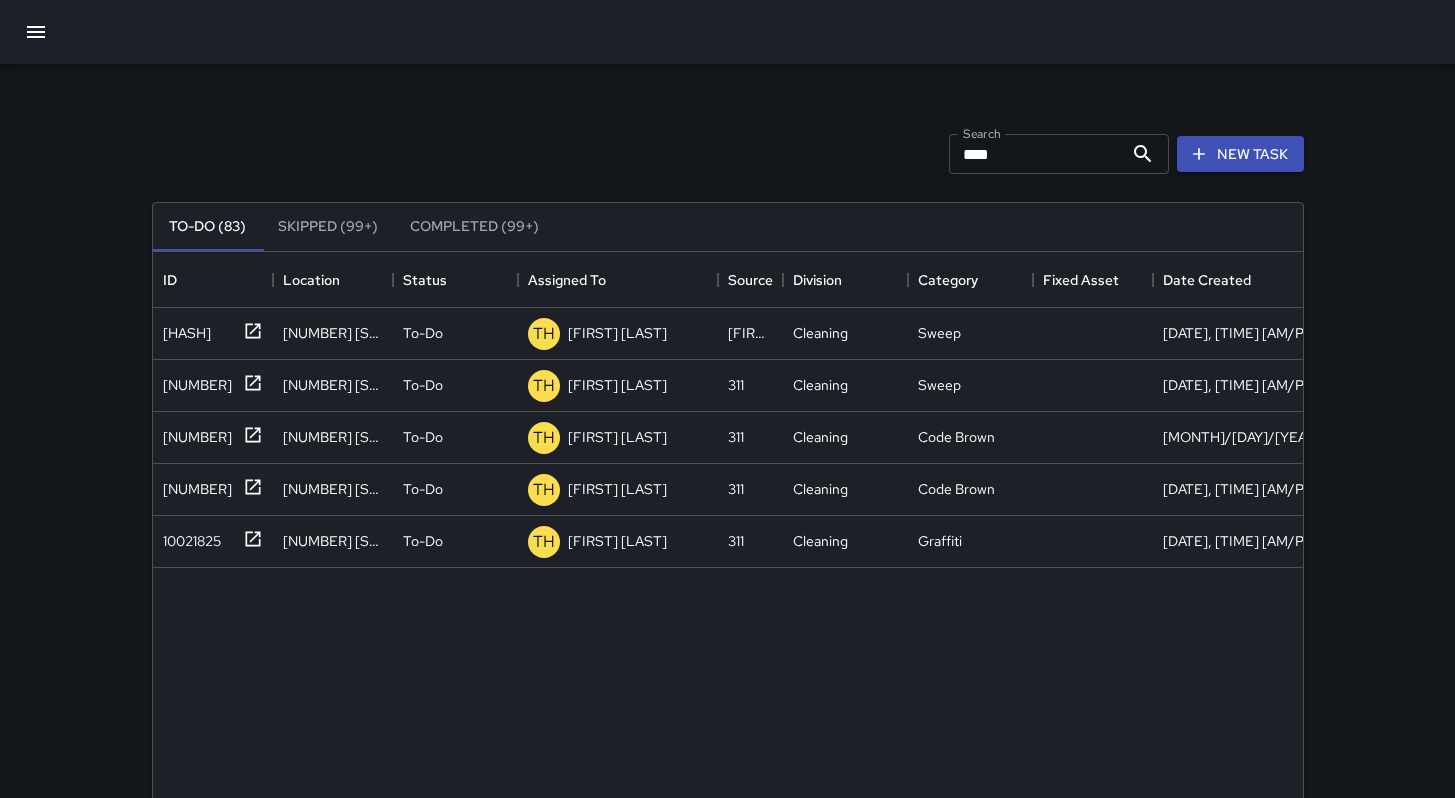 drag, startPoint x: 890, startPoint y: 141, endPoint x: 826, endPoint y: 134, distance: 64.381676 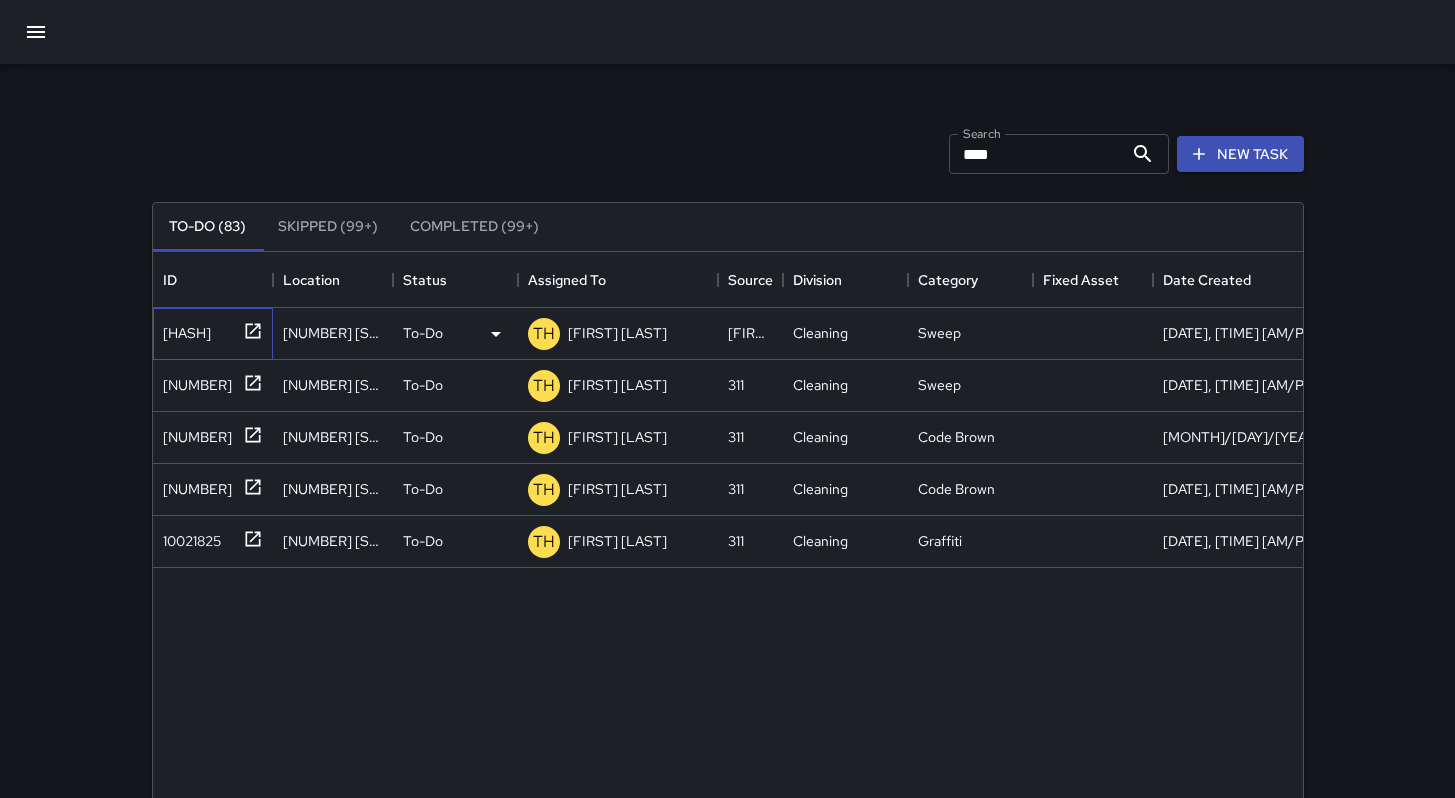 click on "f3a8ecf0" at bounding box center (209, 329) 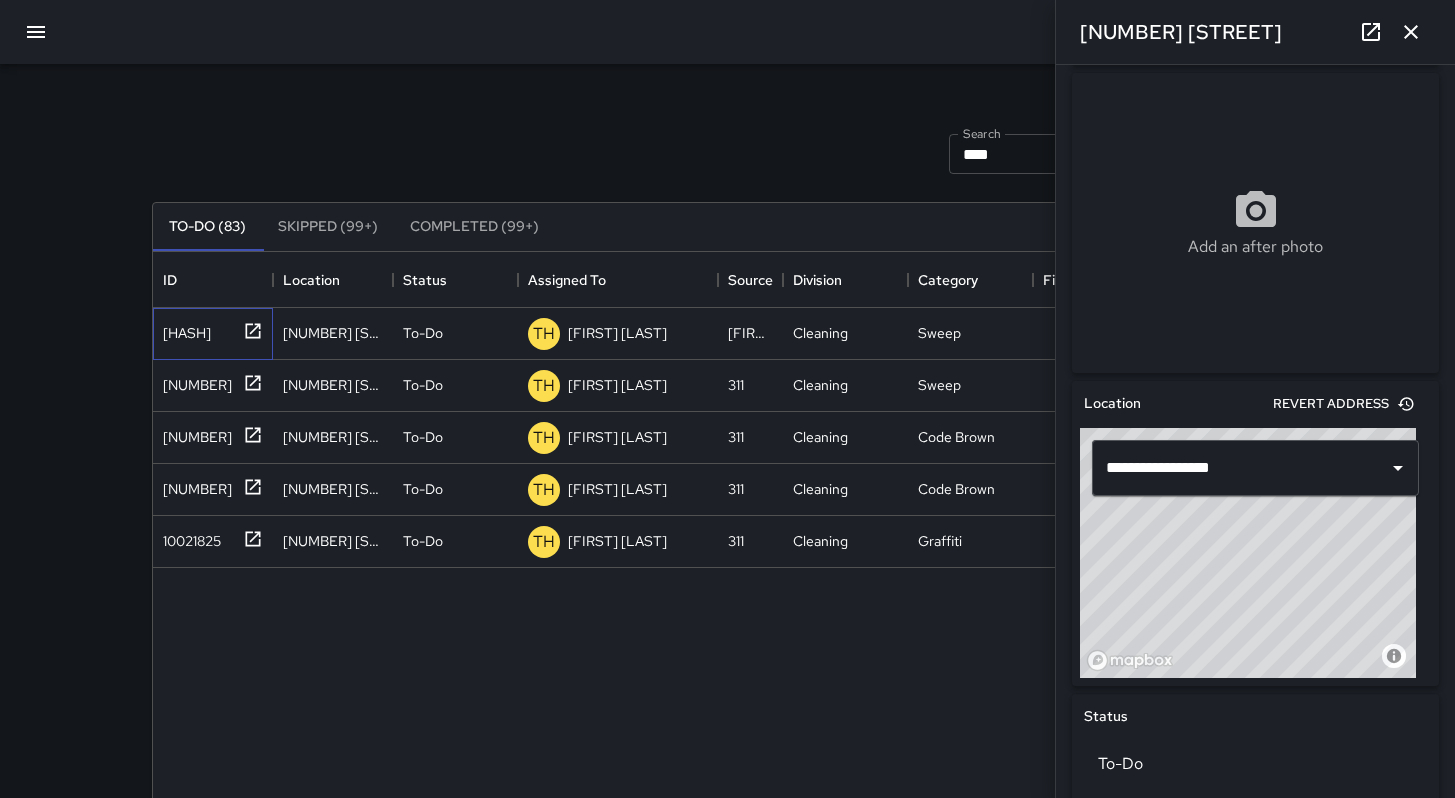 scroll, scrollTop: 360, scrollLeft: 0, axis: vertical 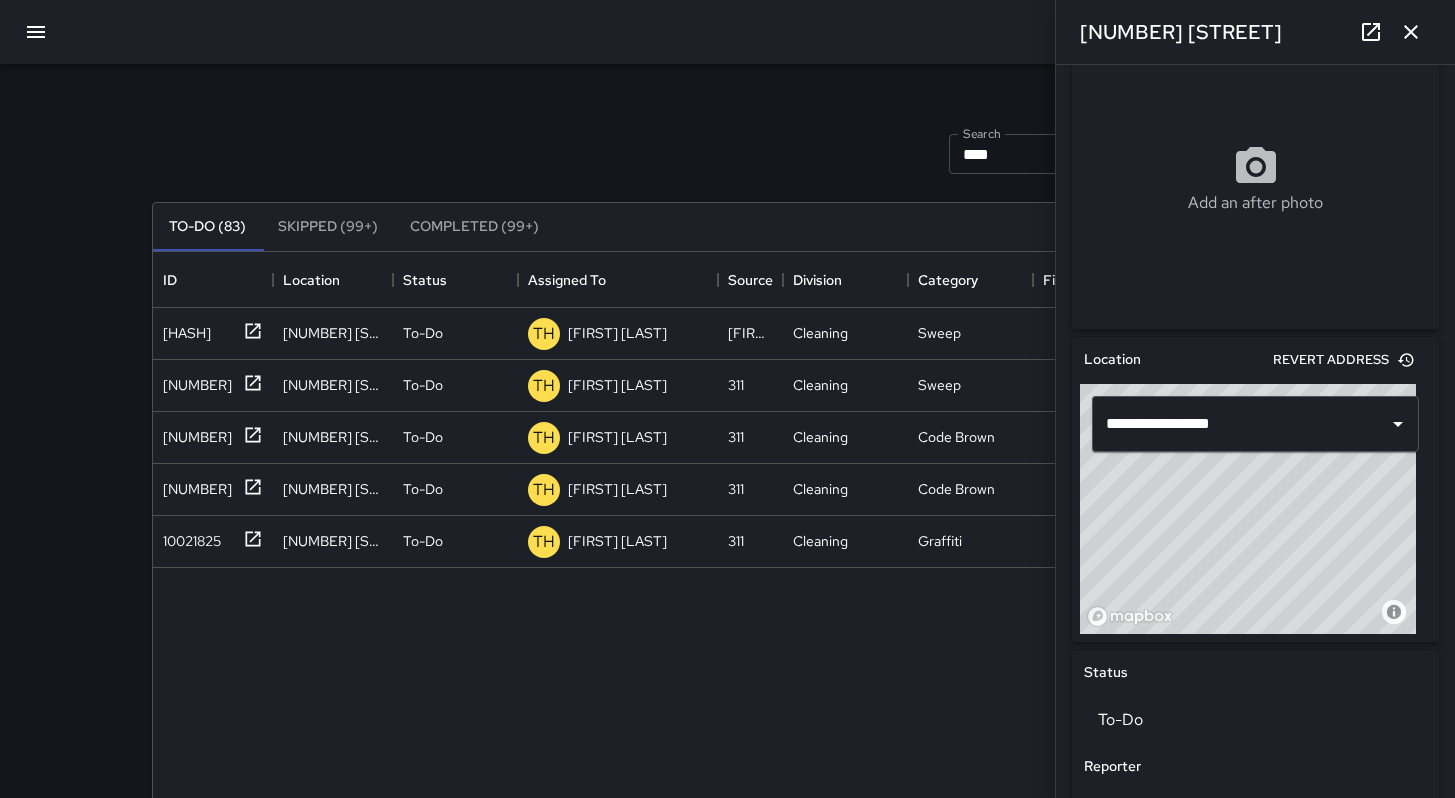 click at bounding box center [1411, 32] 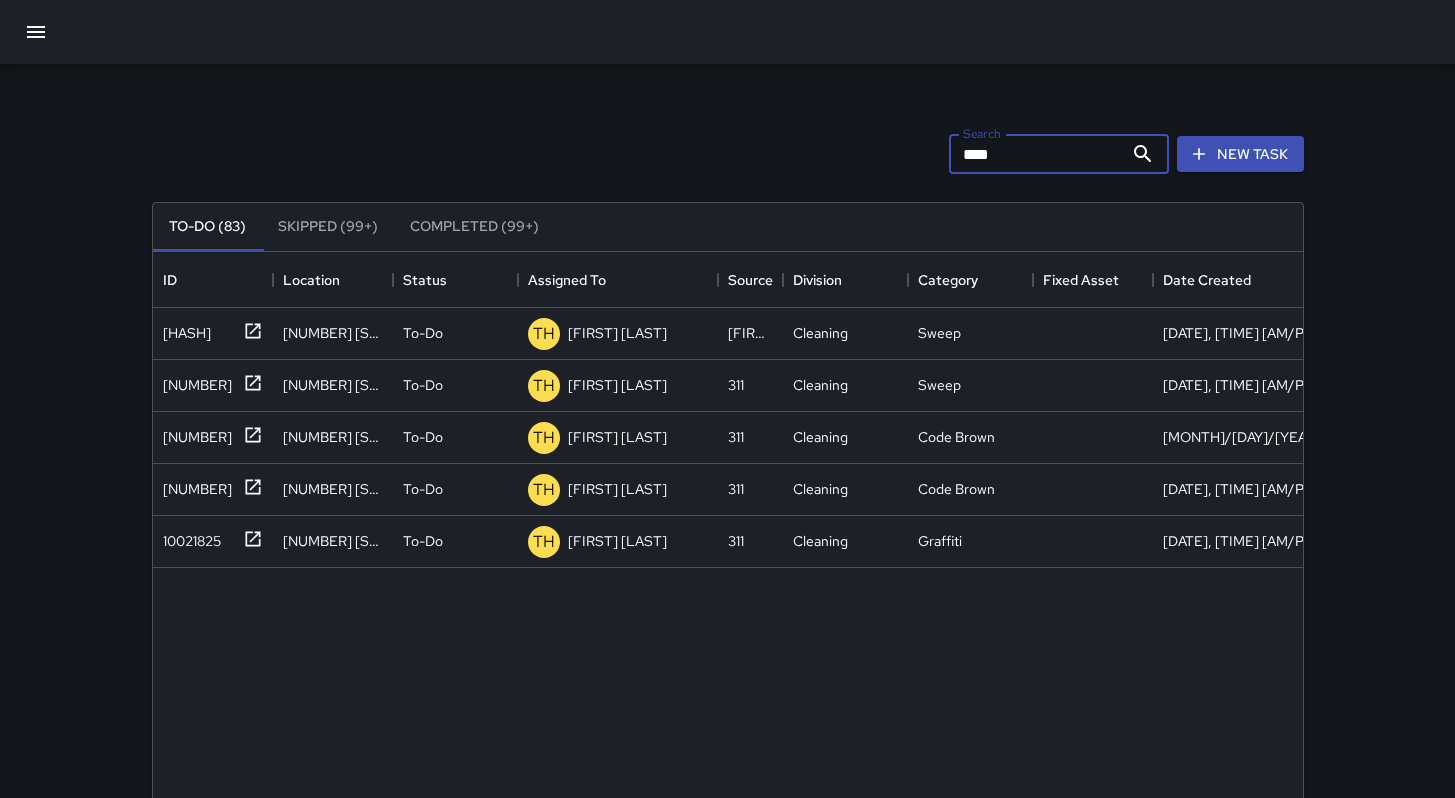 click on "****" at bounding box center (1036, 154) 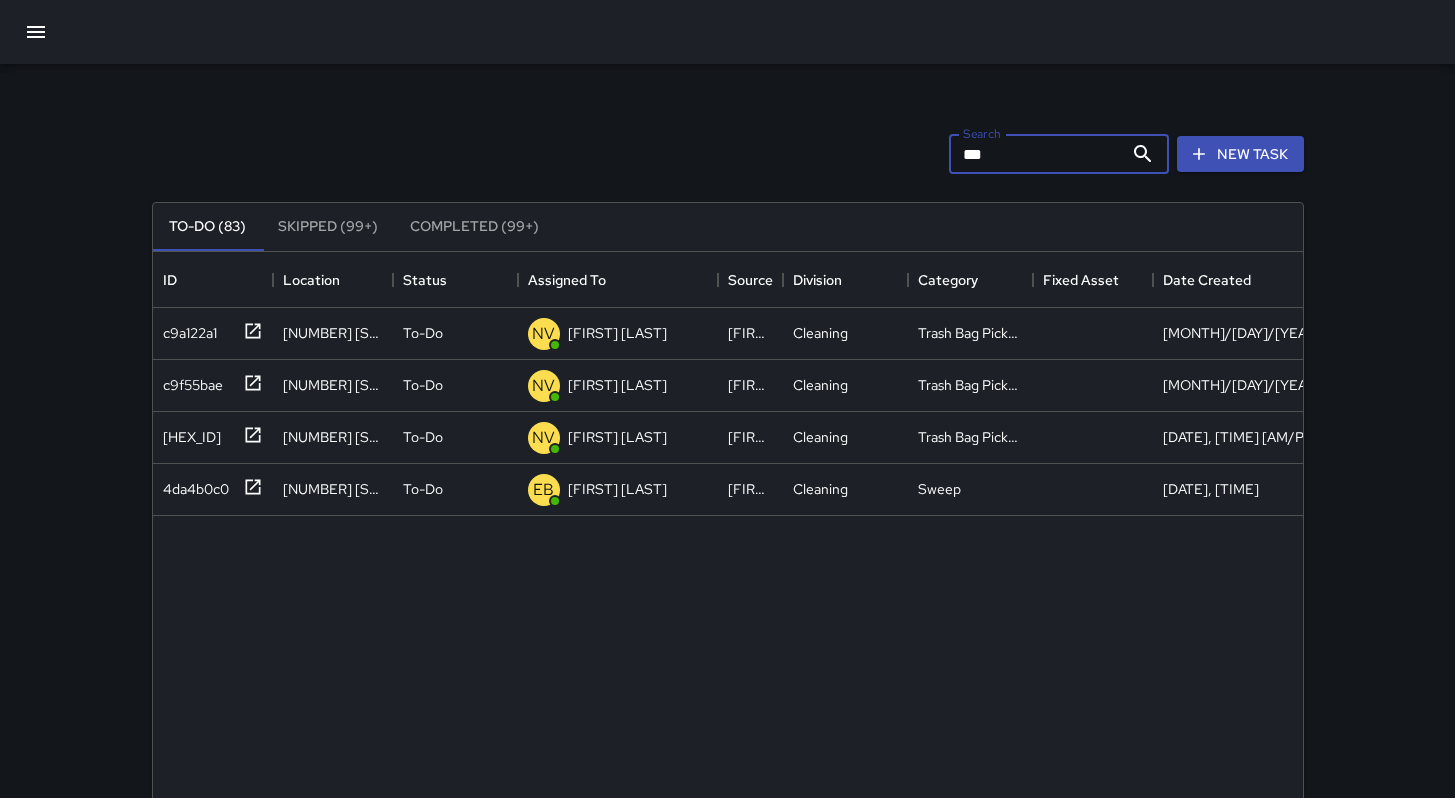 drag, startPoint x: 1030, startPoint y: 162, endPoint x: 916, endPoint y: 147, distance: 114.982605 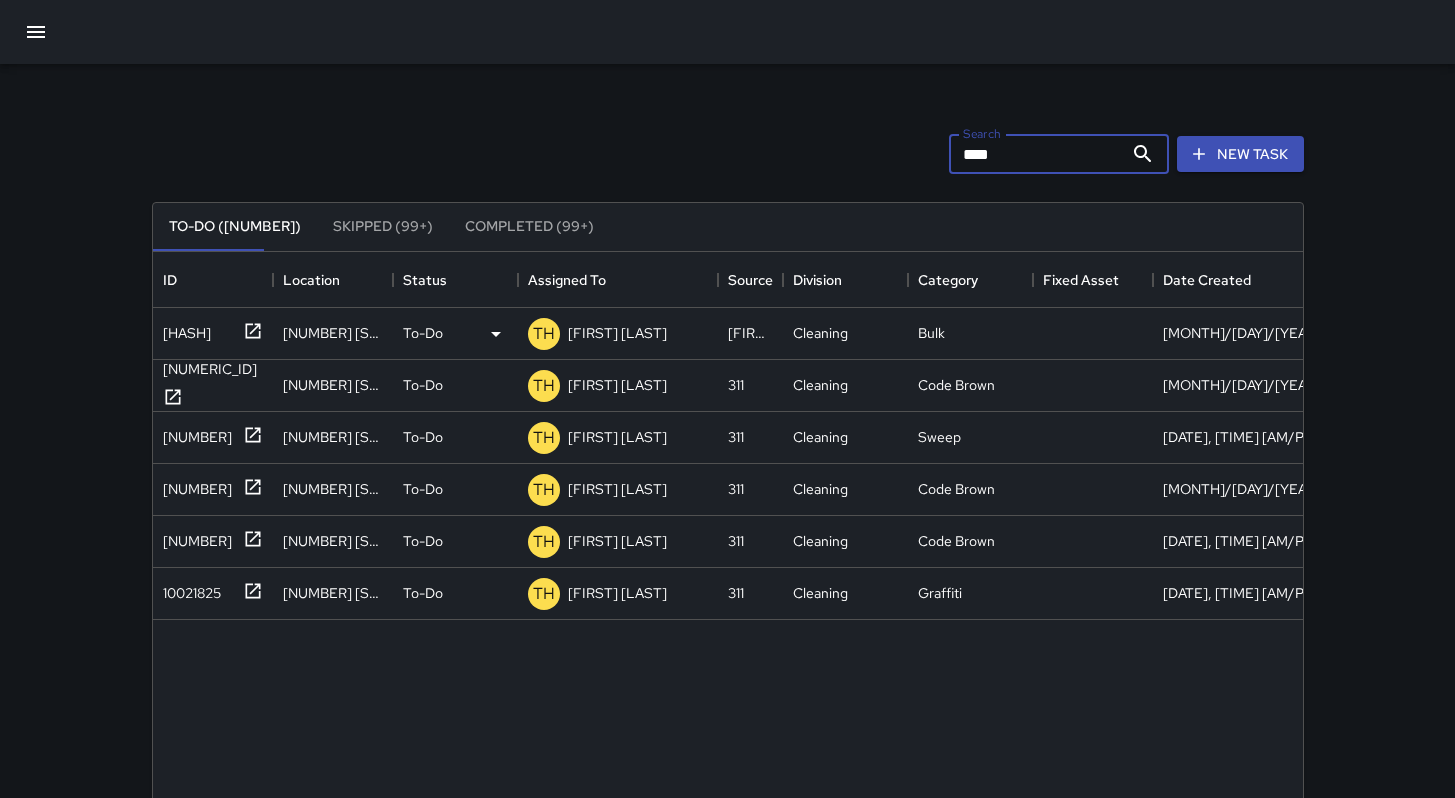 type on "****" 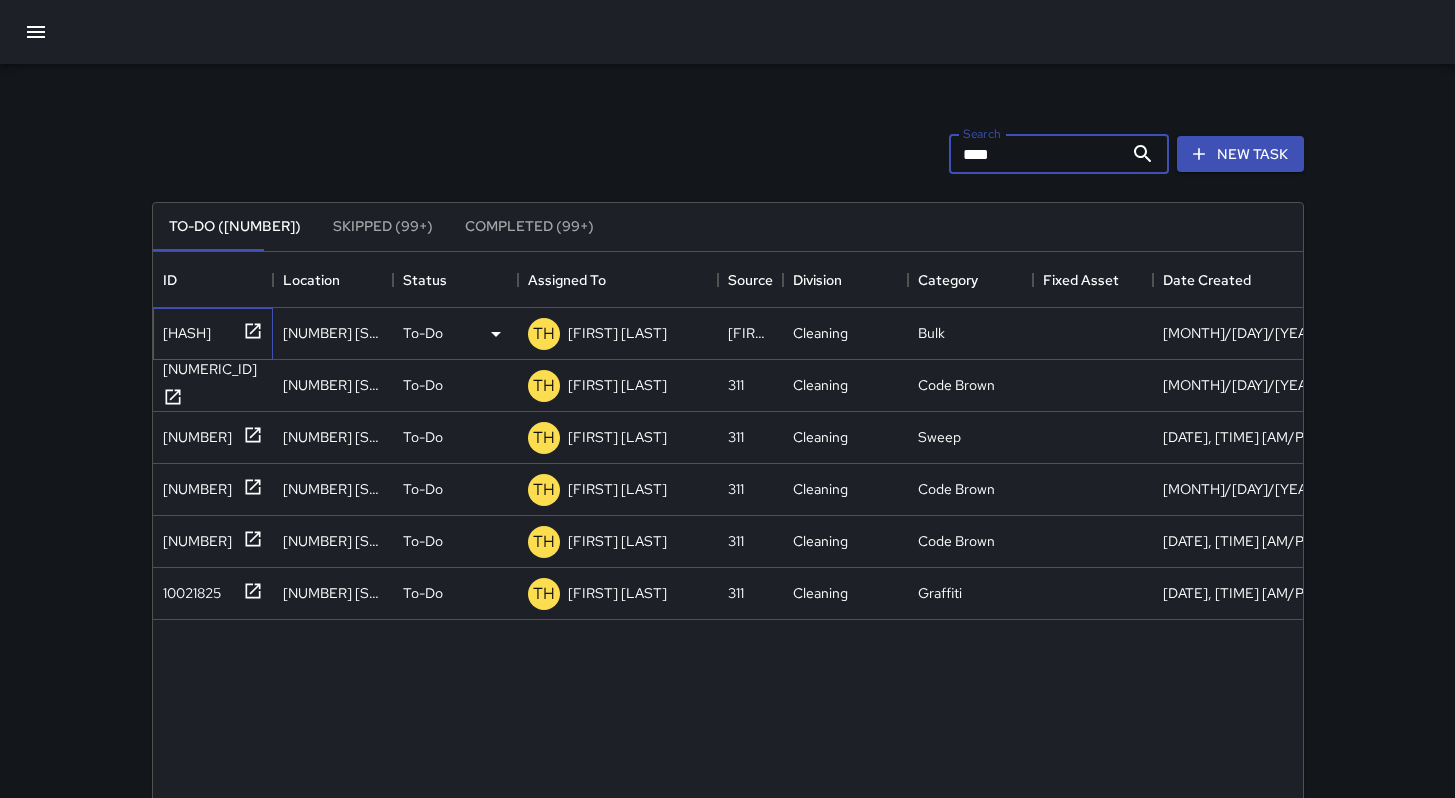 click on "fc6858c0" at bounding box center [183, 329] 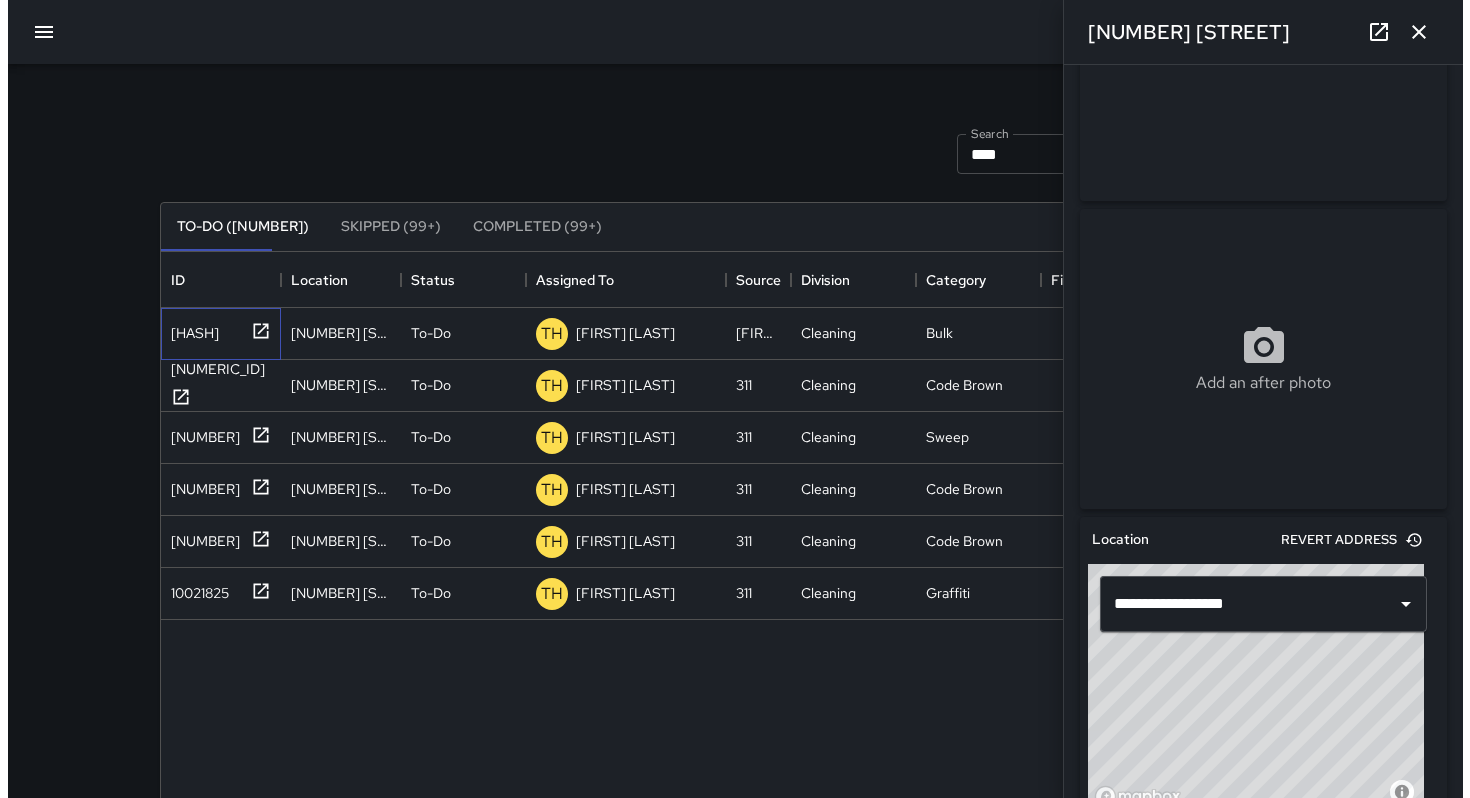 scroll, scrollTop: 402, scrollLeft: 0, axis: vertical 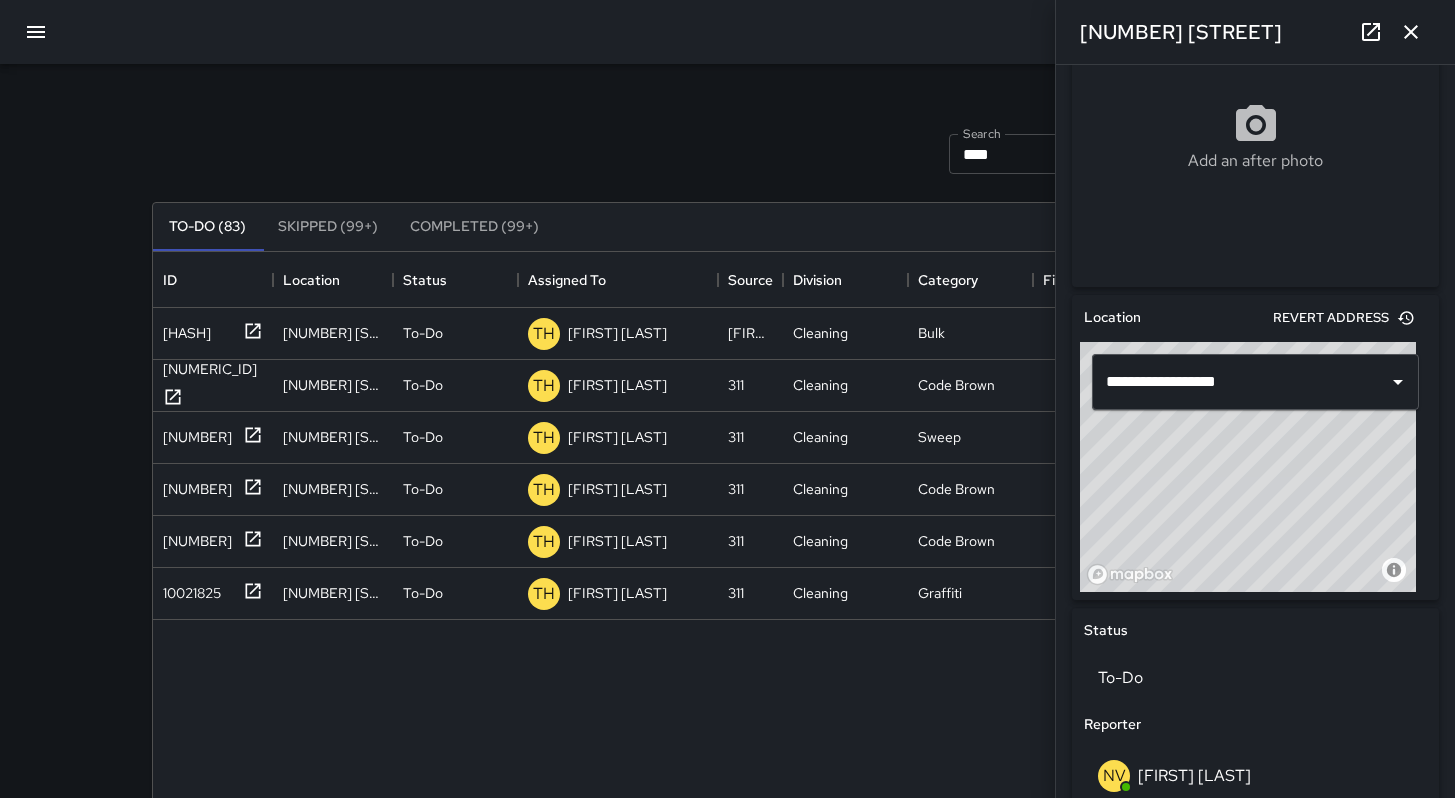 click on "Search **** Search New Task" at bounding box center [728, 154] 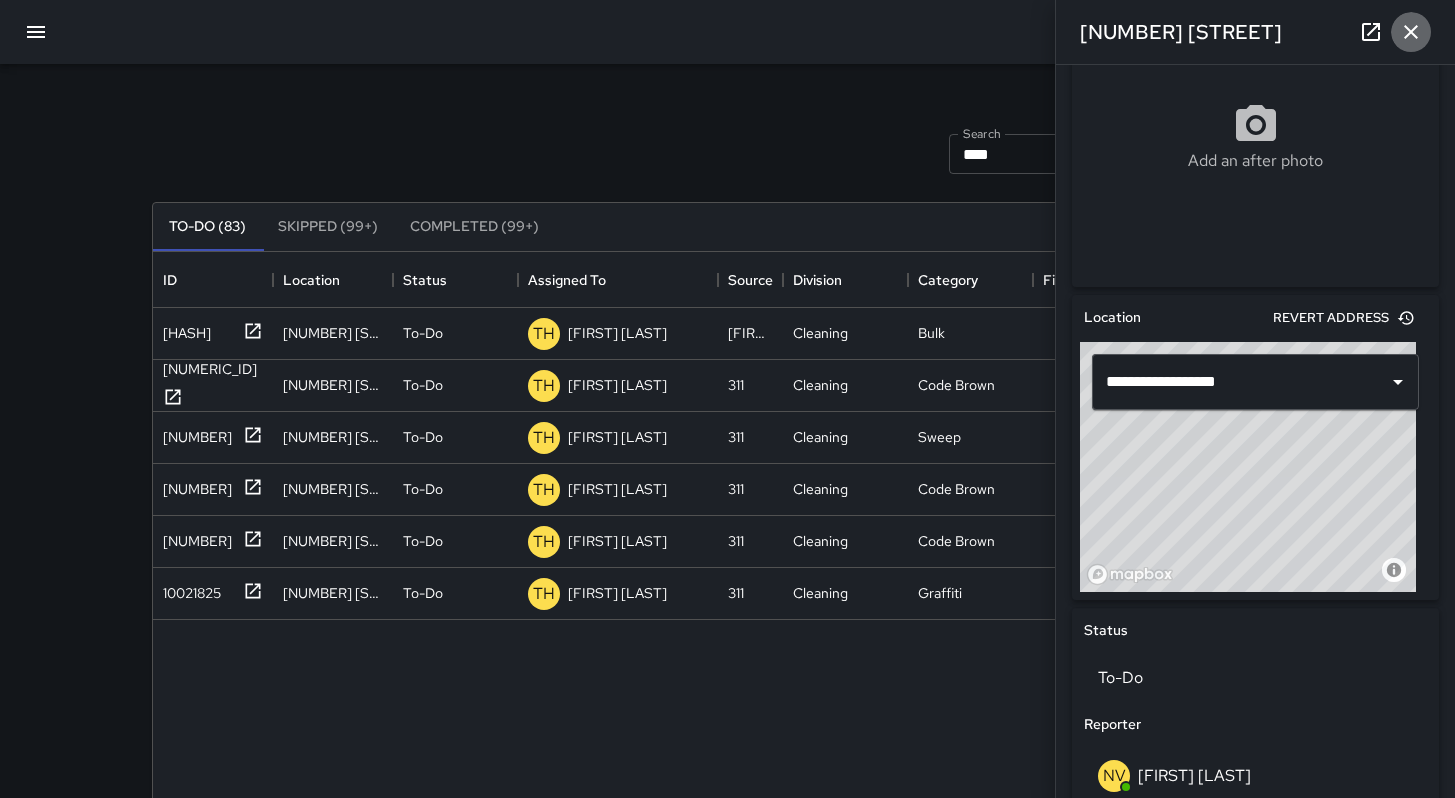 click at bounding box center (1411, 32) 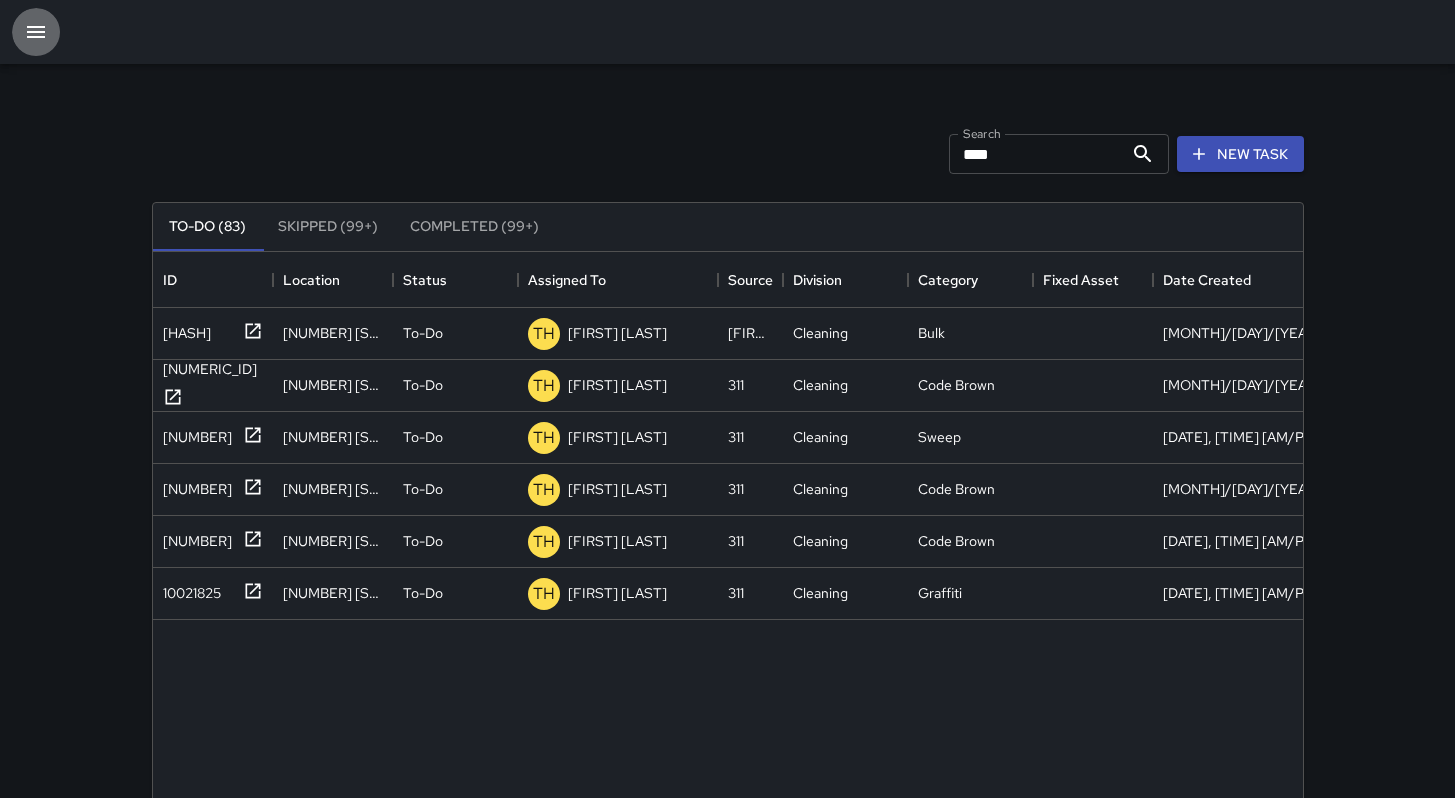 click at bounding box center (36, 32) 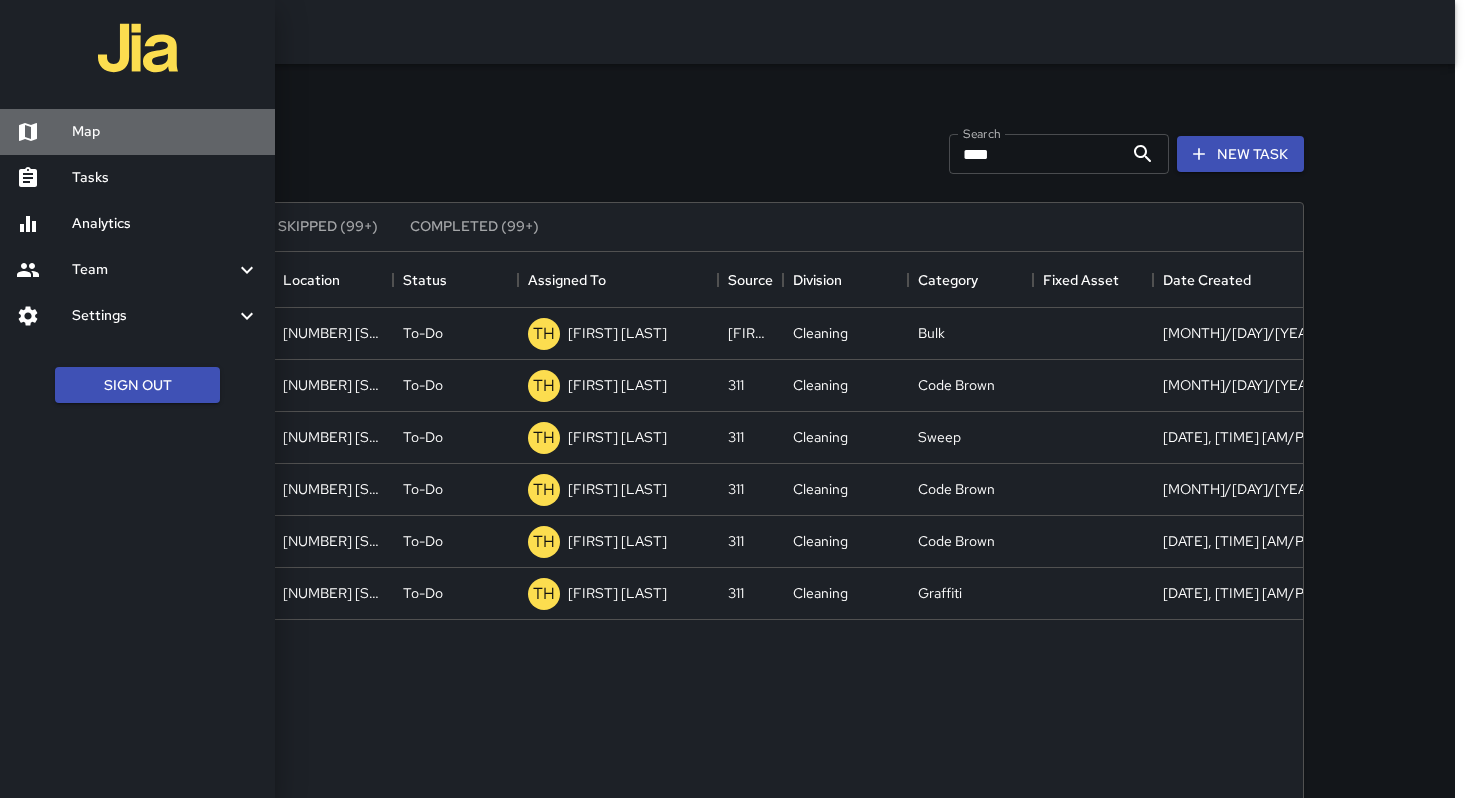 click at bounding box center (44, 132) 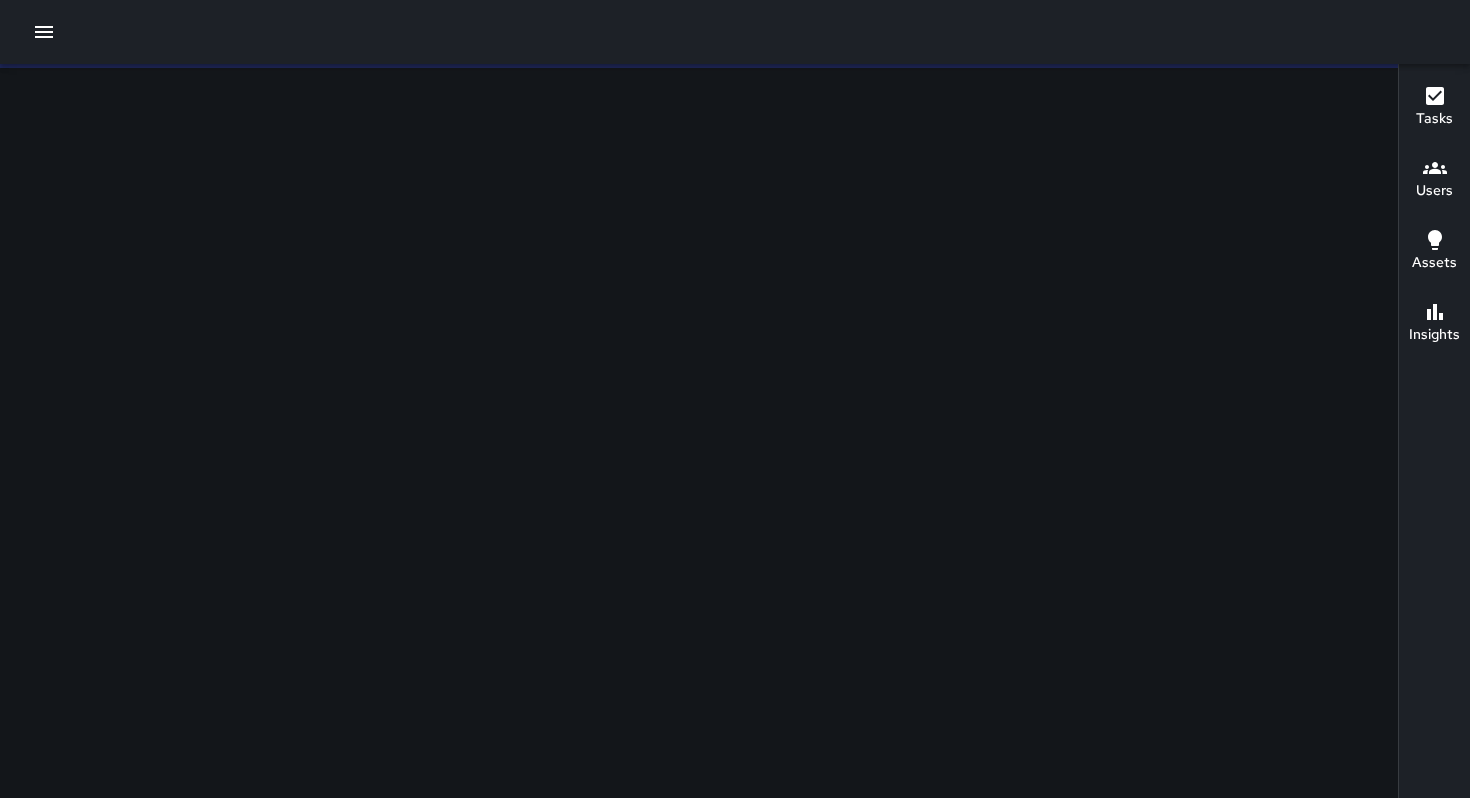scroll, scrollTop: 0, scrollLeft: 0, axis: both 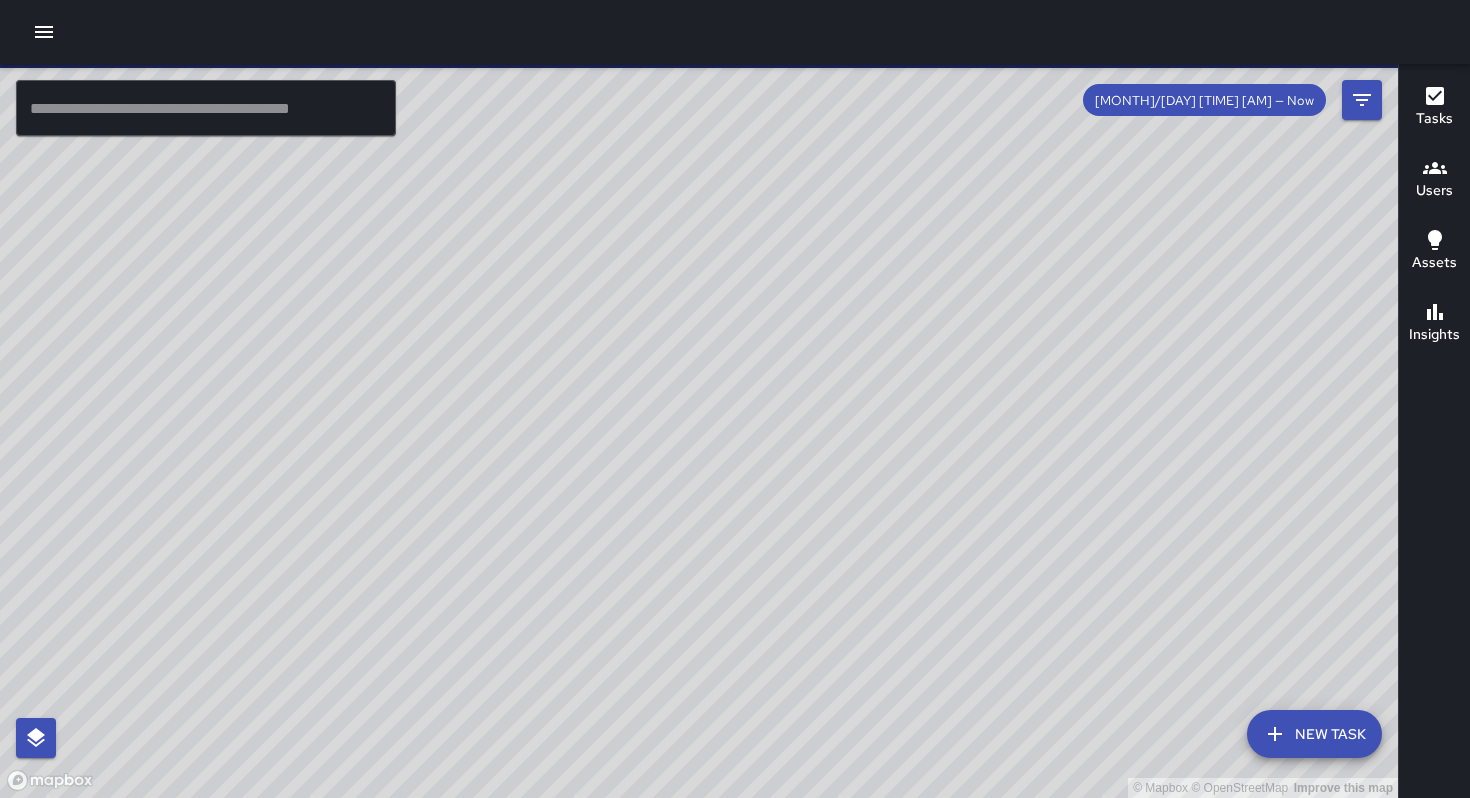 drag, startPoint x: 712, startPoint y: 310, endPoint x: 734, endPoint y: 547, distance: 238.0189 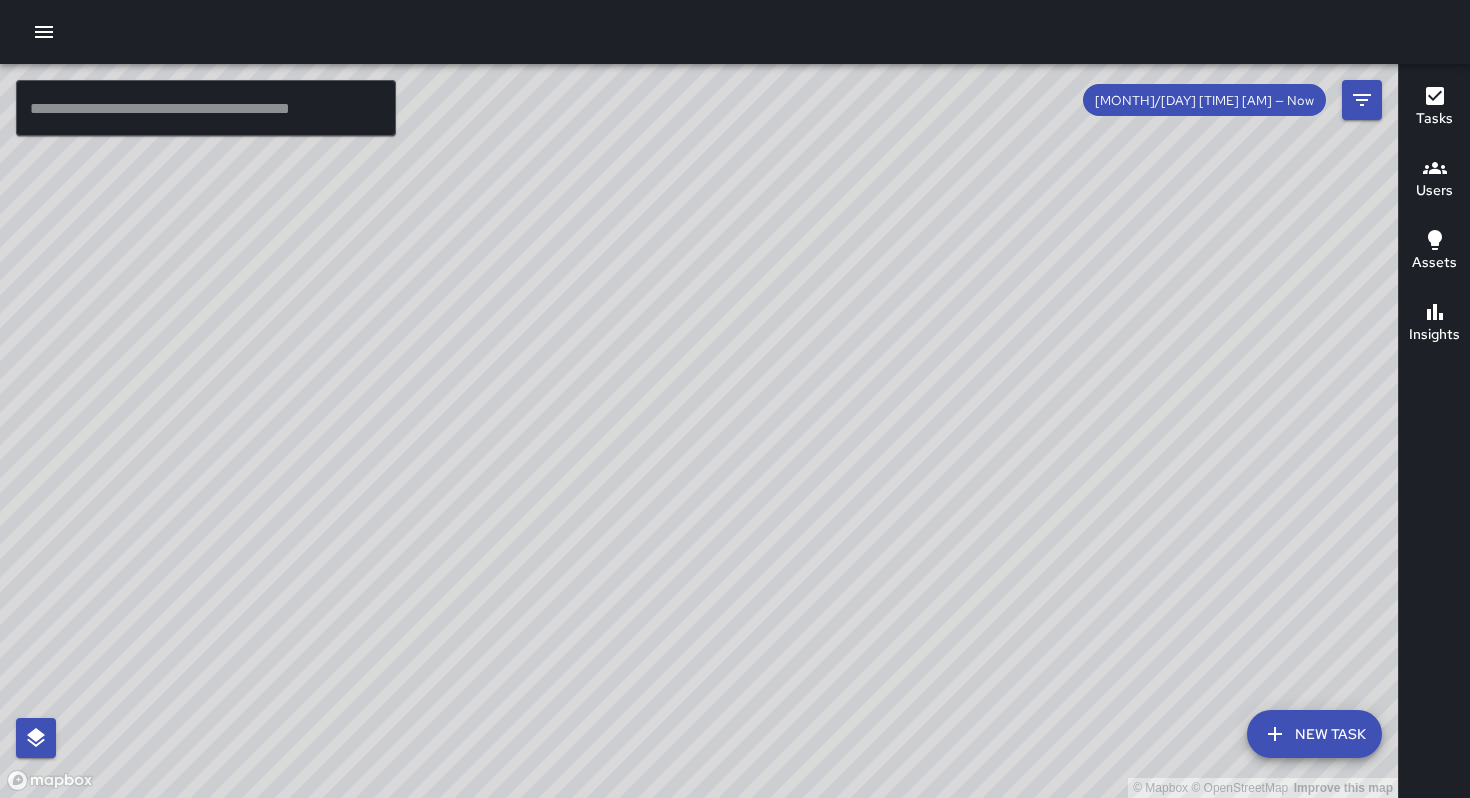 drag, startPoint x: 759, startPoint y: 522, endPoint x: 921, endPoint y: 370, distance: 222.1441 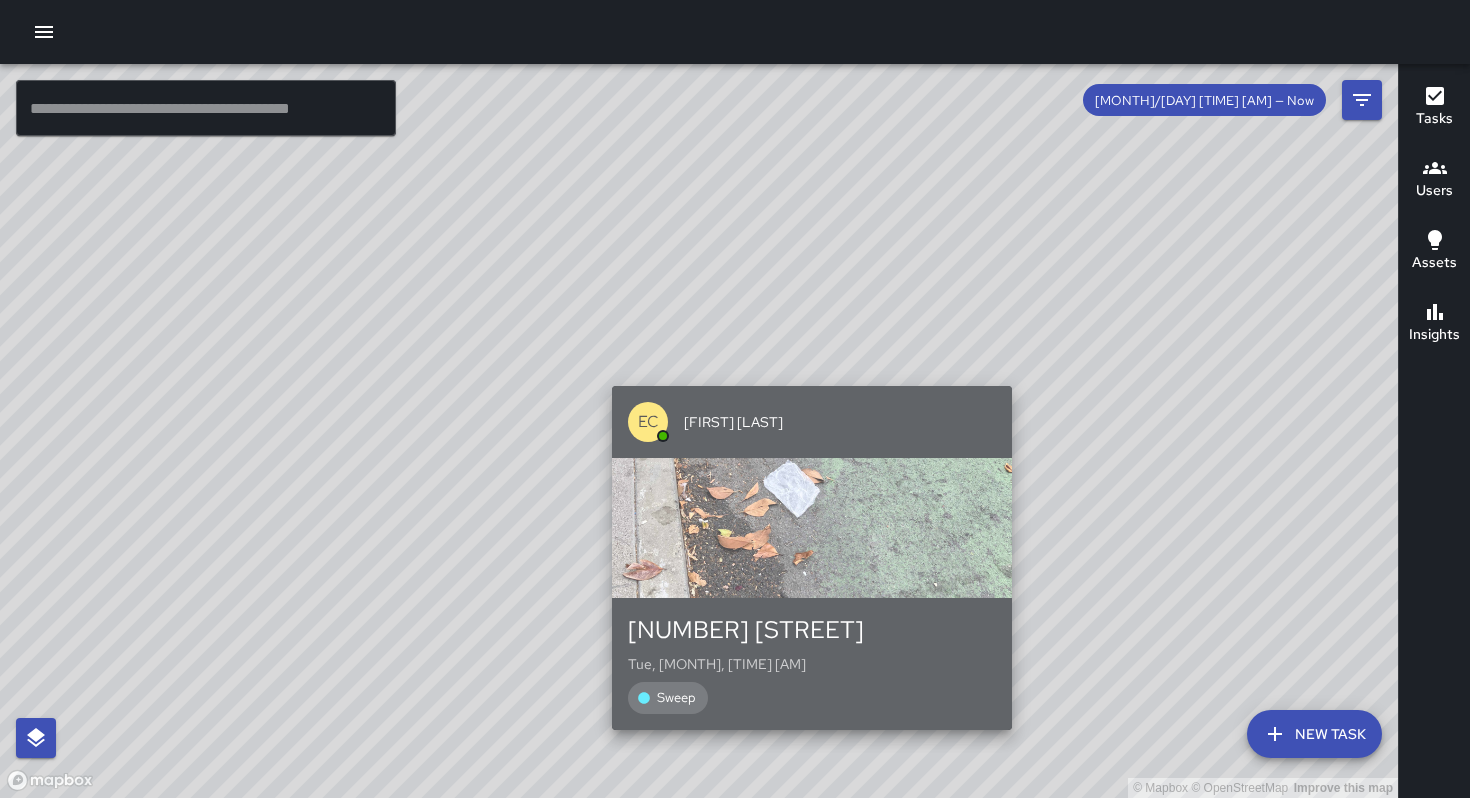 drag, startPoint x: 745, startPoint y: 540, endPoint x: 817, endPoint y: 665, distance: 144.25325 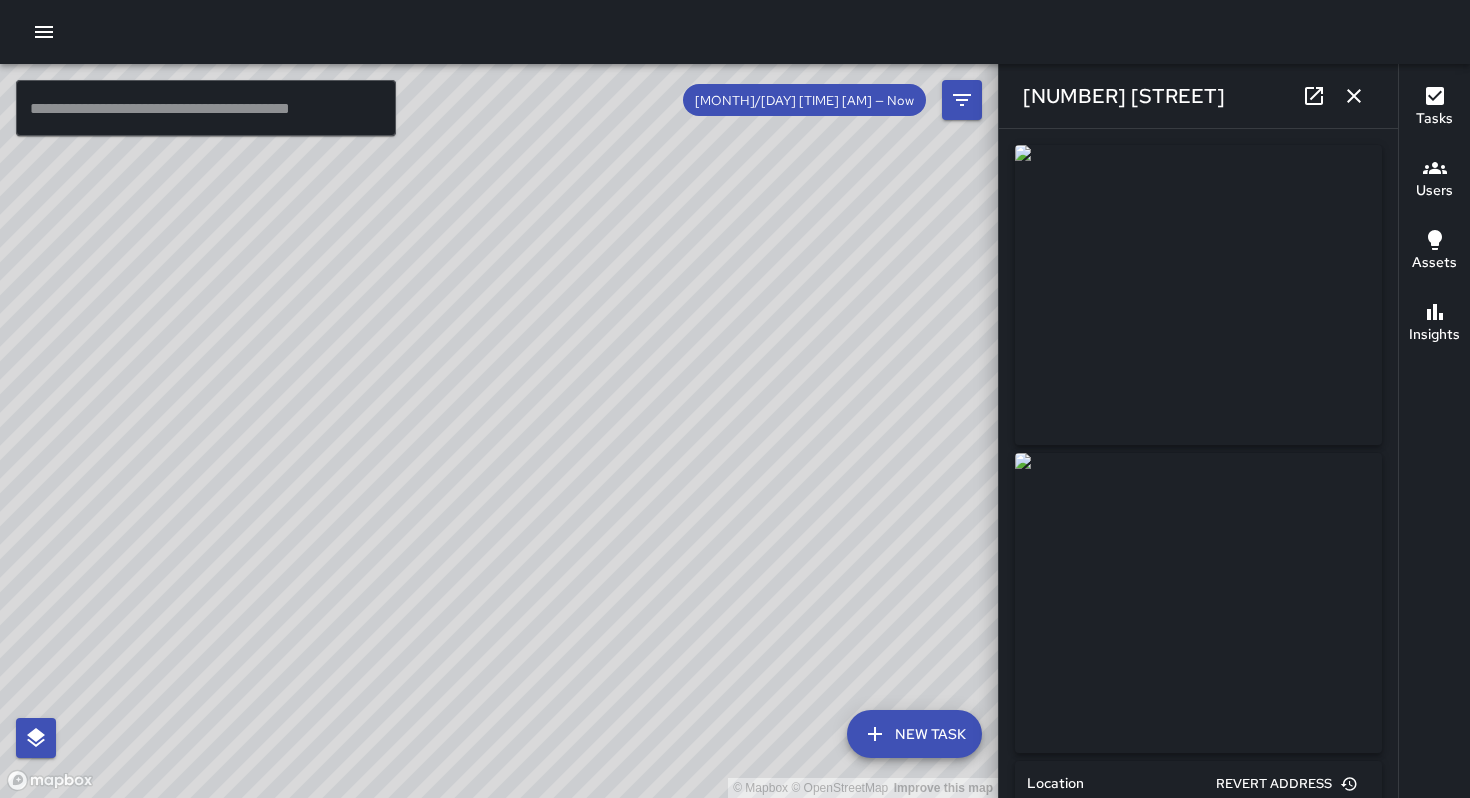 click at bounding box center [1354, 96] 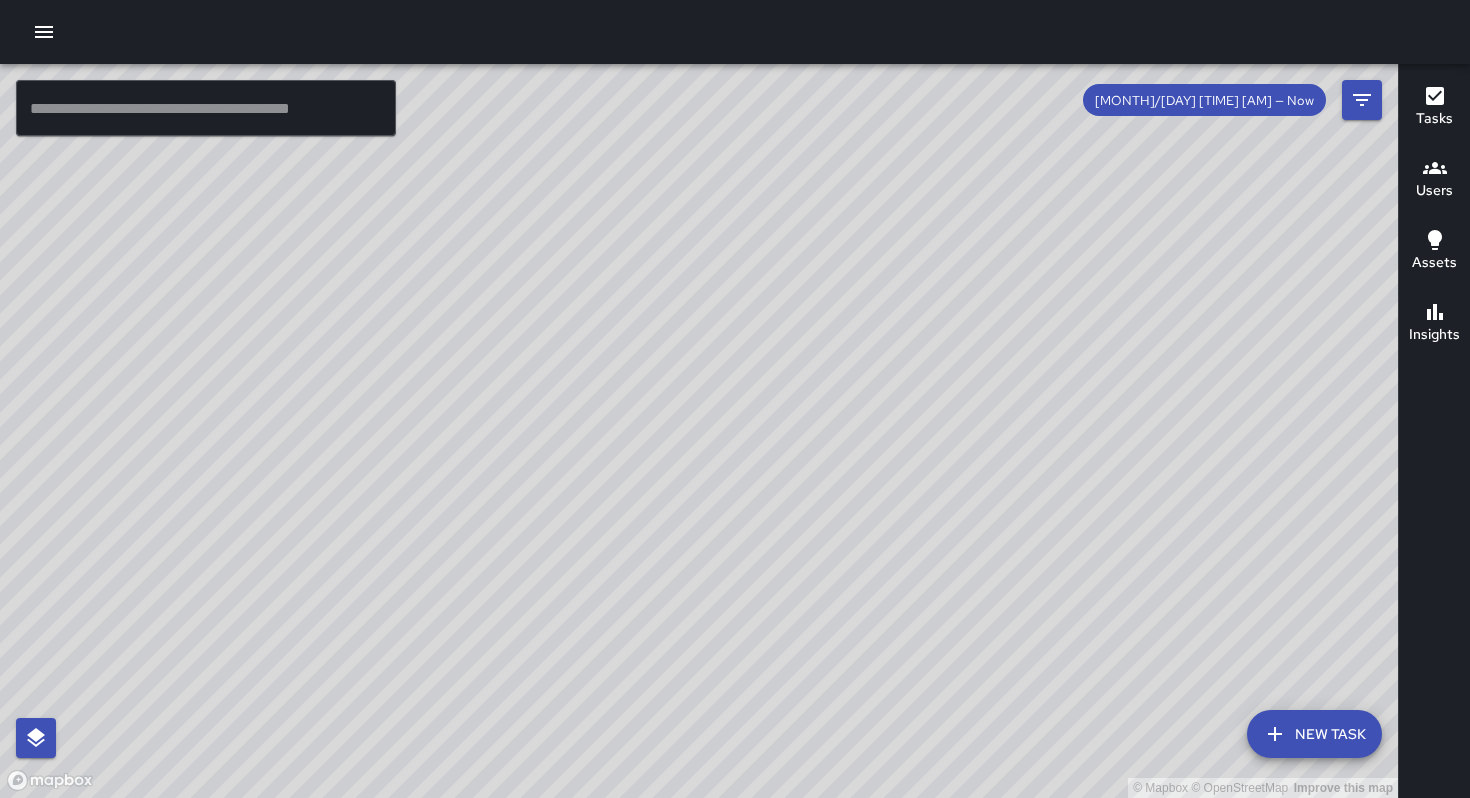 drag, startPoint x: 787, startPoint y: 243, endPoint x: 1270, endPoint y: 32, distance: 527.07684 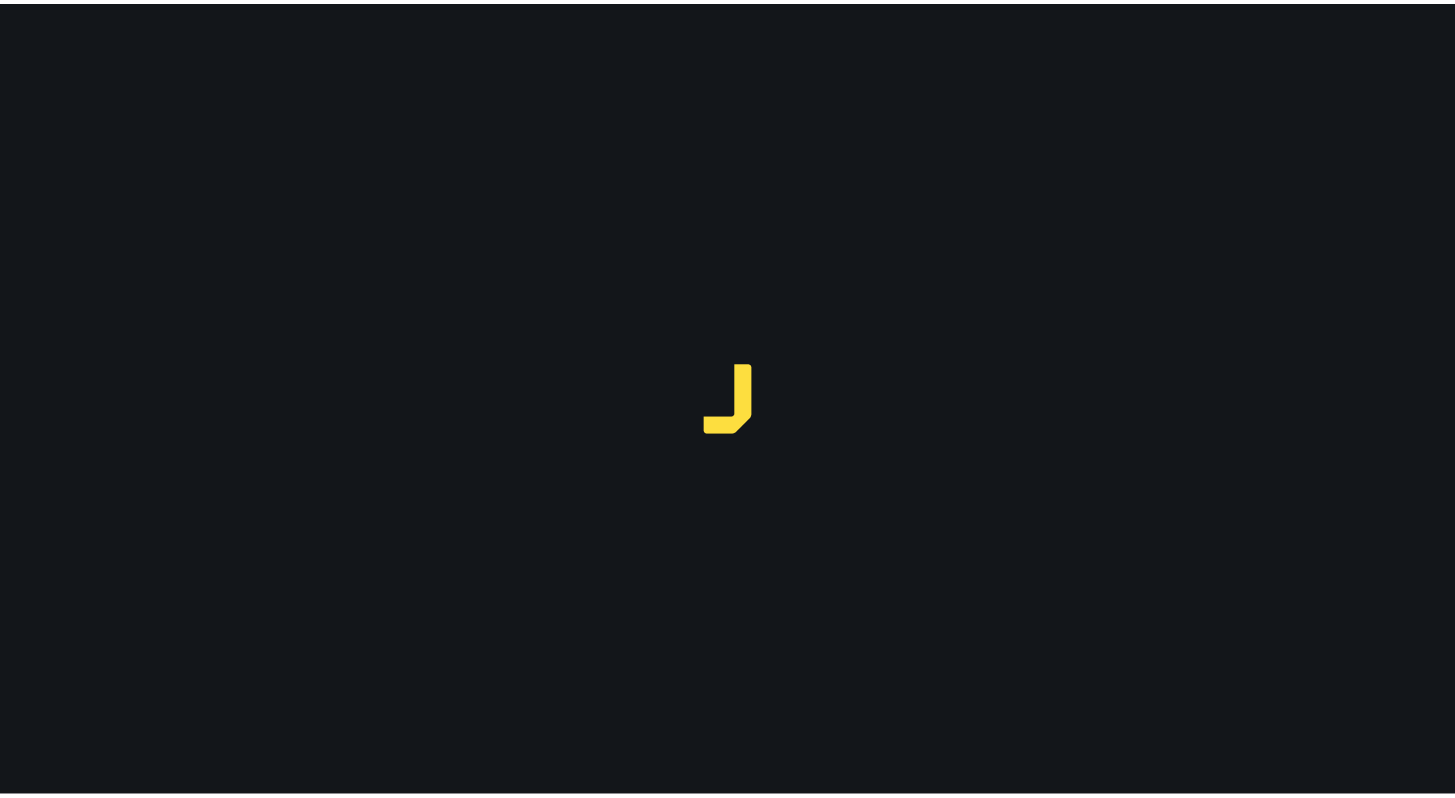 scroll, scrollTop: 0, scrollLeft: 0, axis: both 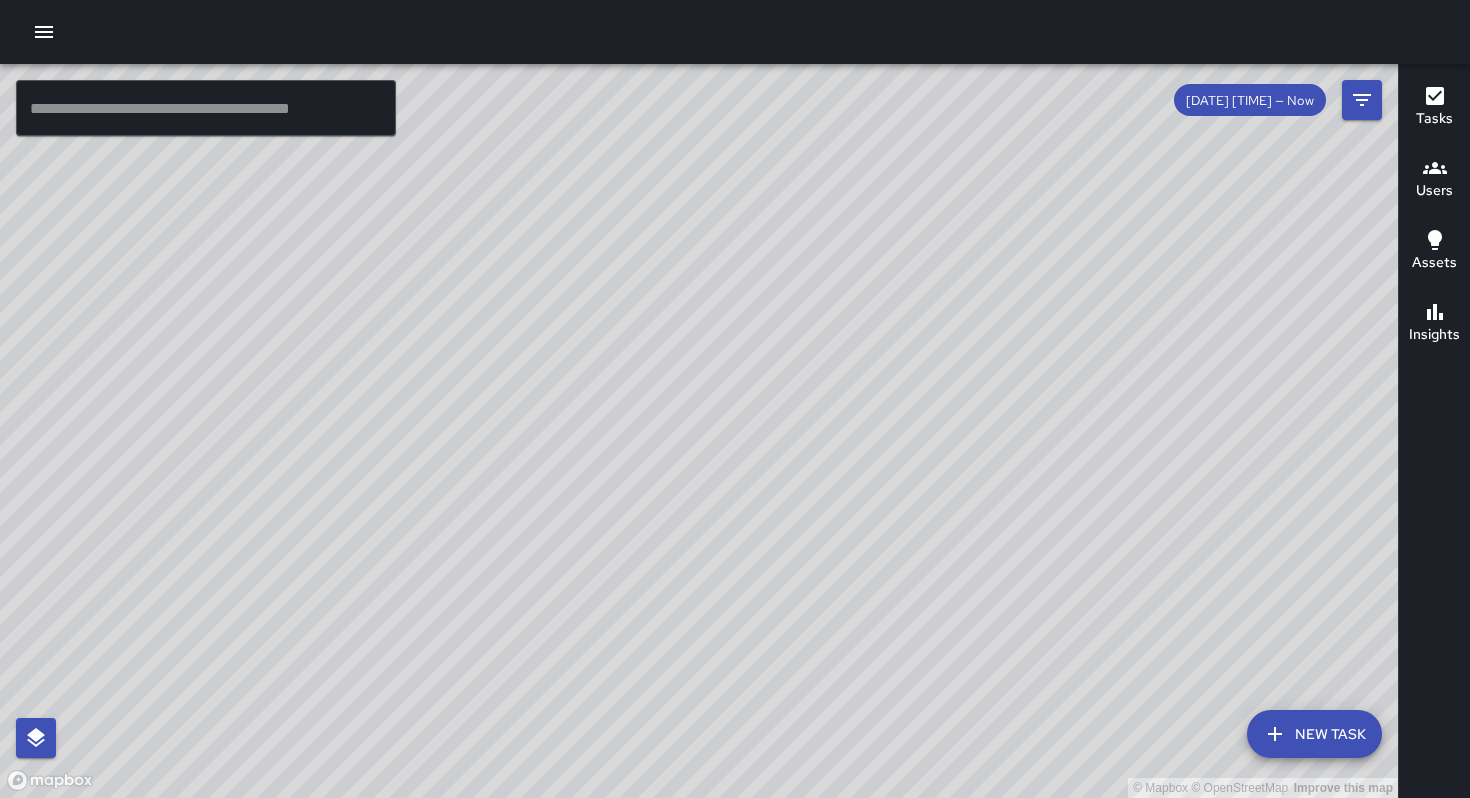drag, startPoint x: 532, startPoint y: 383, endPoint x: 564, endPoint y: 306, distance: 83.38465 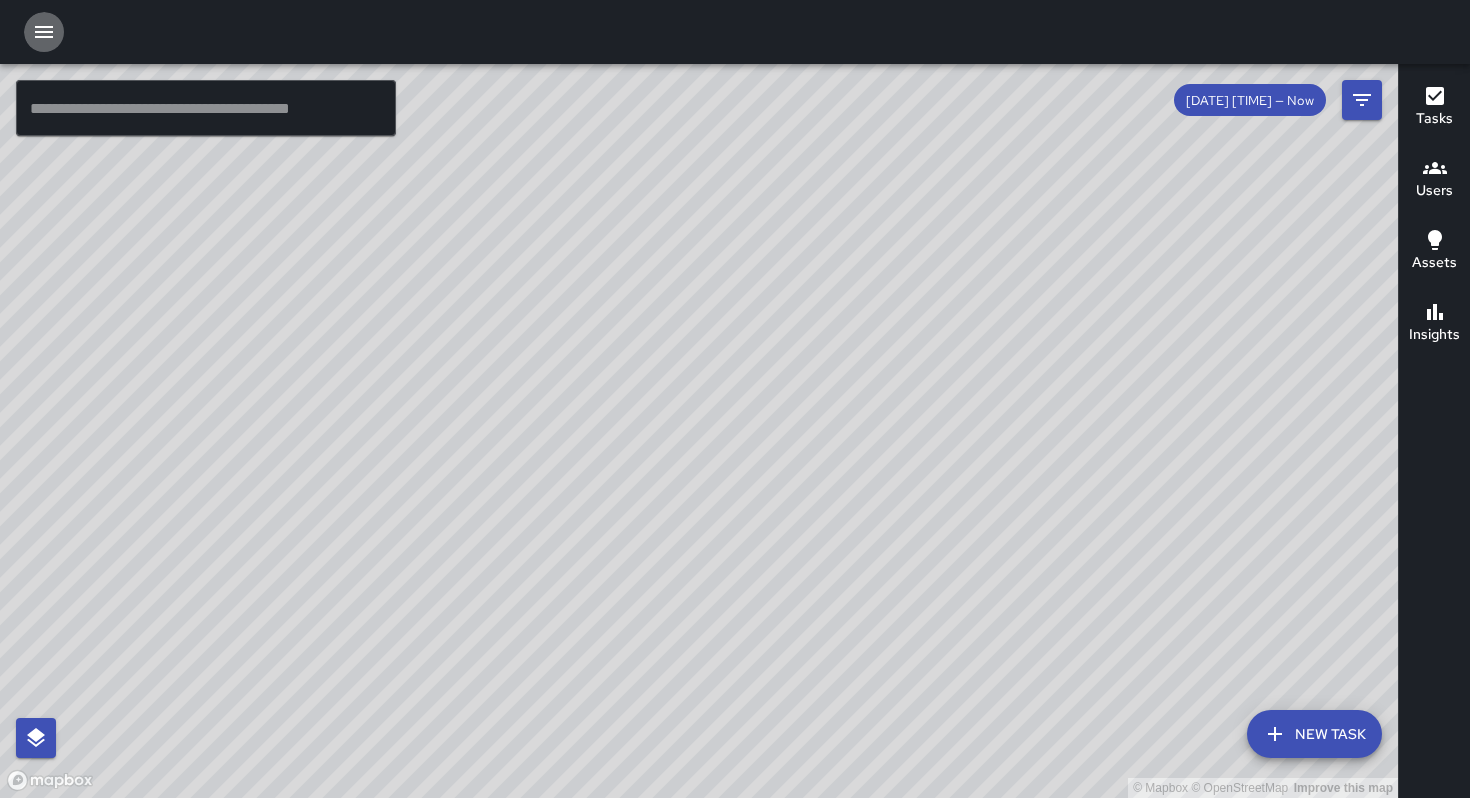 click at bounding box center (44, 32) 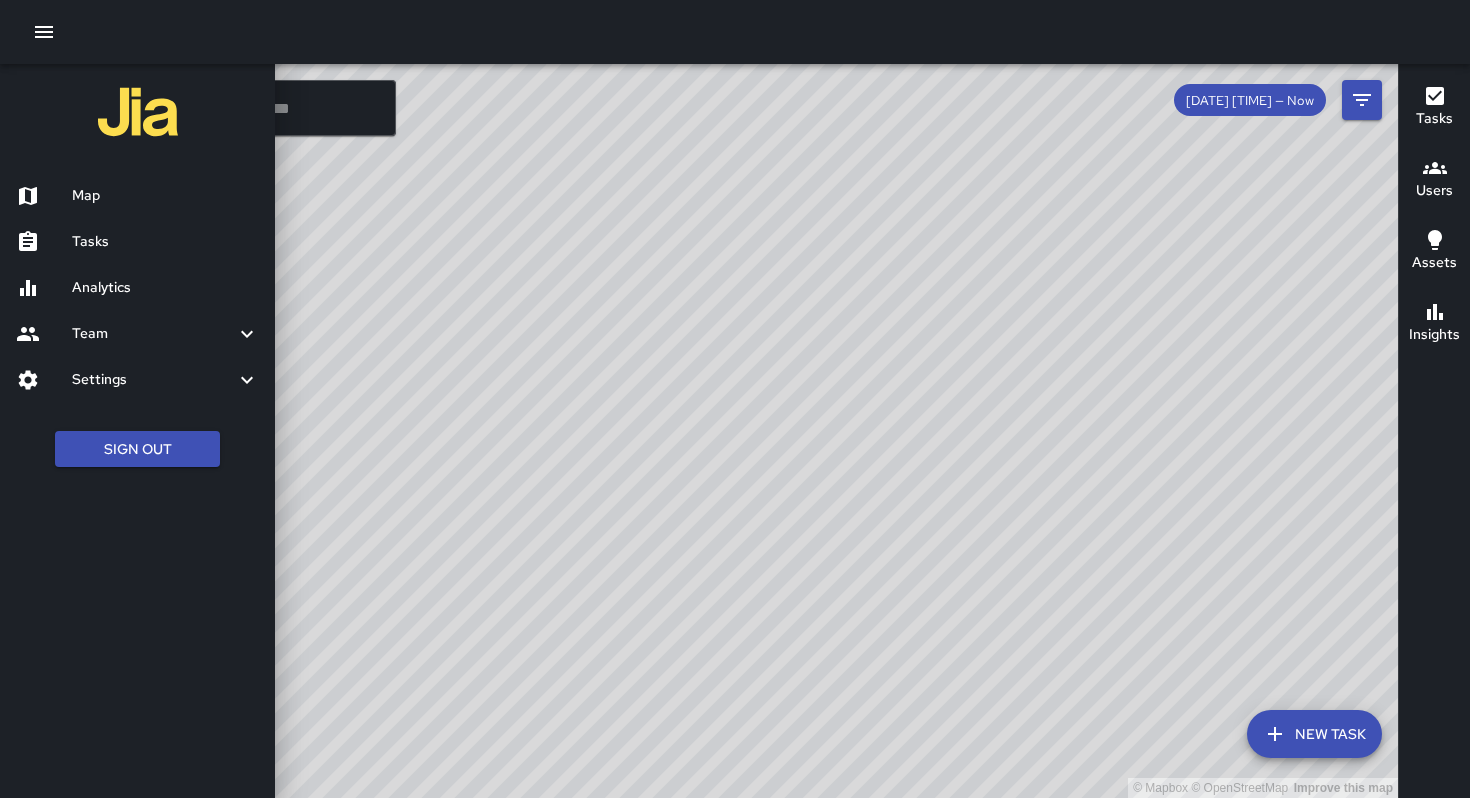 click on "Tasks" at bounding box center (165, 242) 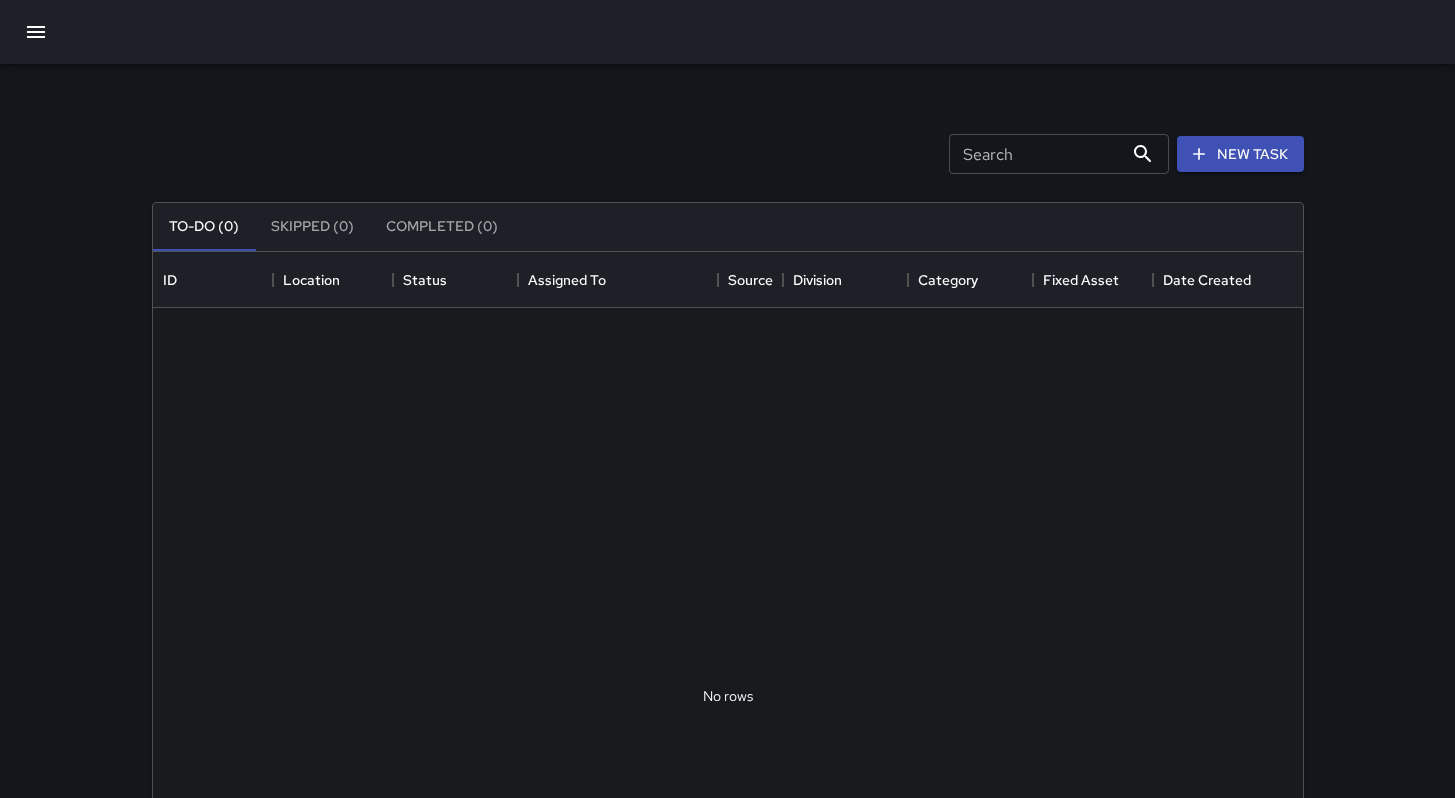 scroll, scrollTop: 16, scrollLeft: 16, axis: both 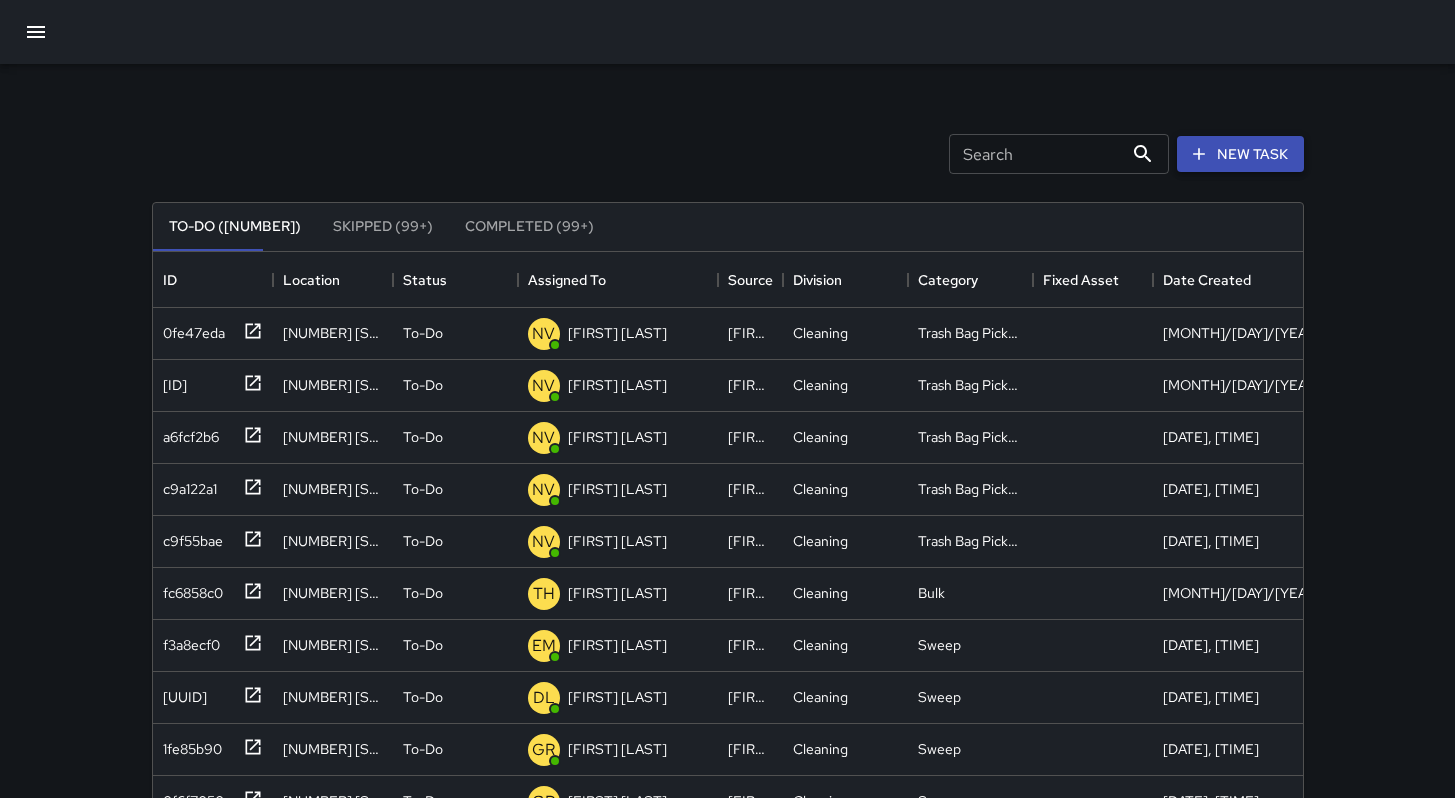 click at bounding box center [1199, 154] 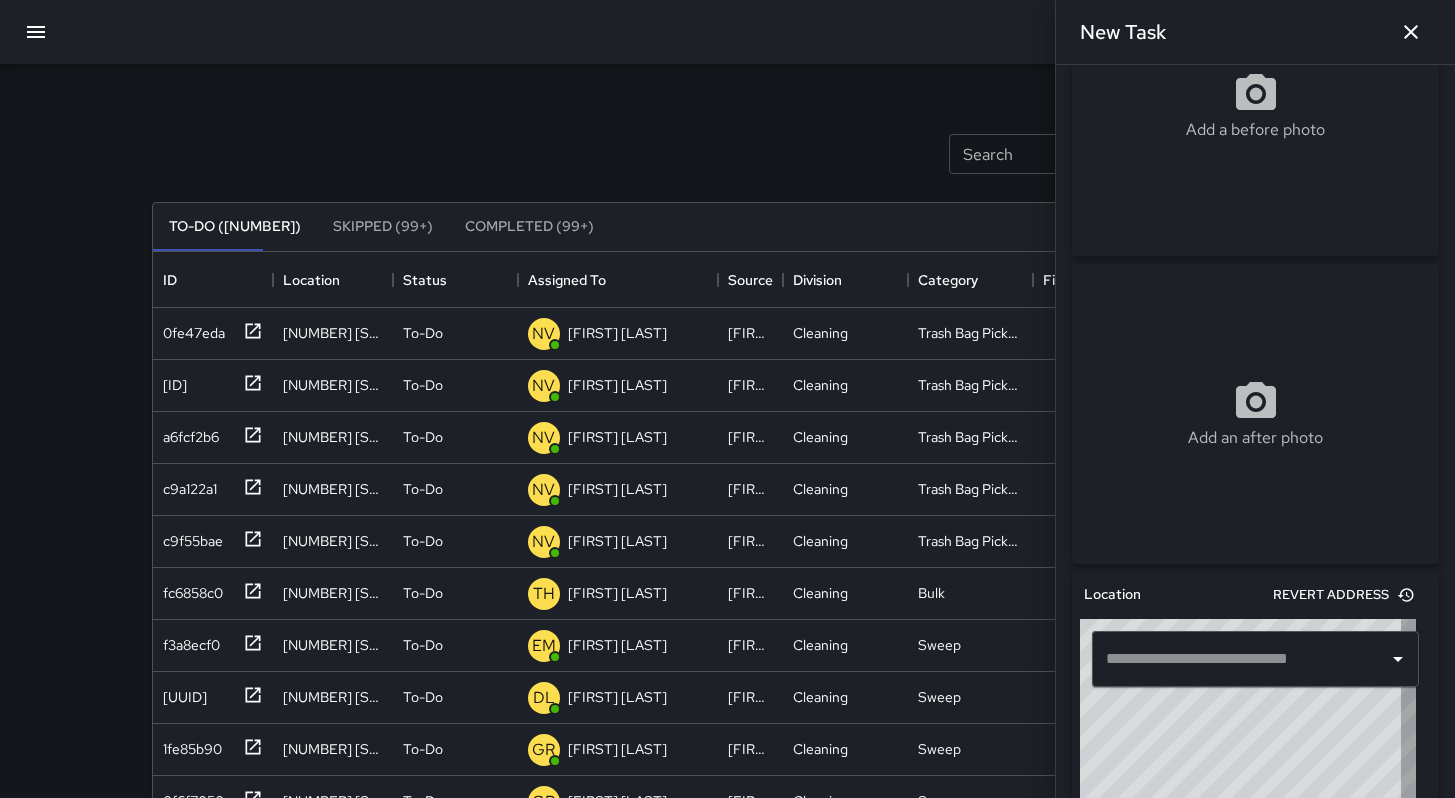 scroll, scrollTop: 173, scrollLeft: 0, axis: vertical 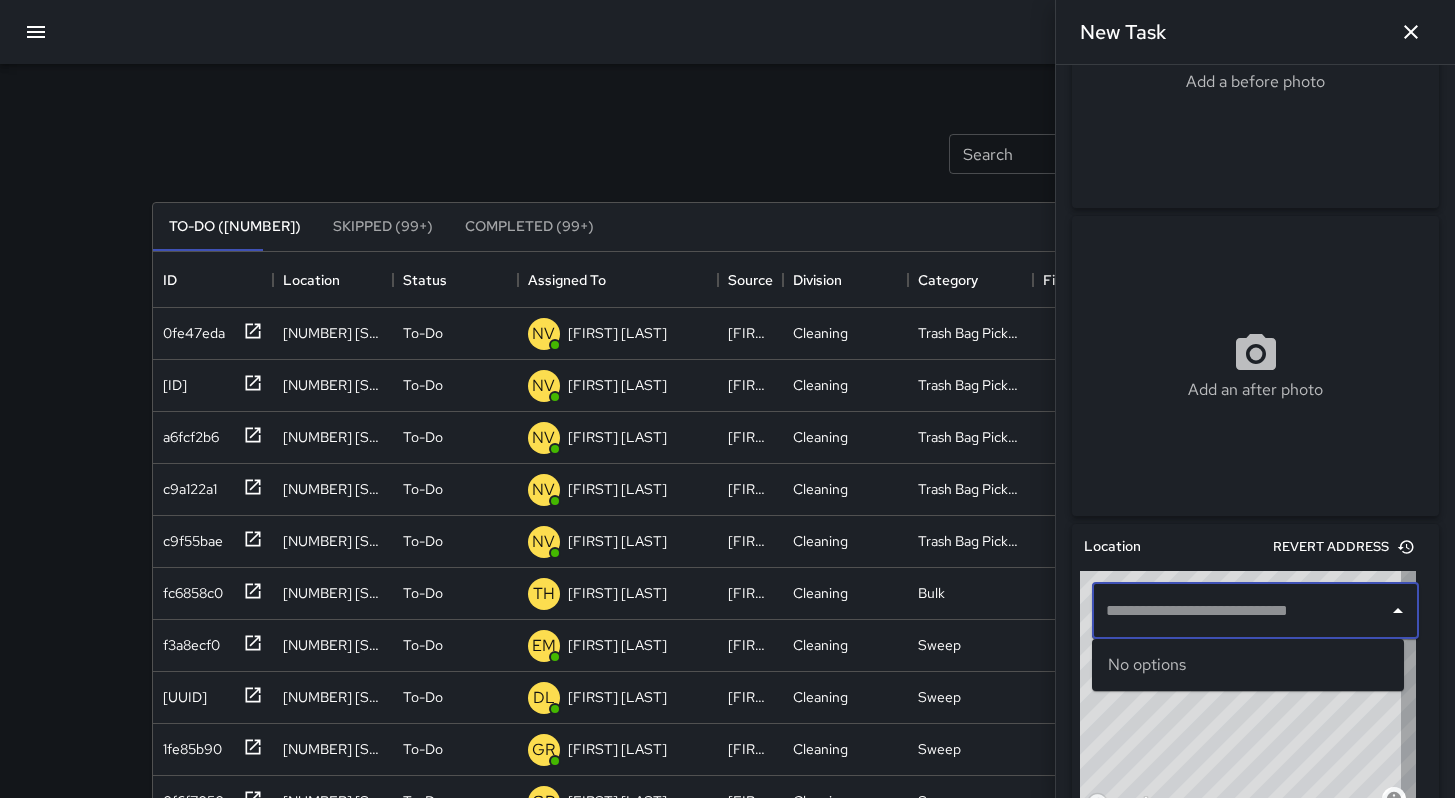 click at bounding box center [1240, 611] 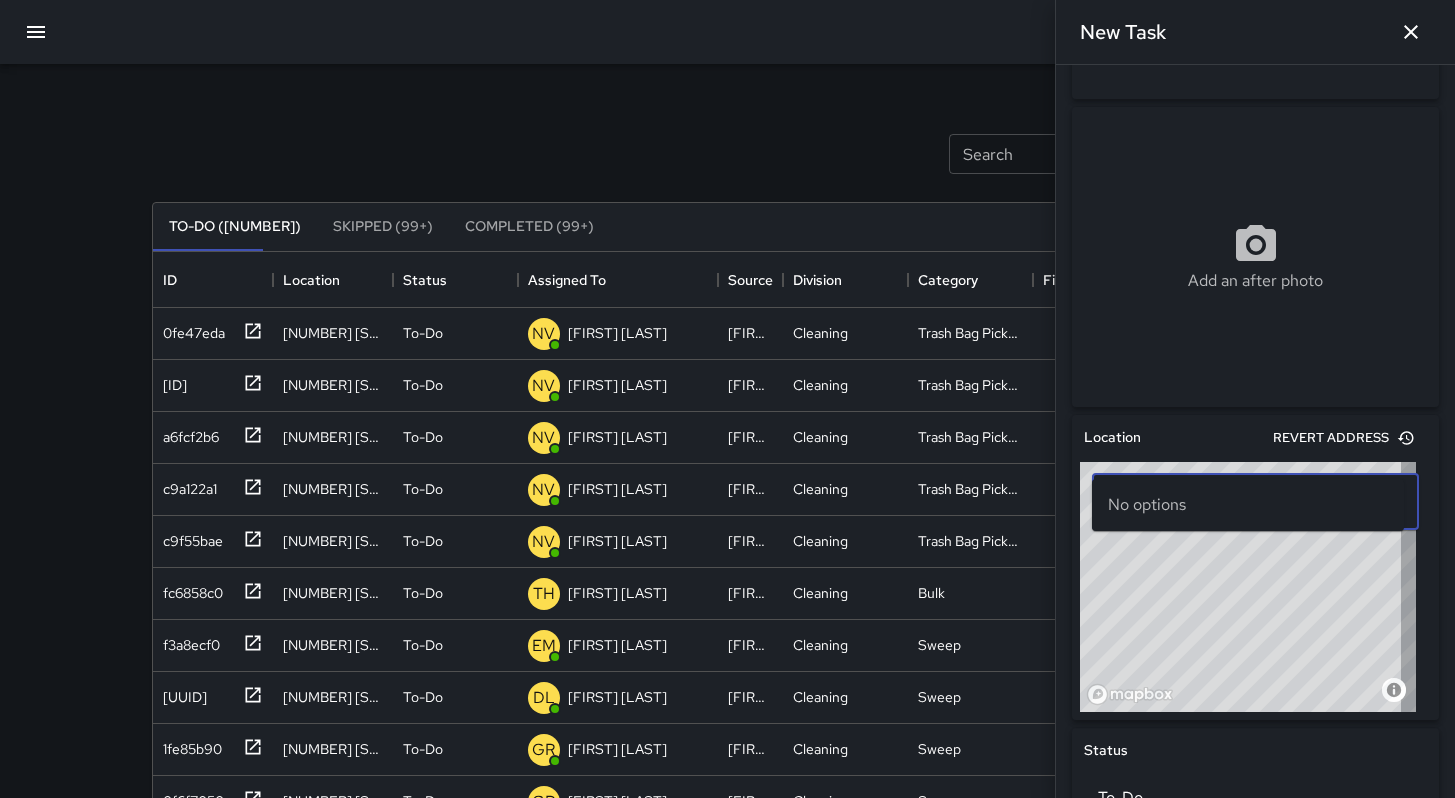 scroll, scrollTop: 334, scrollLeft: 0, axis: vertical 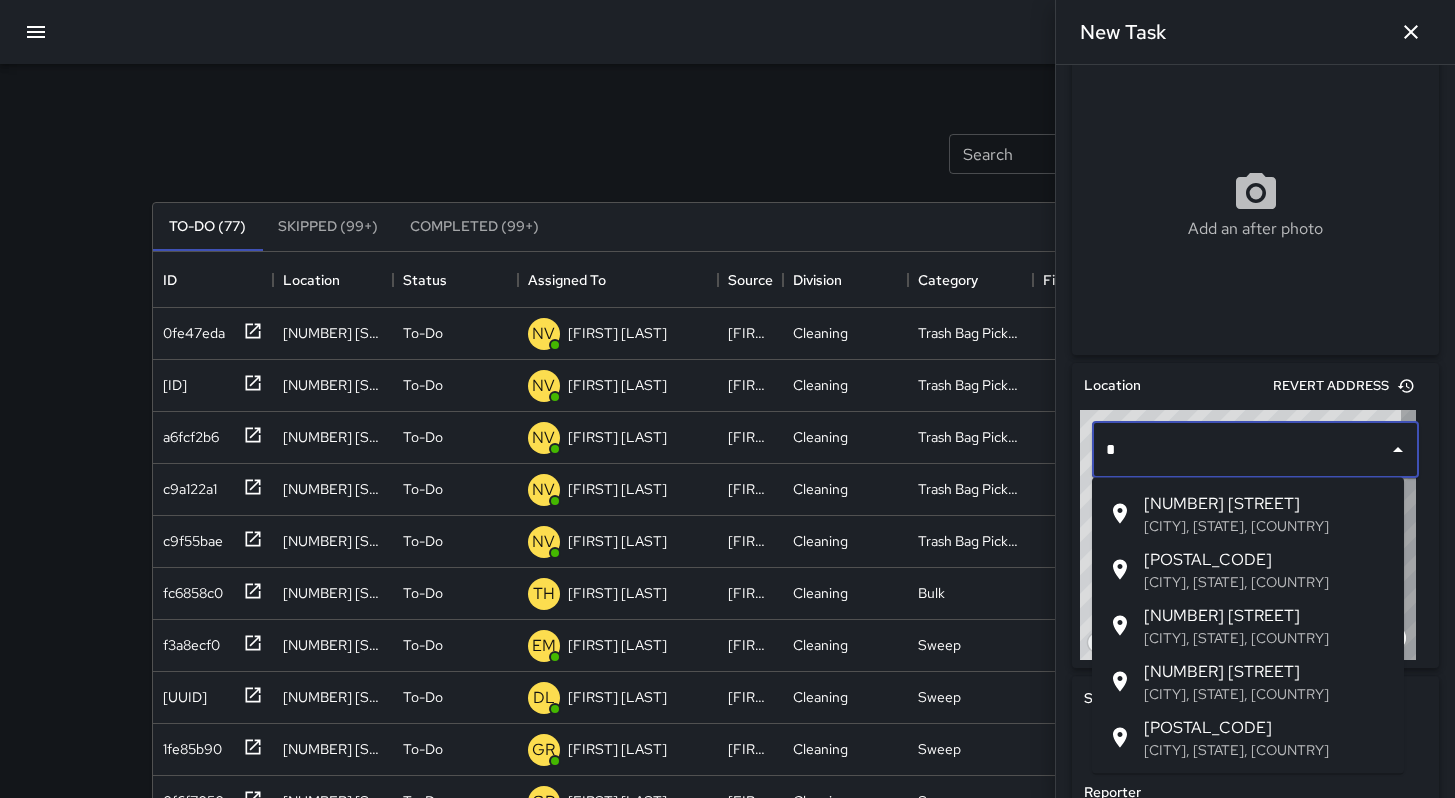 click on "*" at bounding box center (1240, 450) 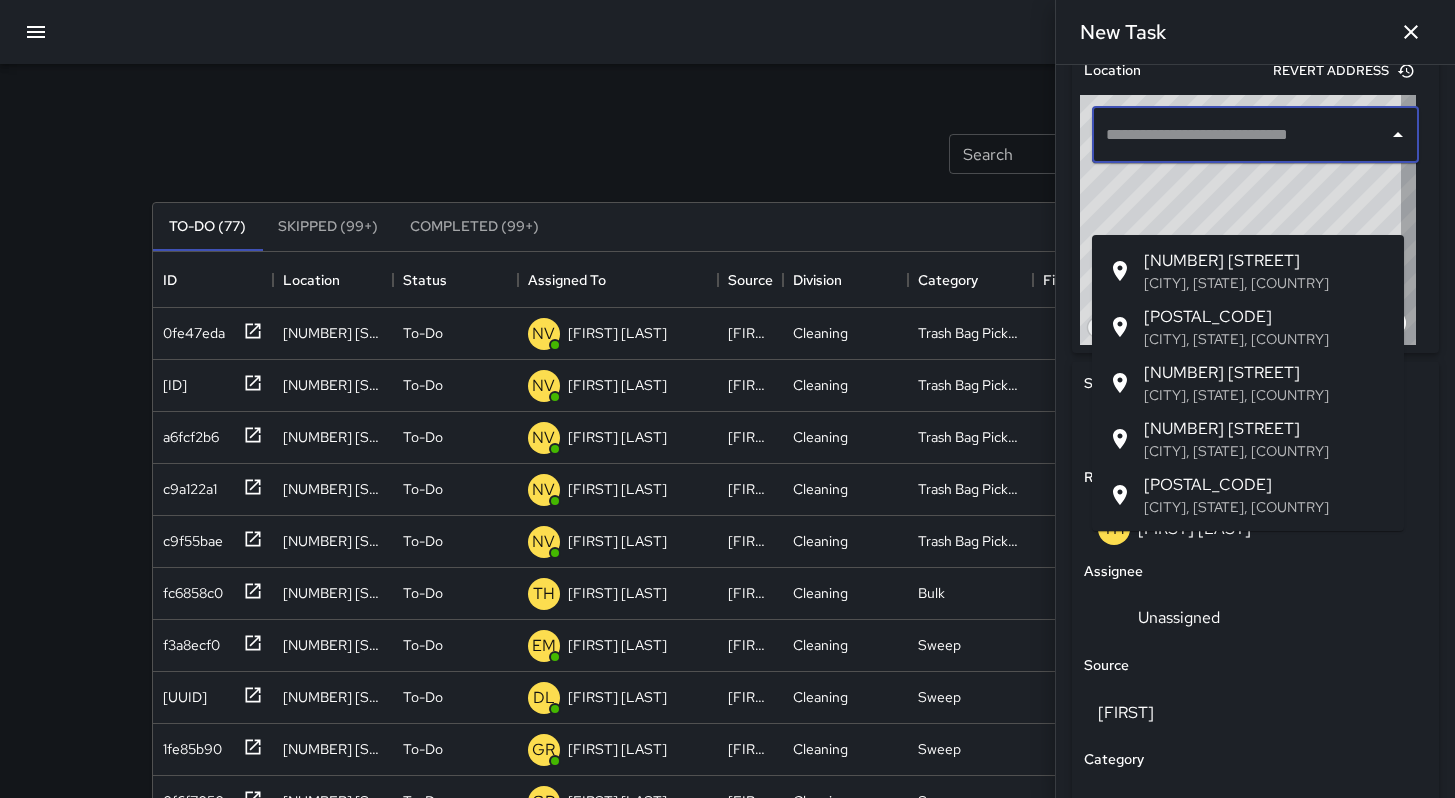 scroll, scrollTop: 528, scrollLeft: 0, axis: vertical 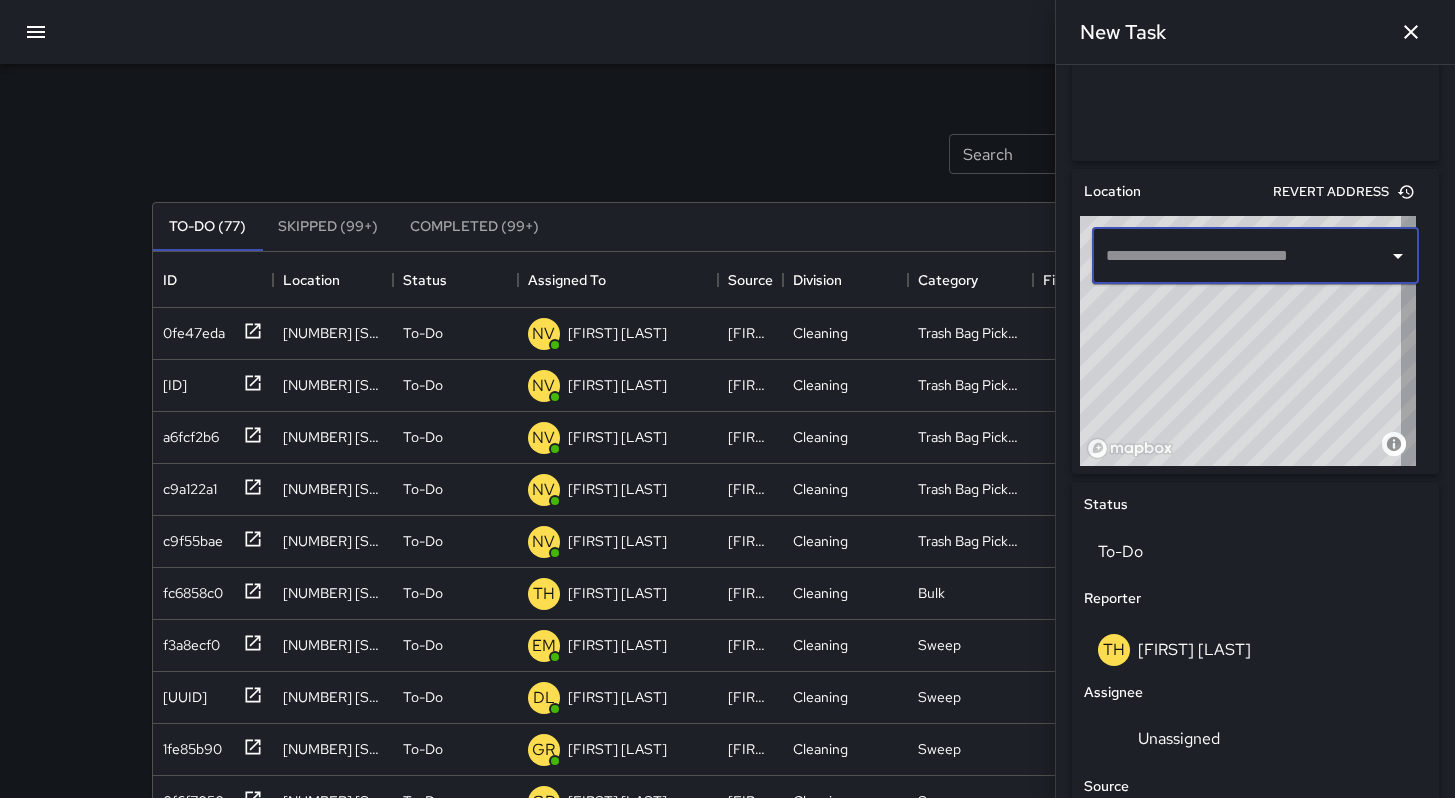 click at bounding box center (1240, 256) 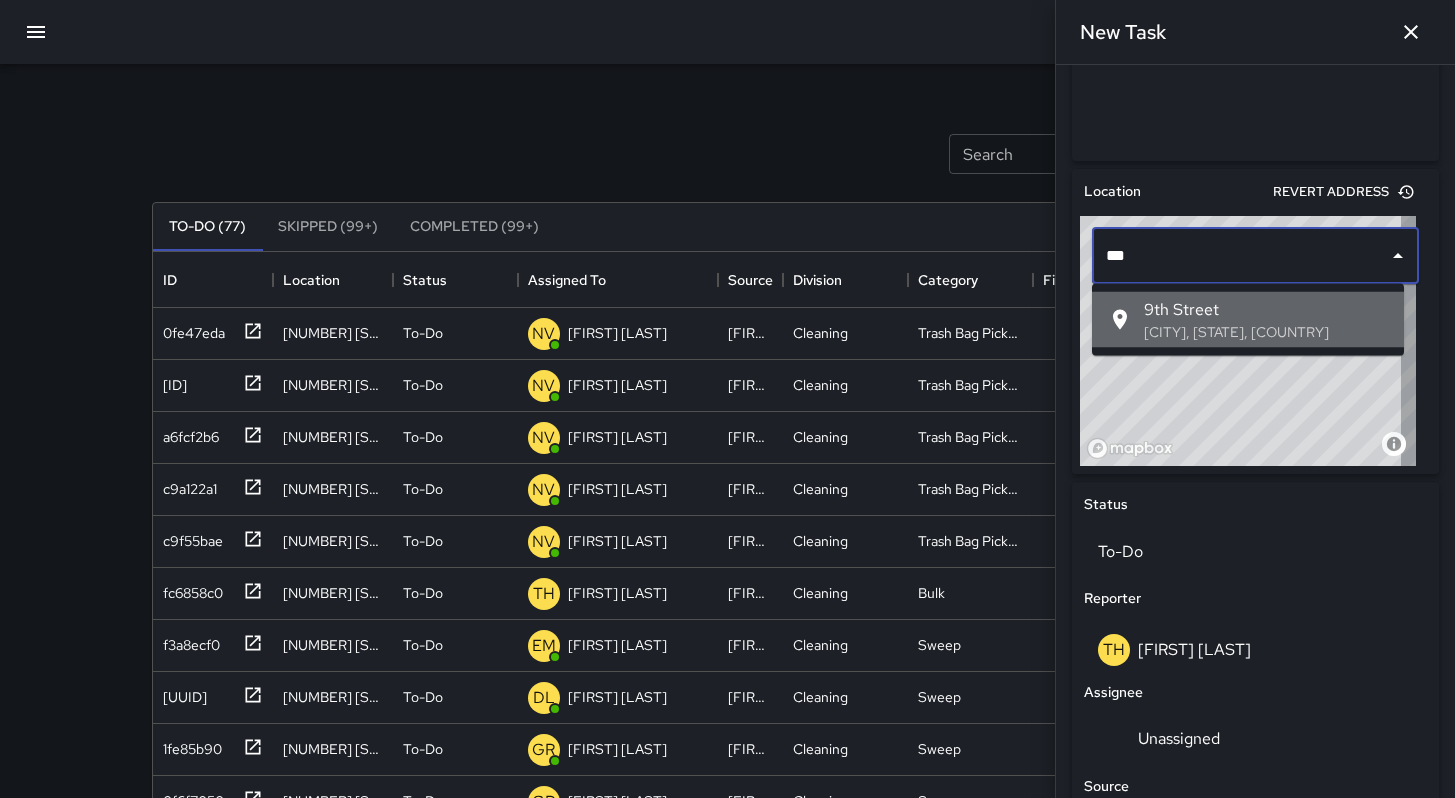 click on "[CITY], [STATE], [COUNTRY]" at bounding box center (1266, 332) 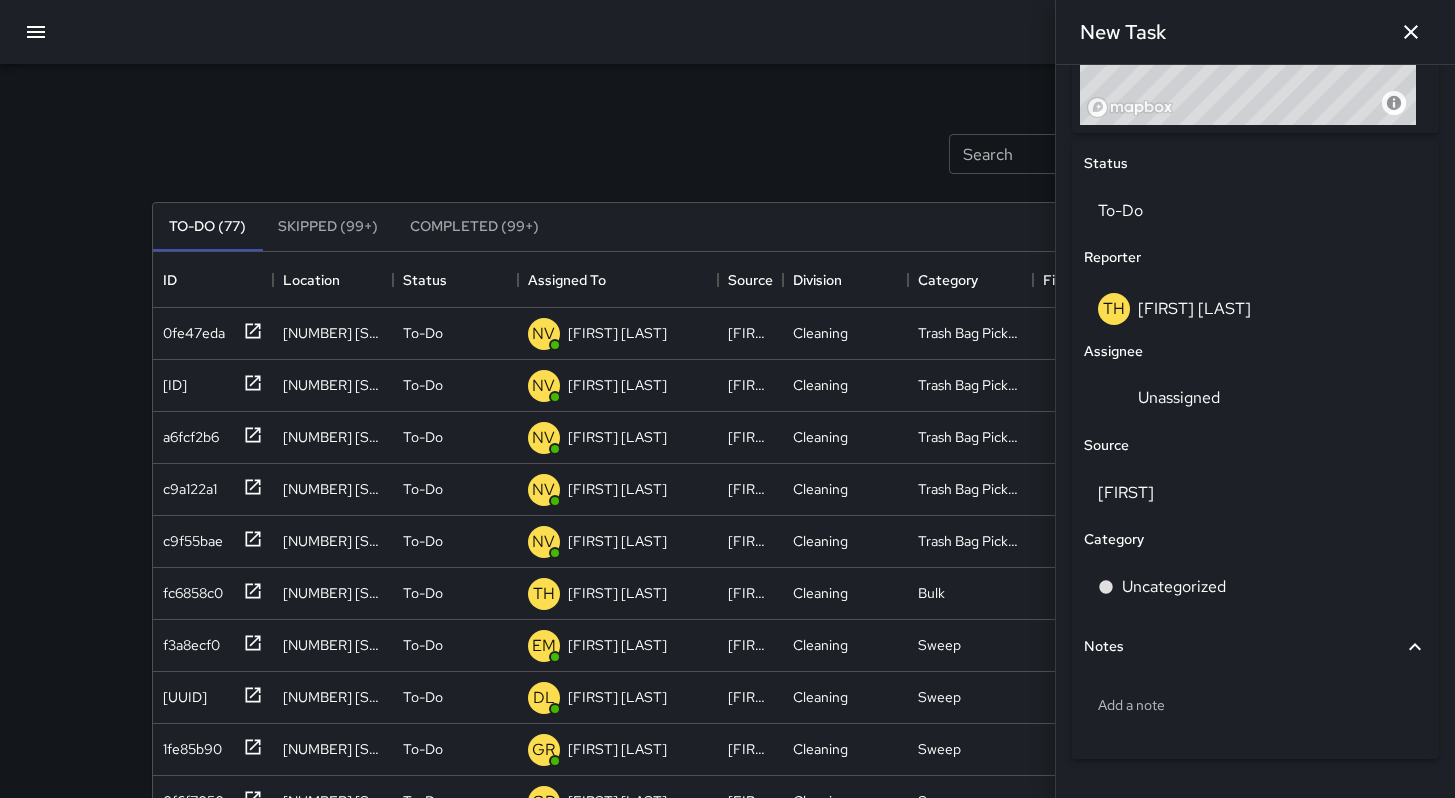 scroll, scrollTop: 922, scrollLeft: 0, axis: vertical 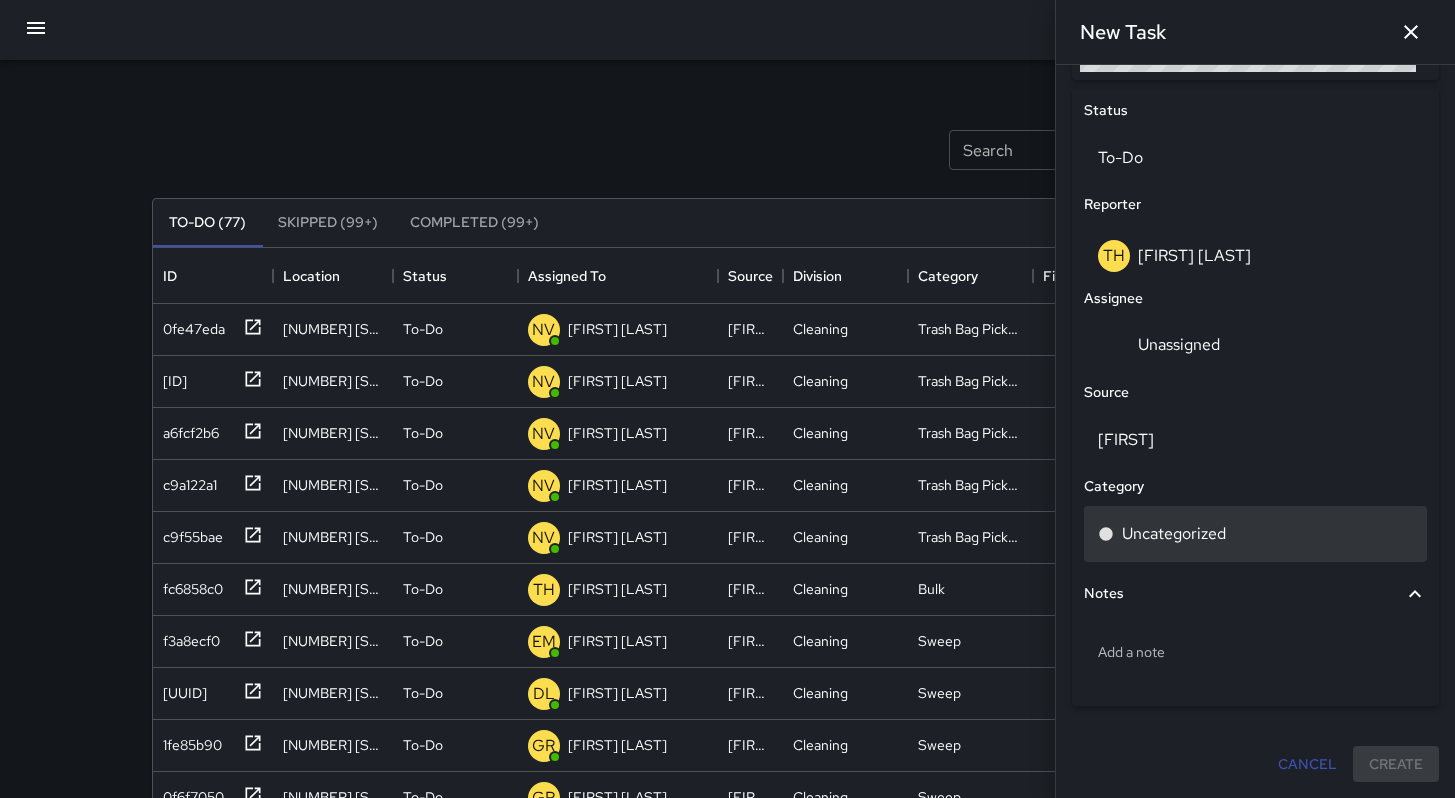 click on "Uncategorized" at bounding box center [1174, 534] 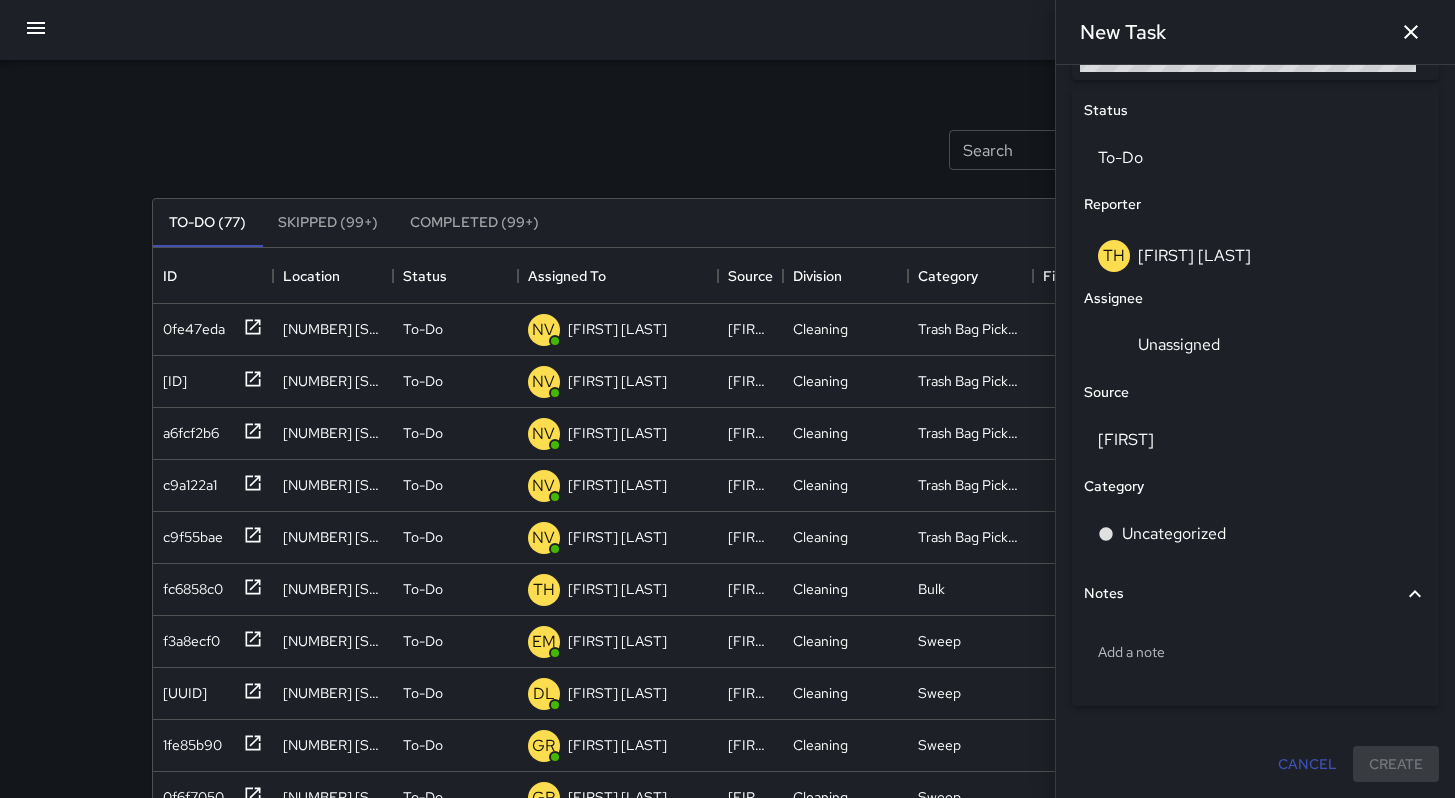 click on "Search Search New Task" at bounding box center [728, 150] 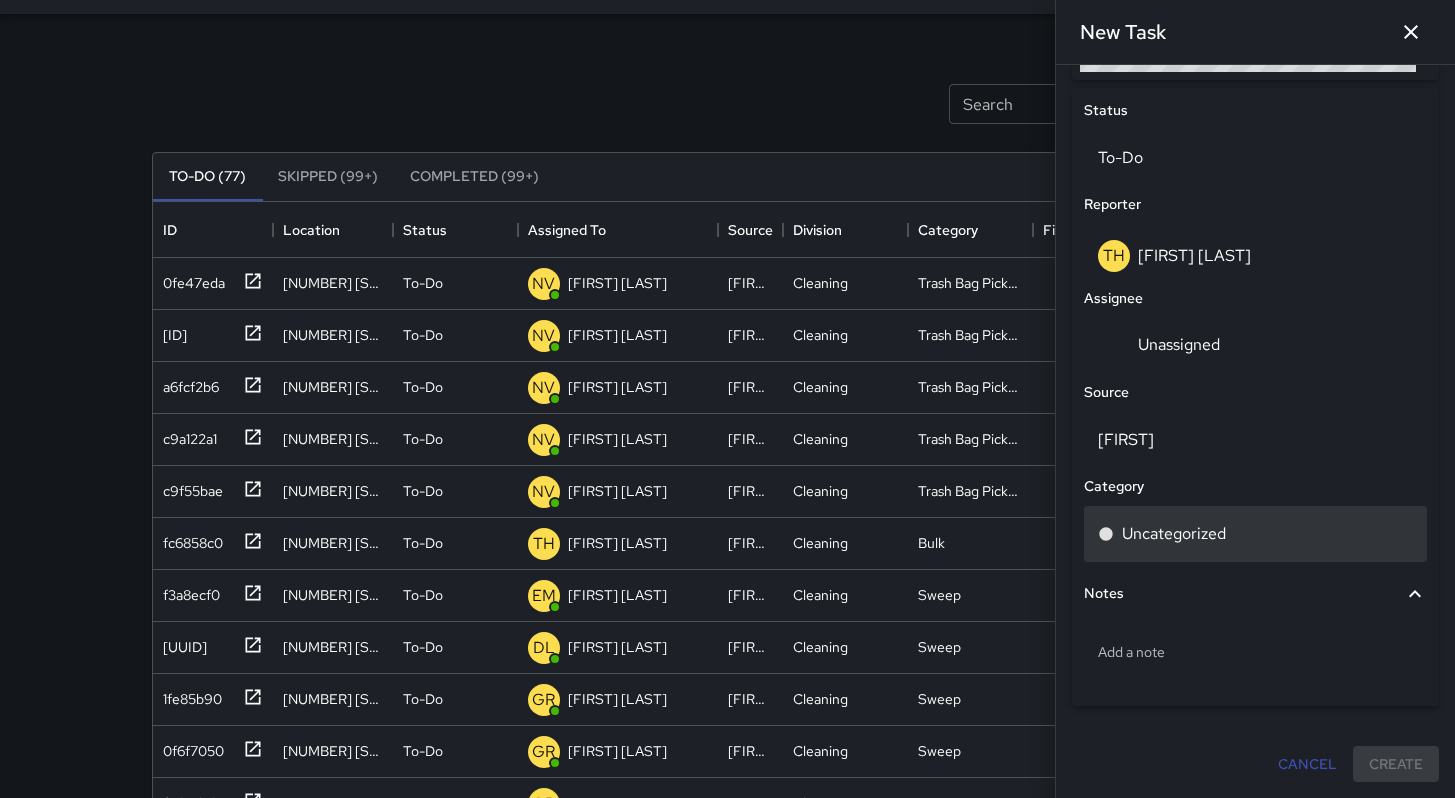 scroll, scrollTop: 88, scrollLeft: 0, axis: vertical 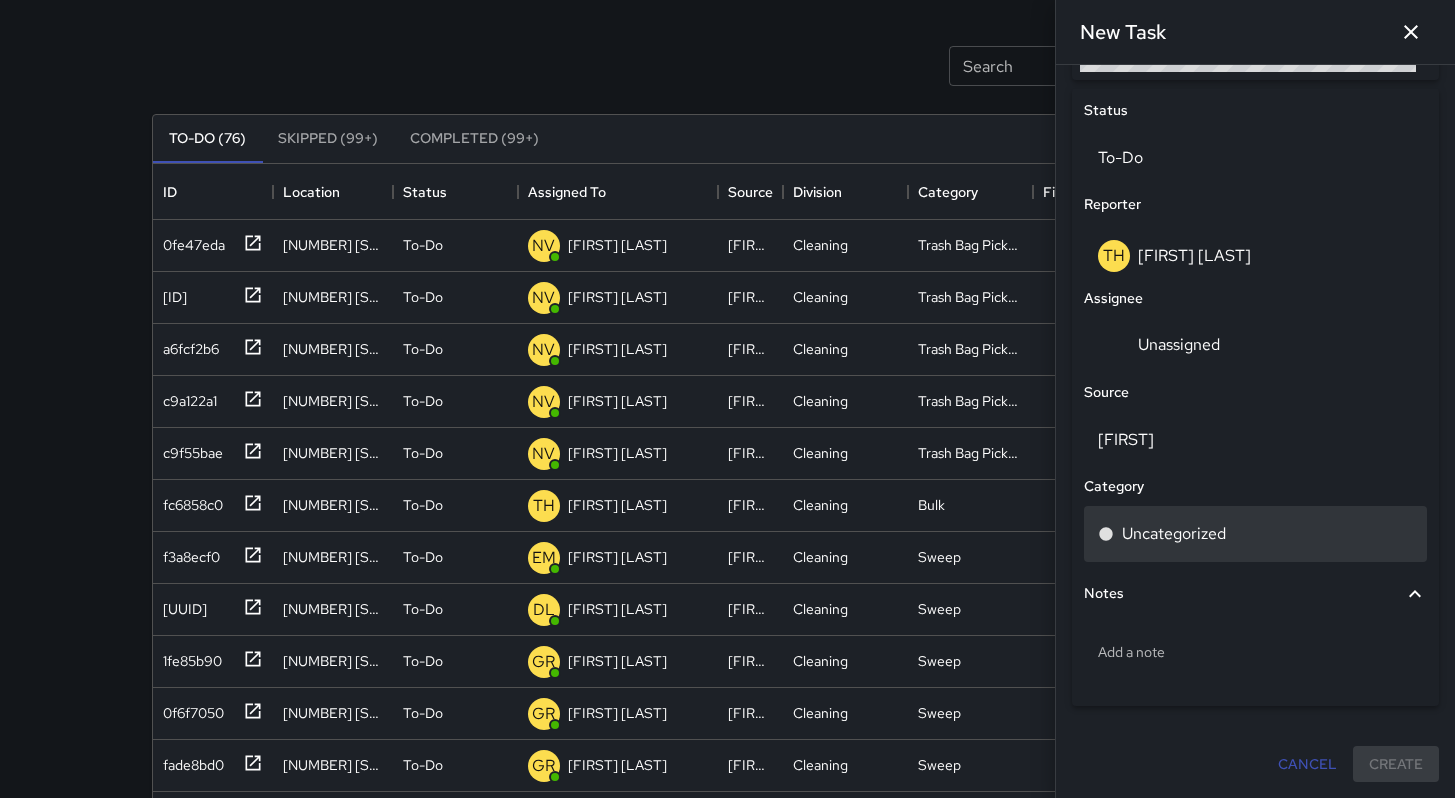click on "Uncategorized" at bounding box center [1174, 534] 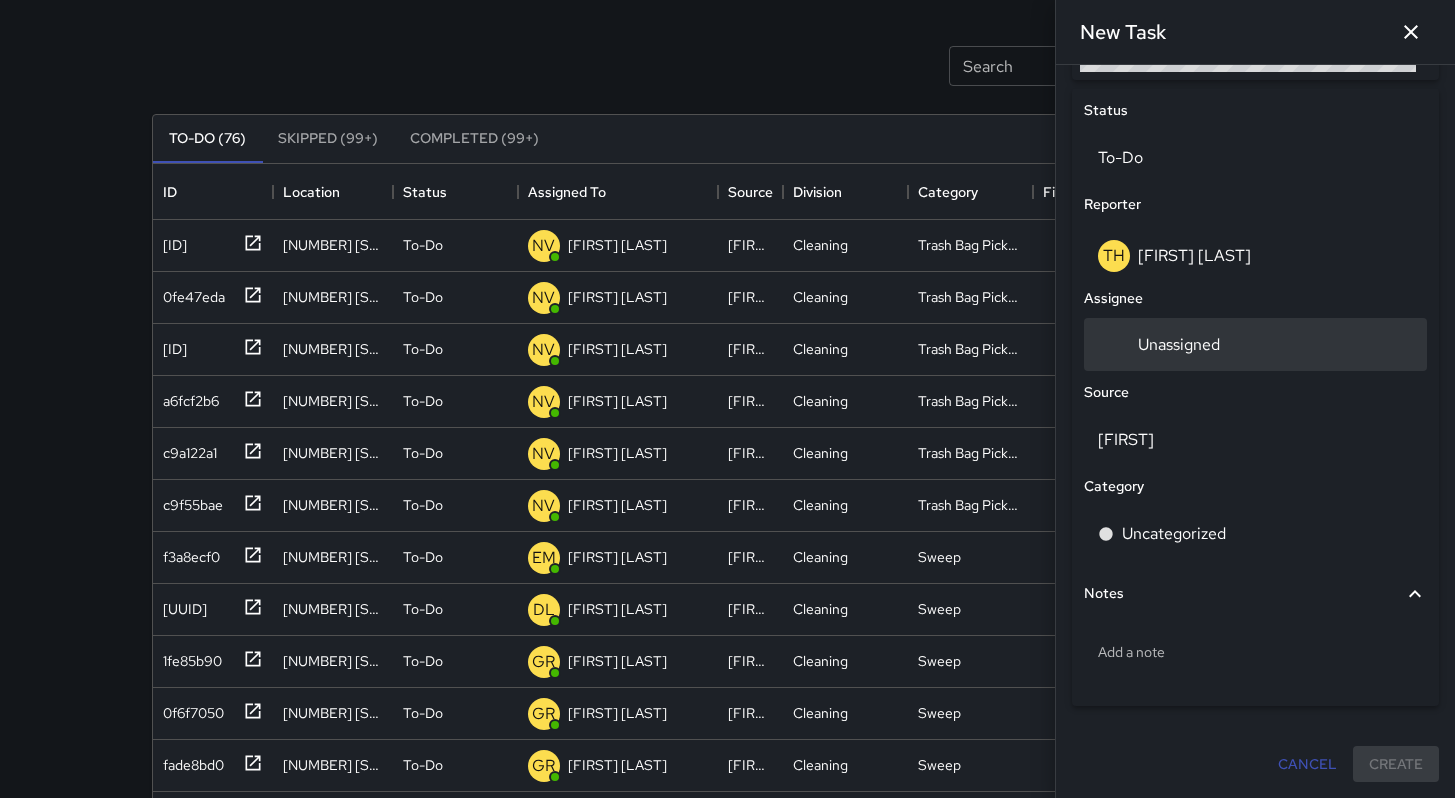 click on "Unassigned" at bounding box center (1179, 344) 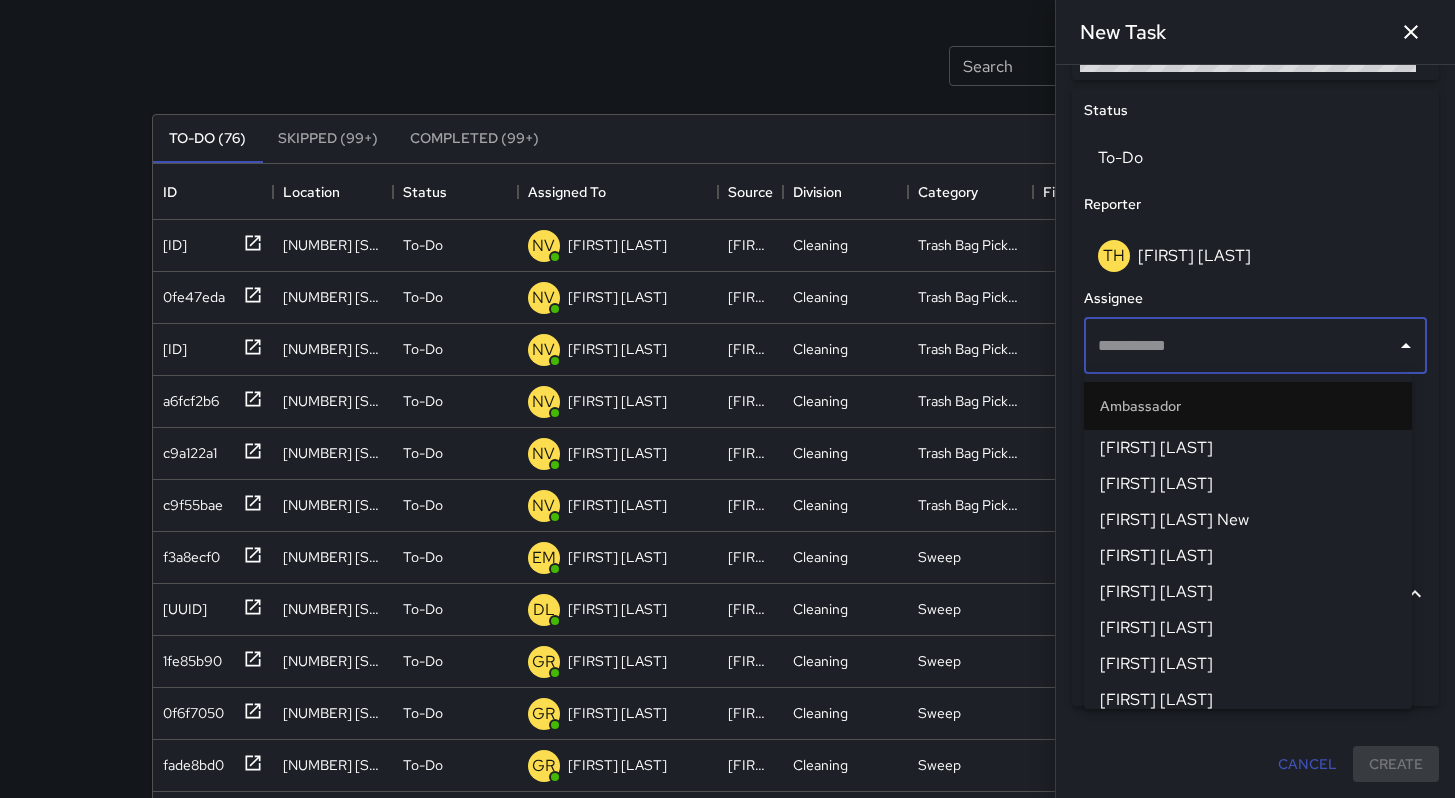 click at bounding box center [1240, 346] 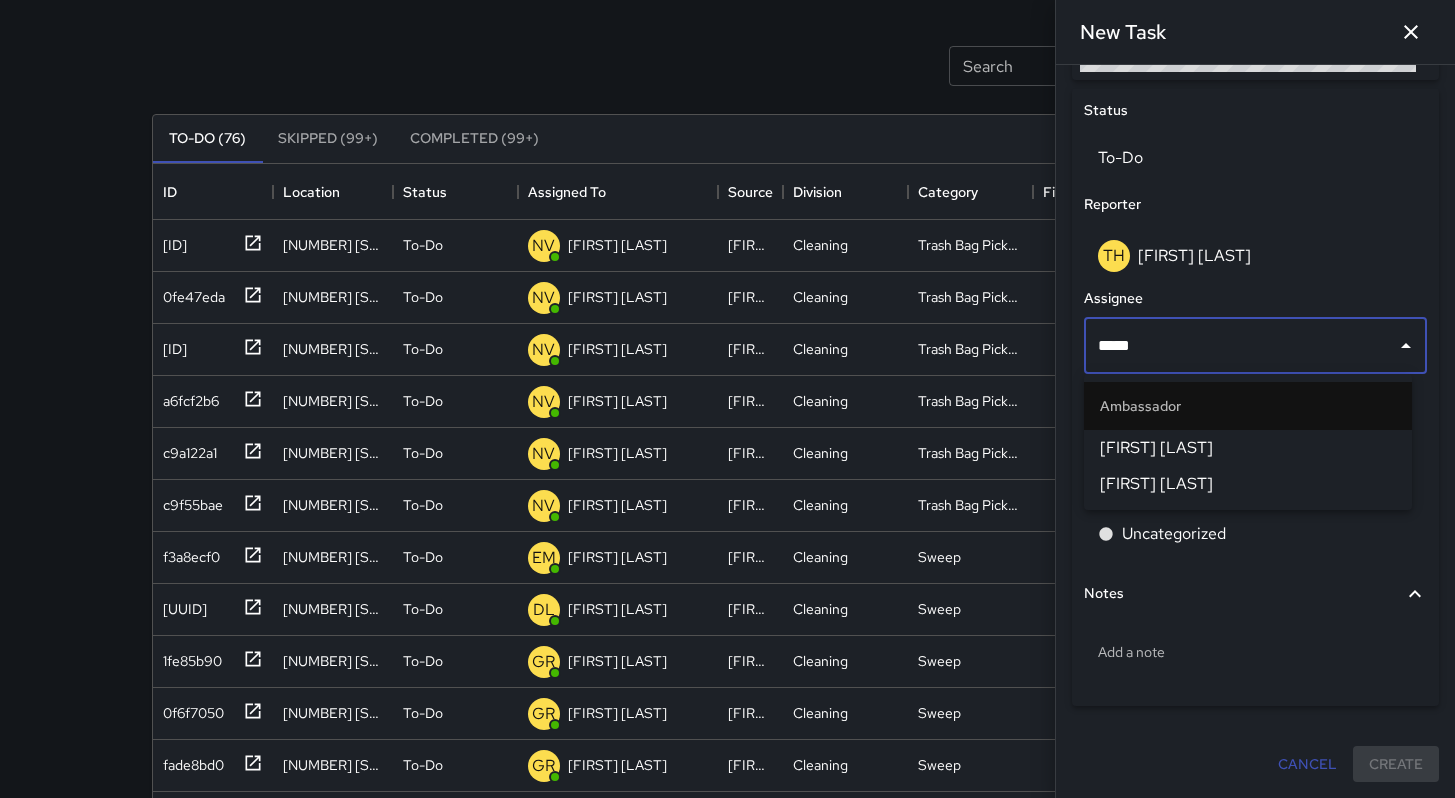 click on "[FIRST] [LAST]" at bounding box center (1248, 448) 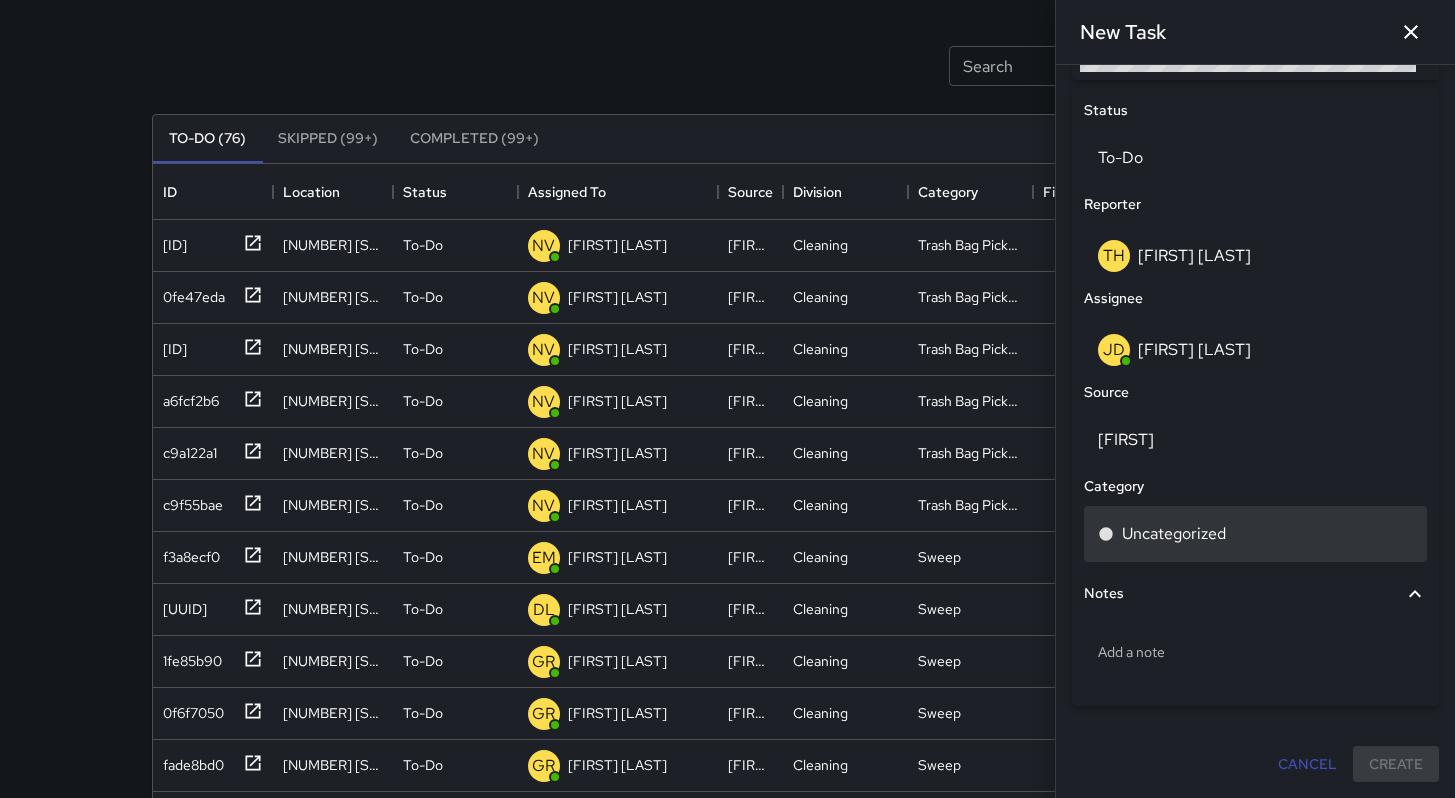click on "Uncategorized" at bounding box center [1174, 534] 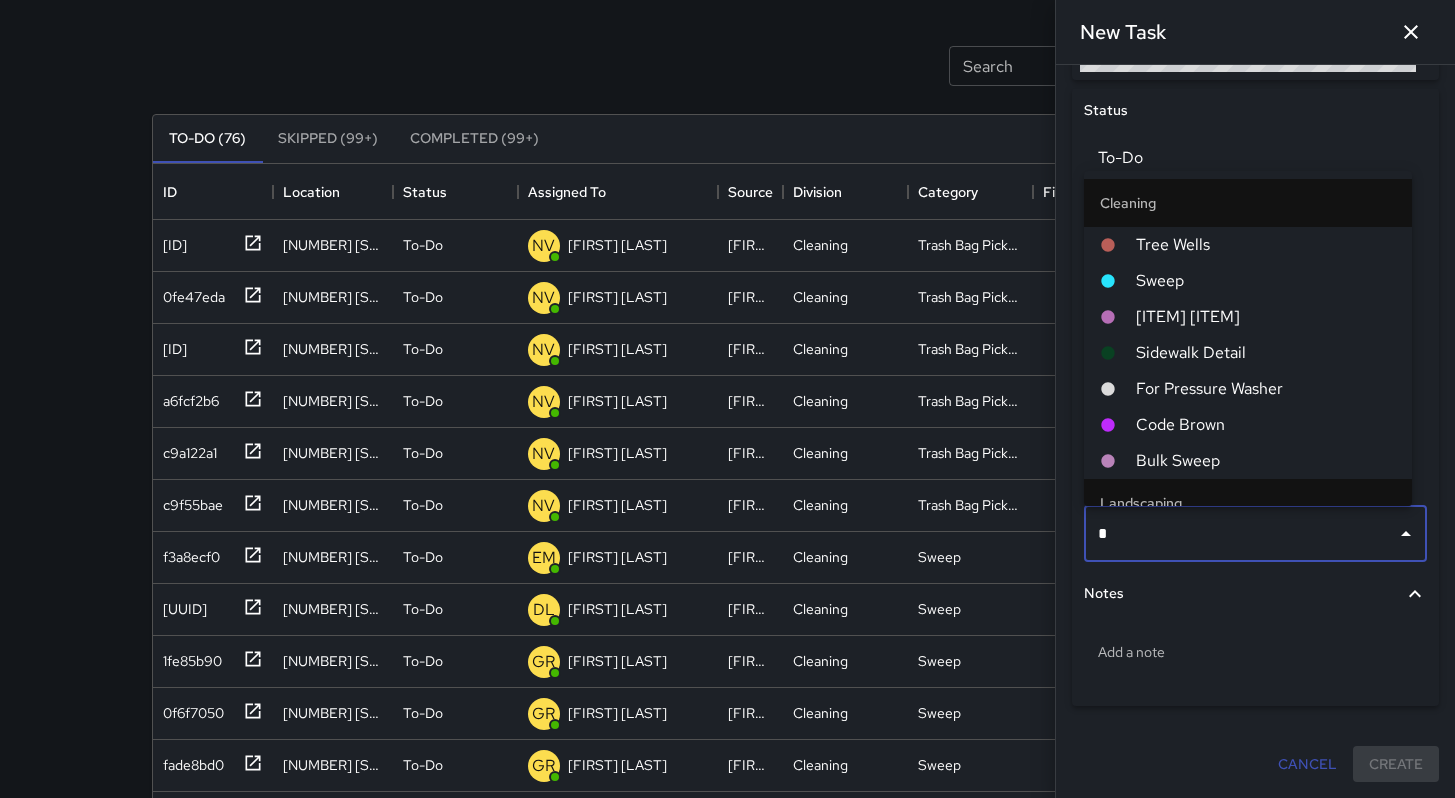 click on "Sweep" at bounding box center [1266, 281] 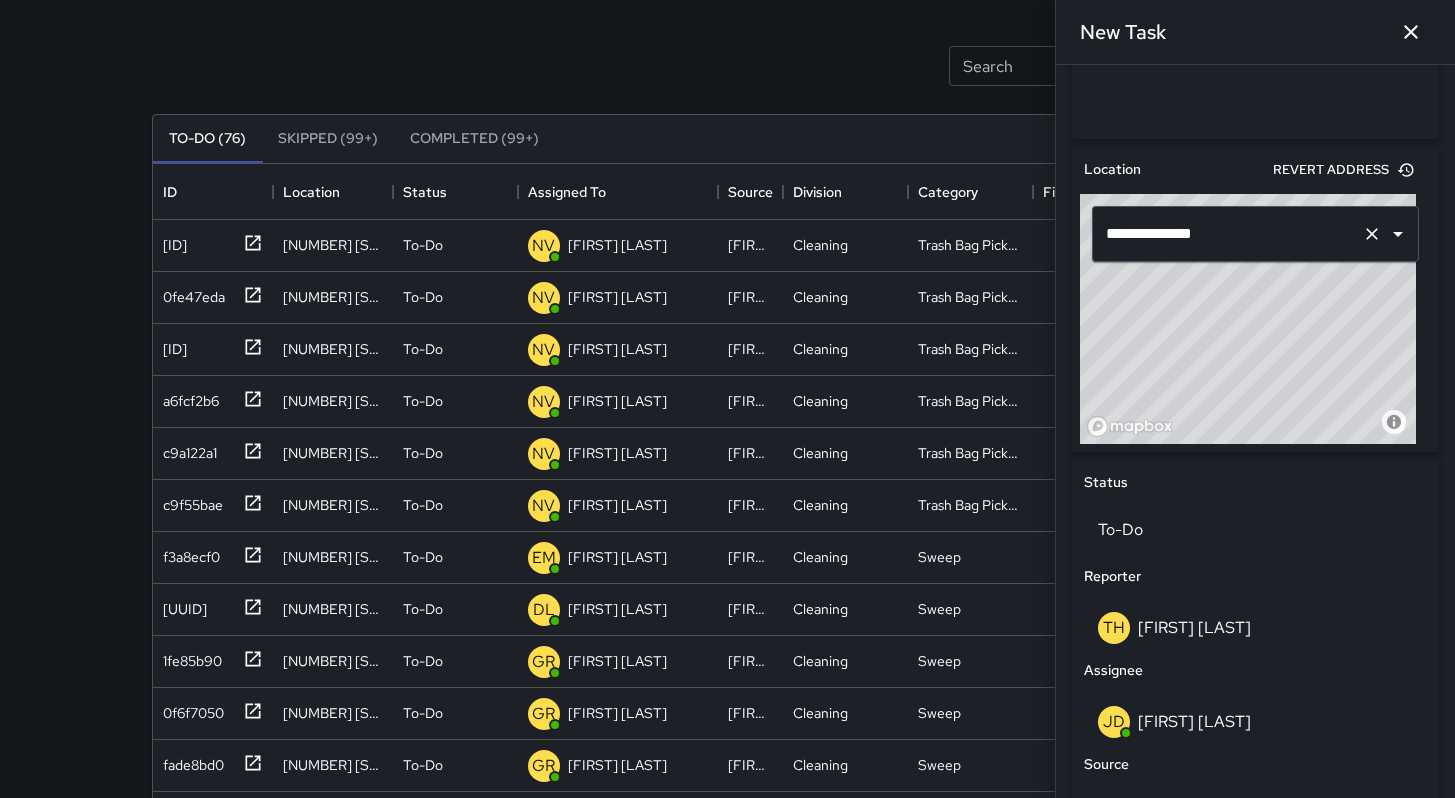 scroll, scrollTop: 520, scrollLeft: 0, axis: vertical 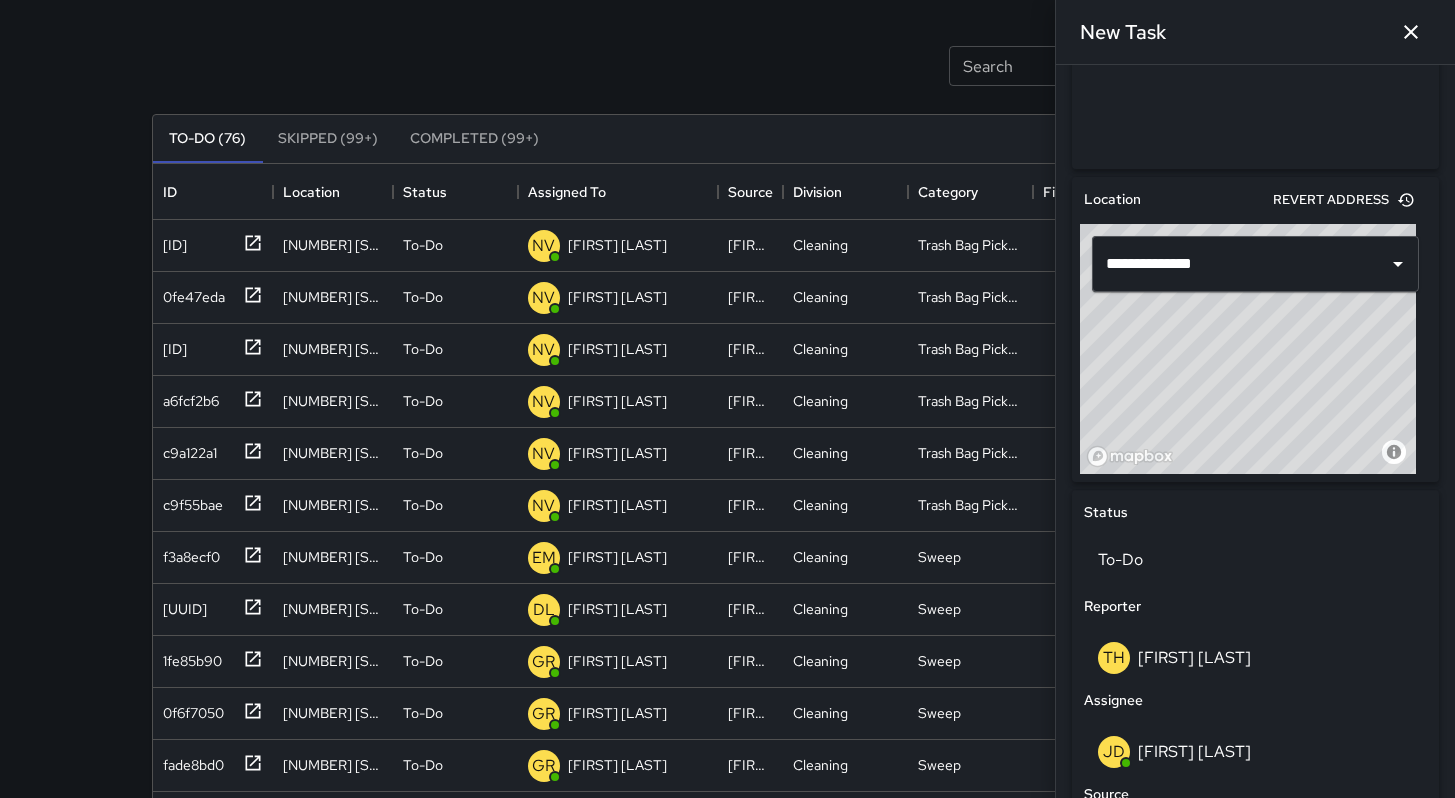 drag, startPoint x: 1239, startPoint y: 364, endPoint x: 1227, endPoint y: 398, distance: 36.05551 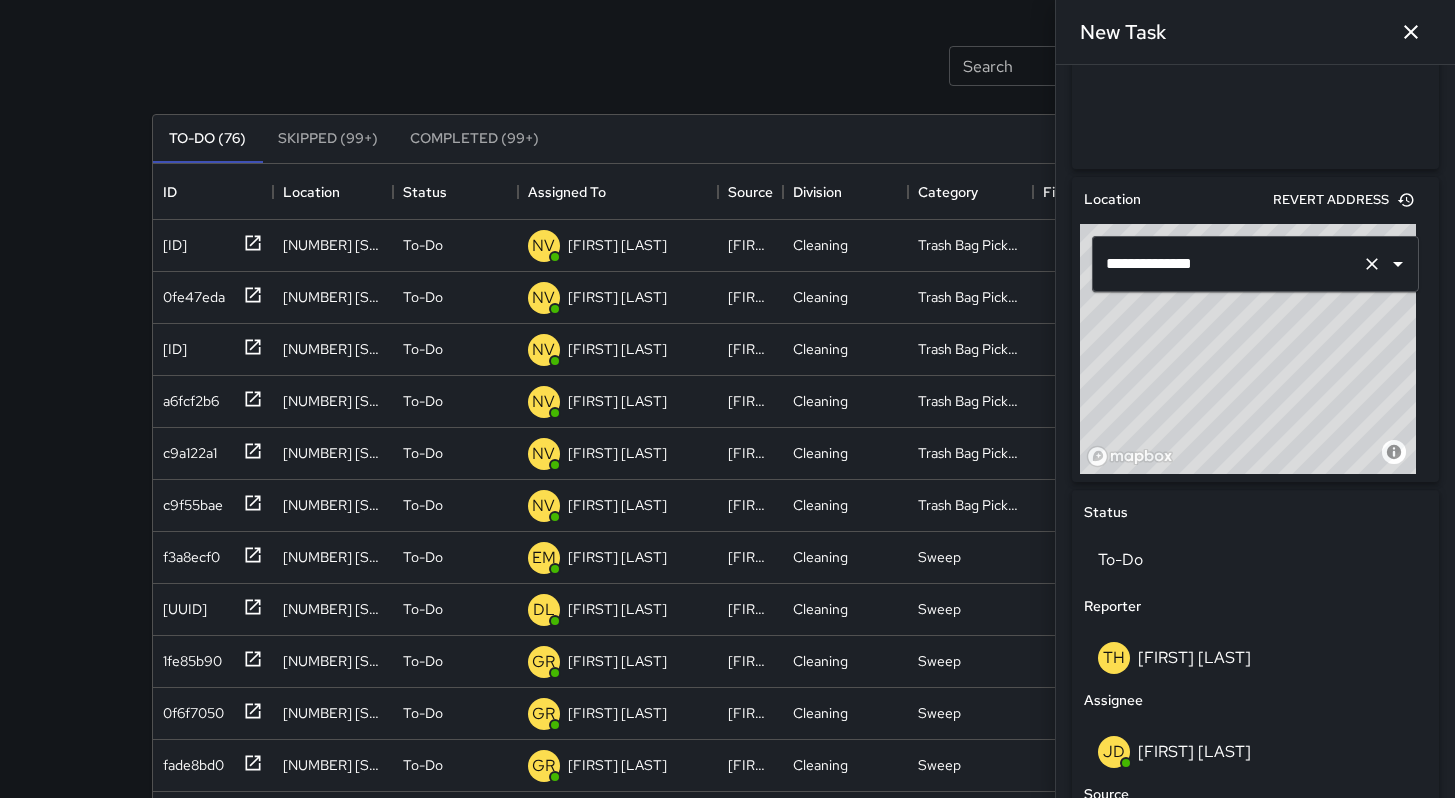 click on "**********" at bounding box center [1227, 264] 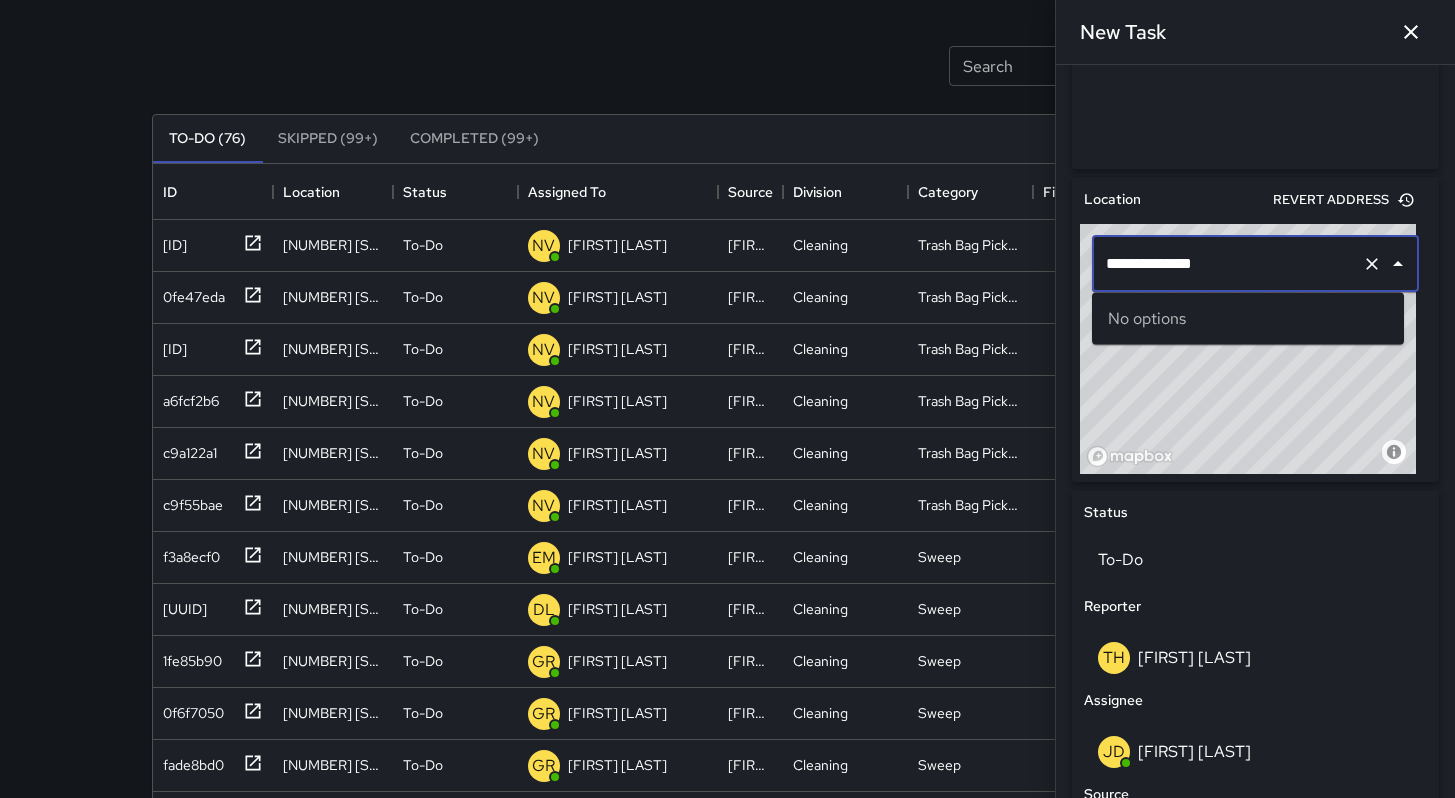 click at bounding box center [1372, 264] 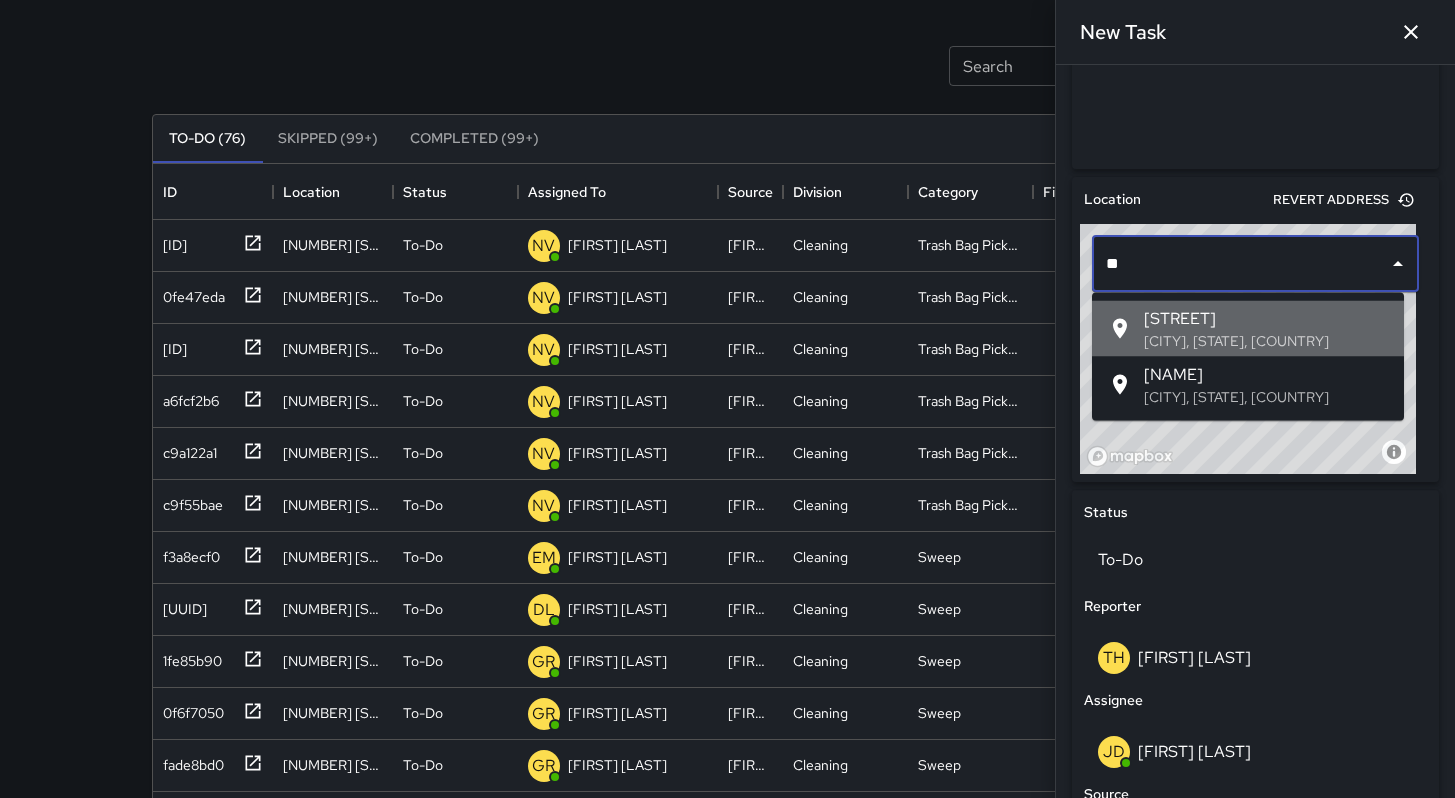 click on "[STREET]" at bounding box center (1266, 319) 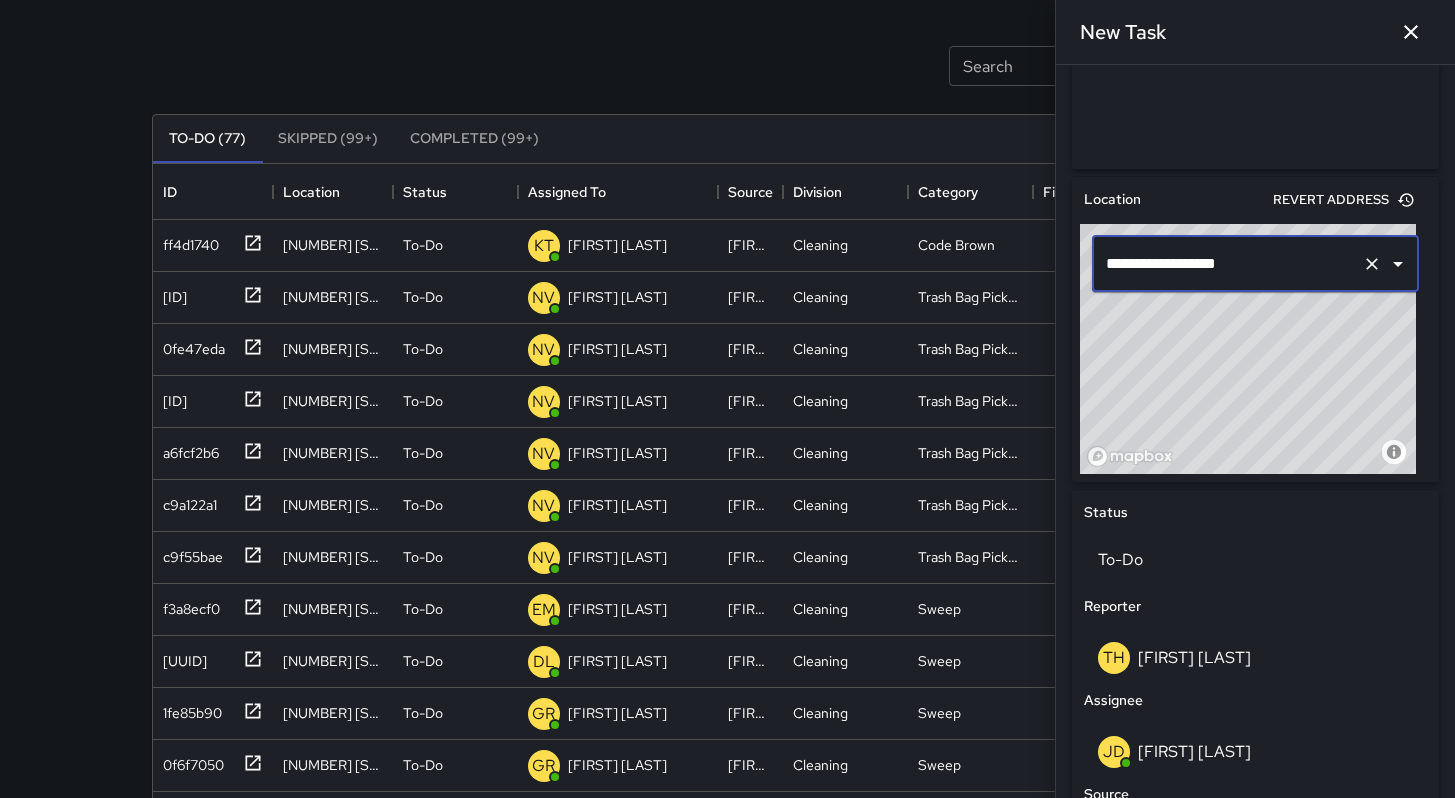 click on "**********" at bounding box center (1227, 264) 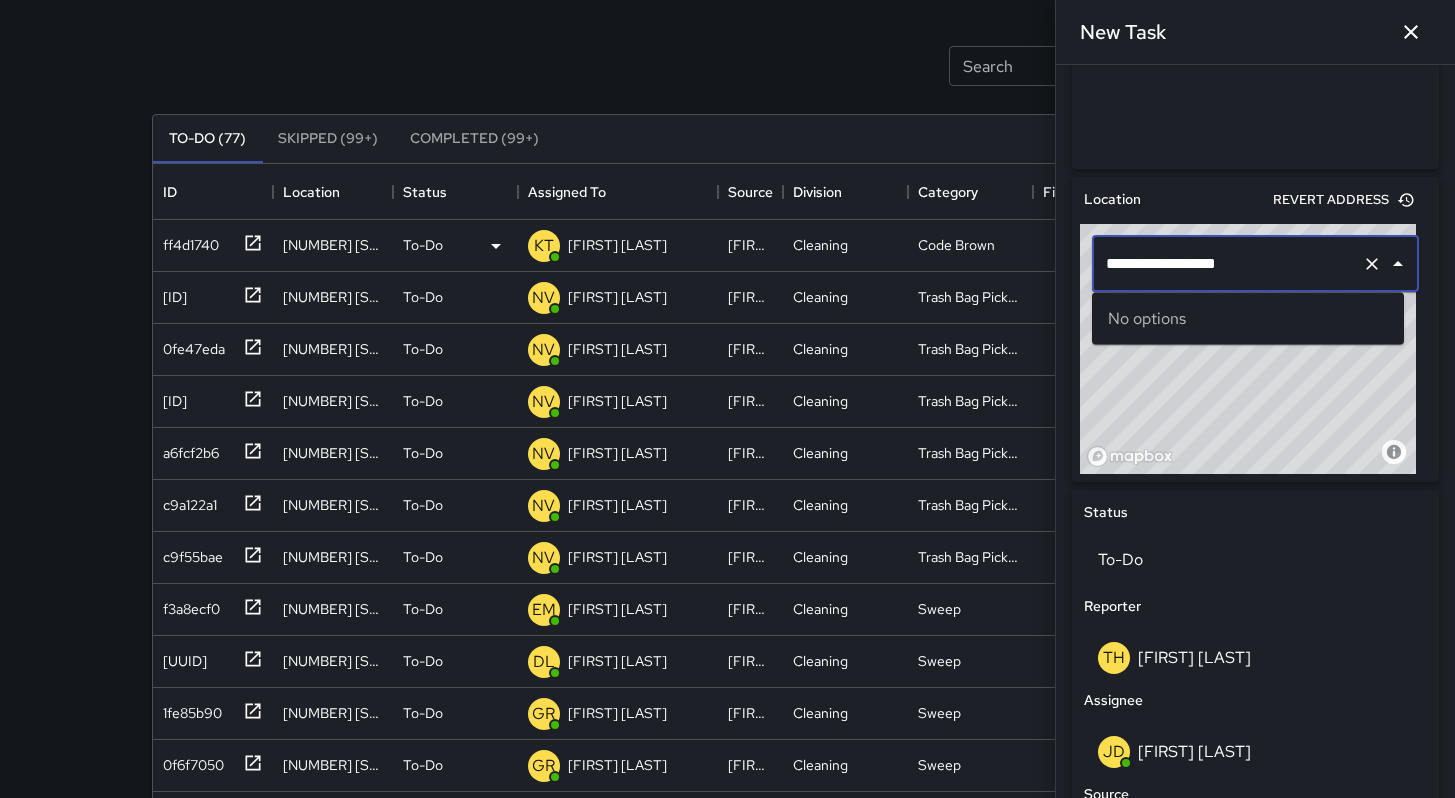 drag, startPoint x: 1291, startPoint y: 265, endPoint x: 1047, endPoint y: 263, distance: 244.0082 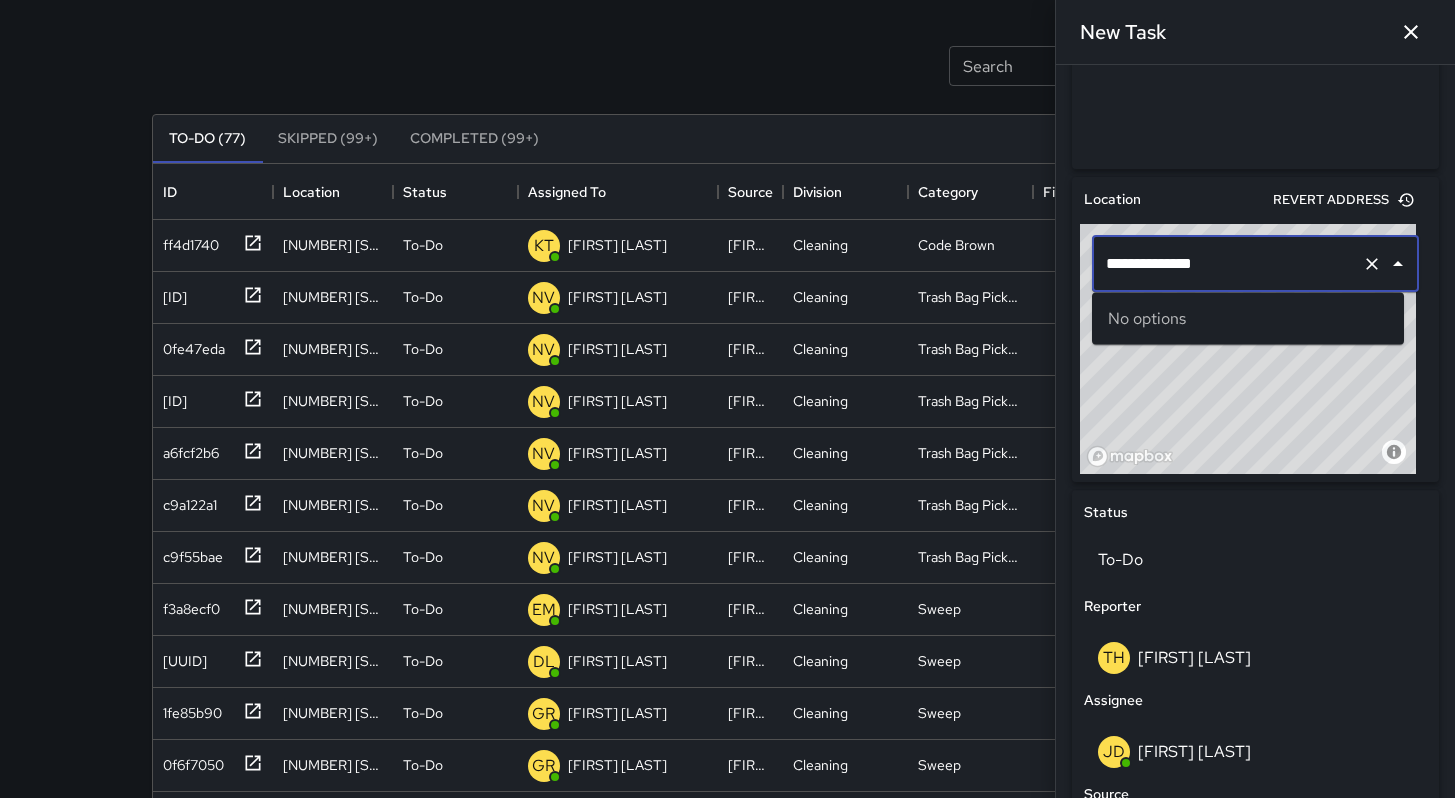 click on "**********" at bounding box center (1227, 264) 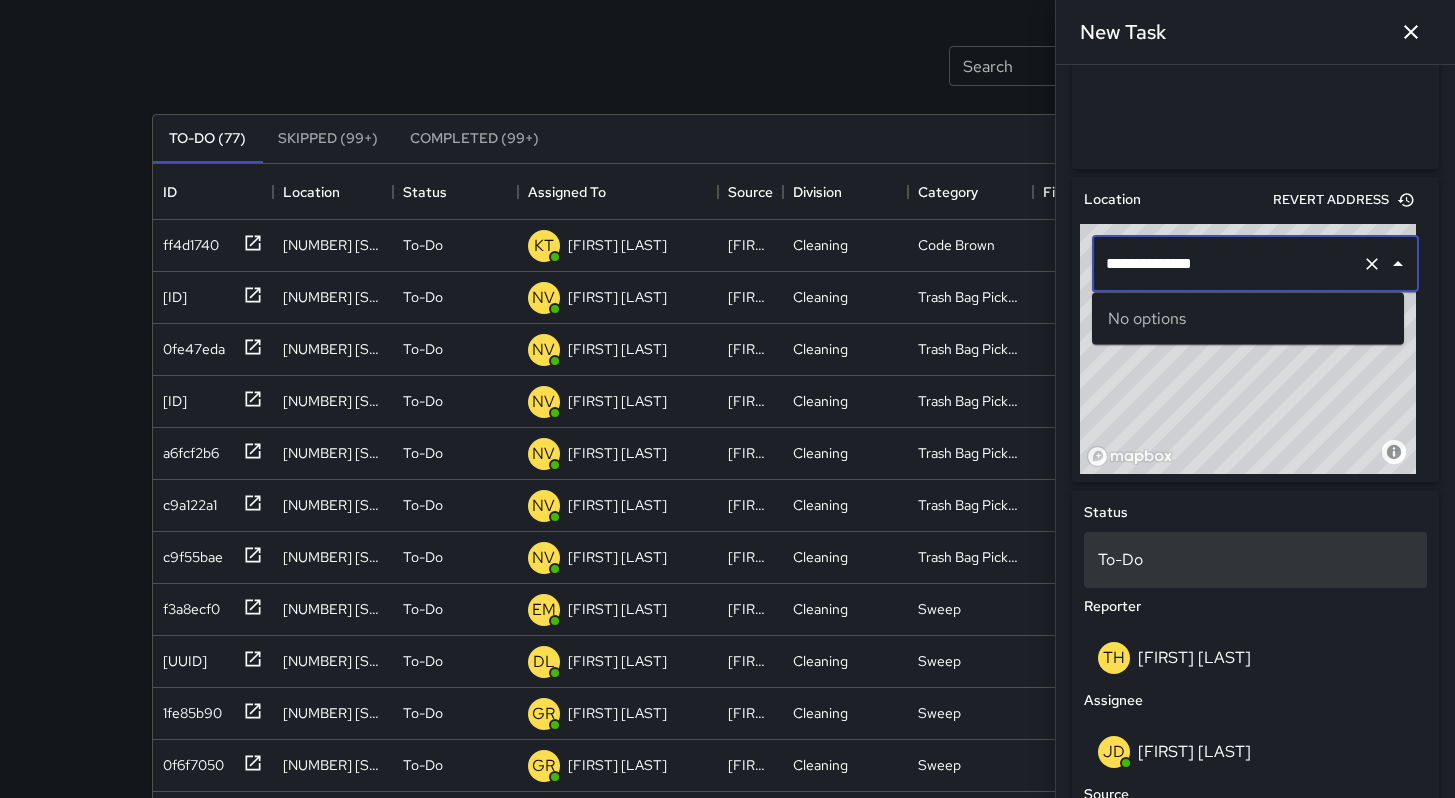 click on "To-Do" at bounding box center (1255, 560) 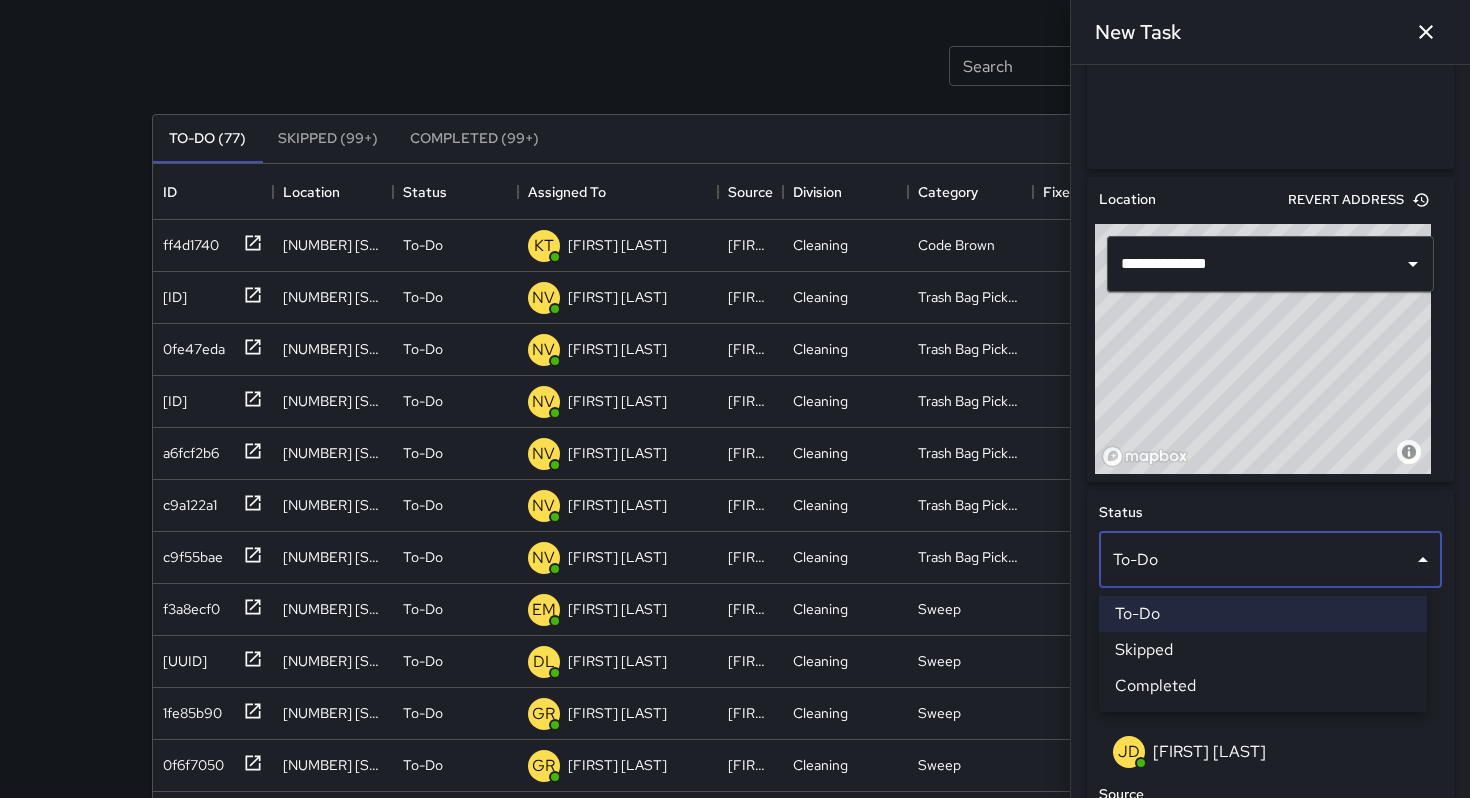 click at bounding box center (735, 399) 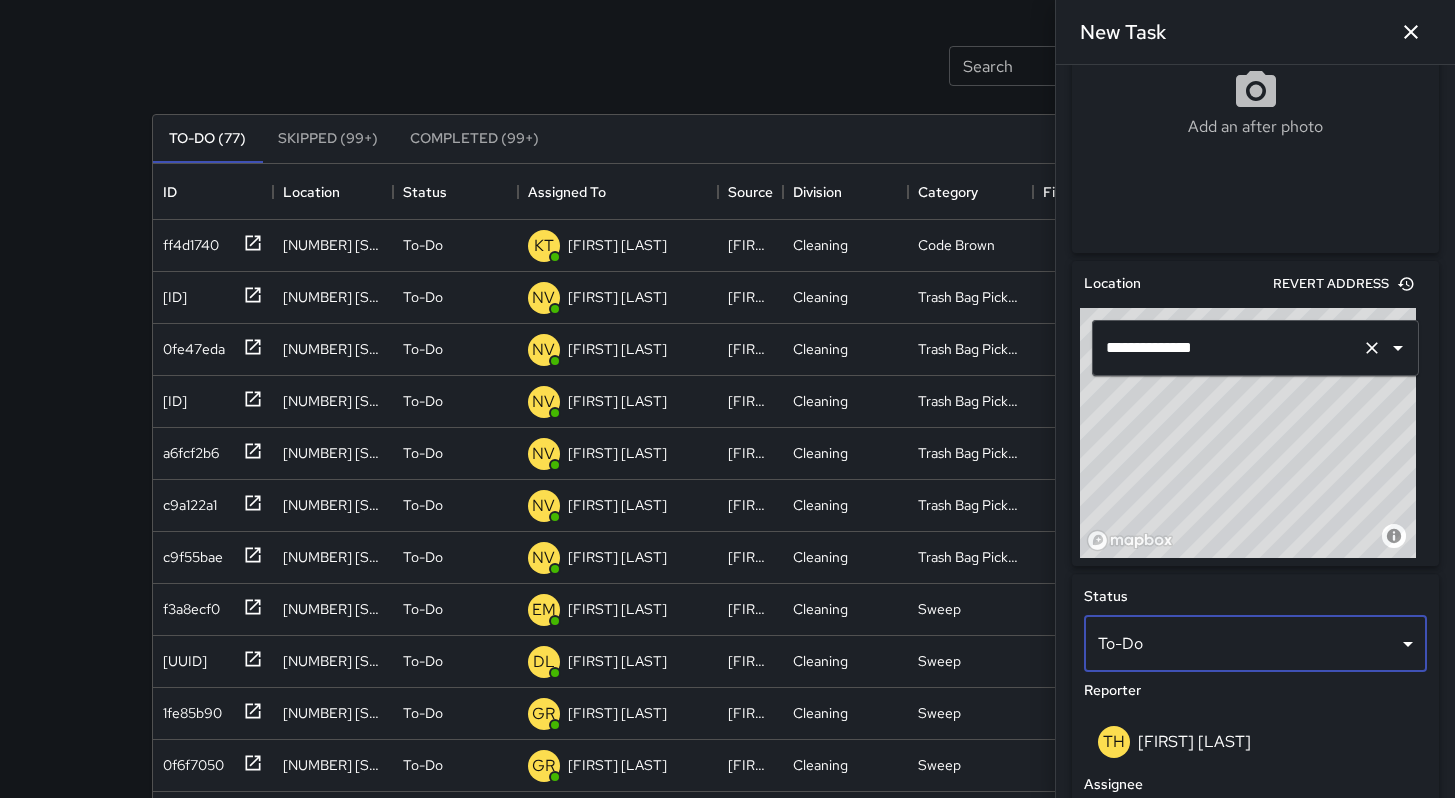 scroll, scrollTop: 350, scrollLeft: 0, axis: vertical 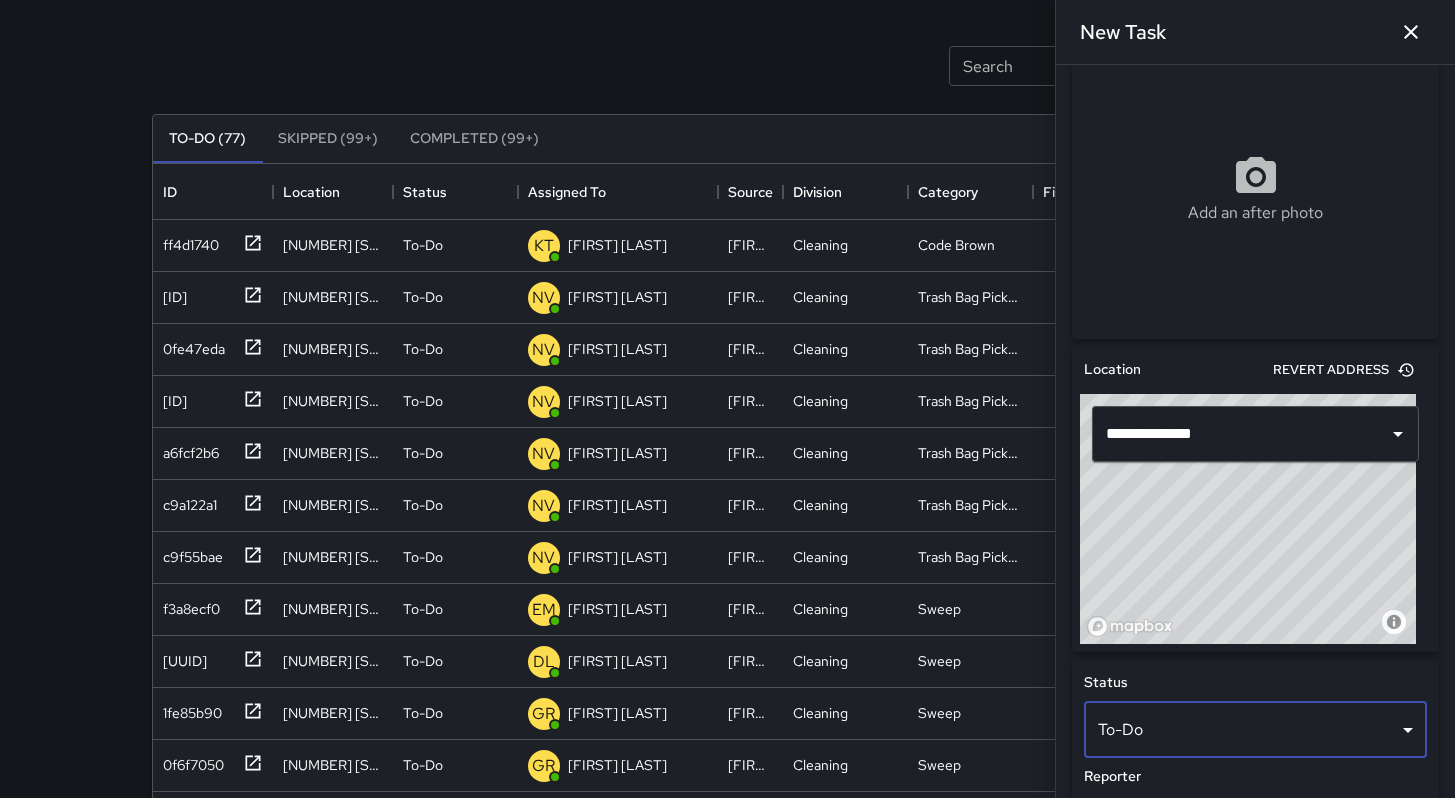 click at bounding box center (1398, 434) 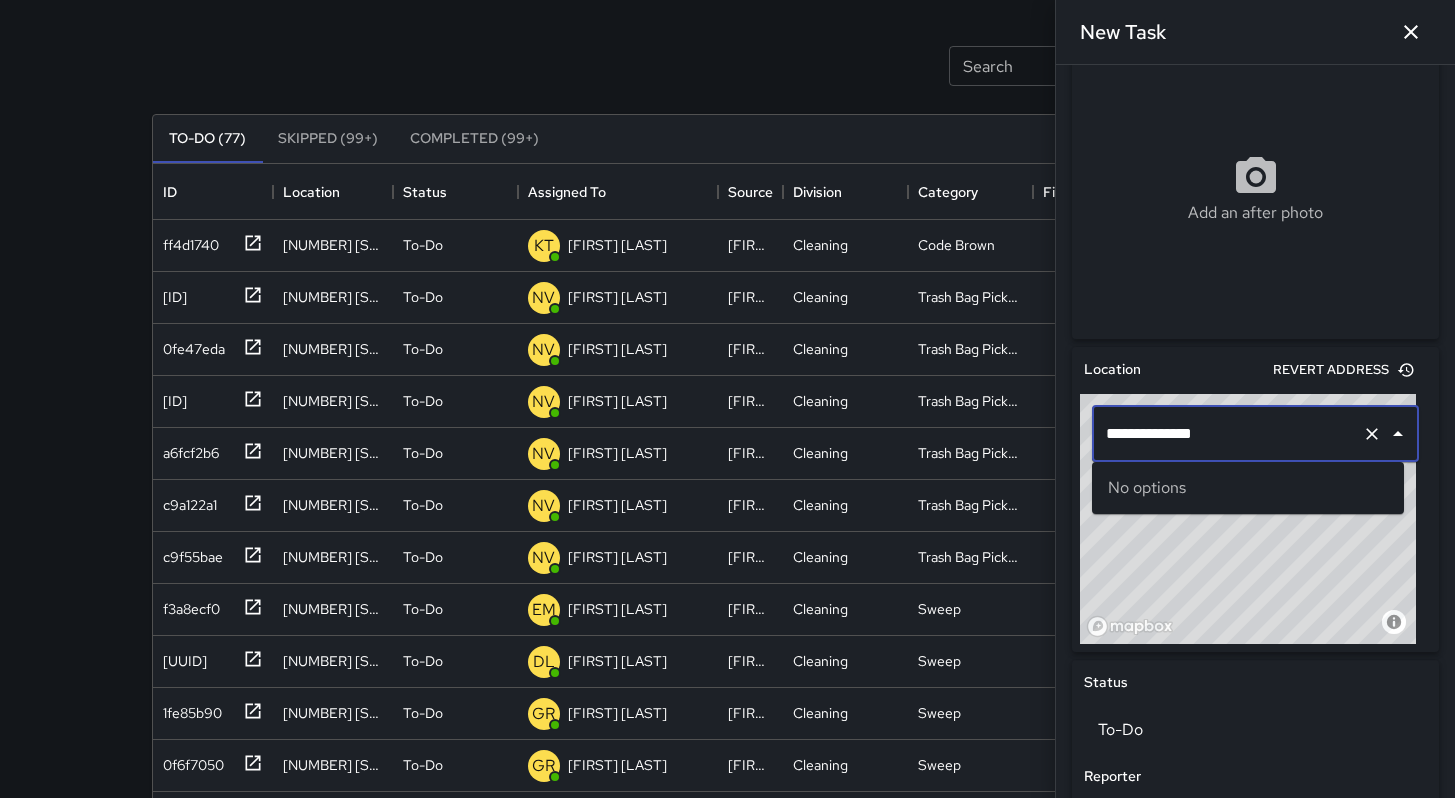 click on "**********" at bounding box center (1227, 434) 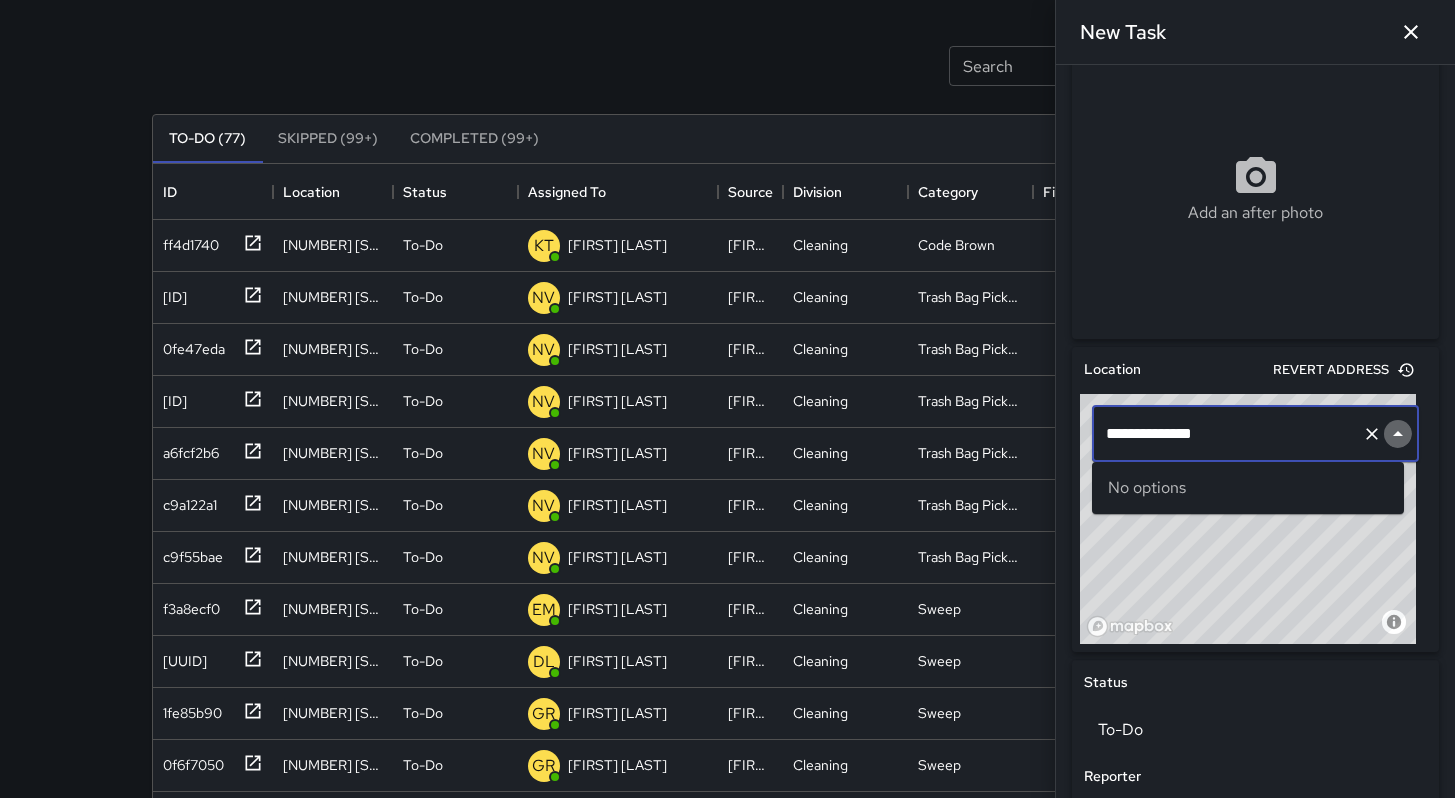 click at bounding box center [1398, 434] 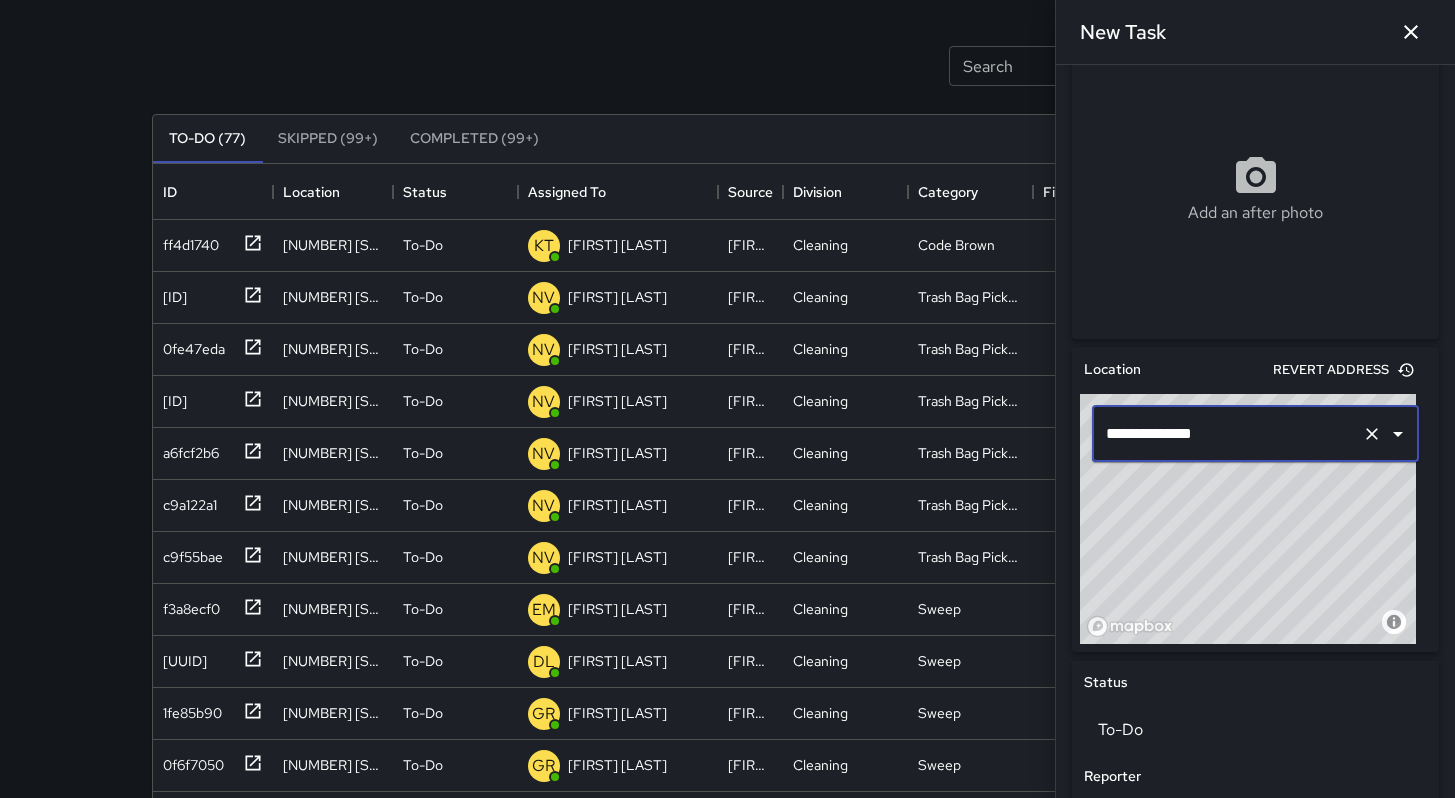 click at bounding box center [1398, 434] 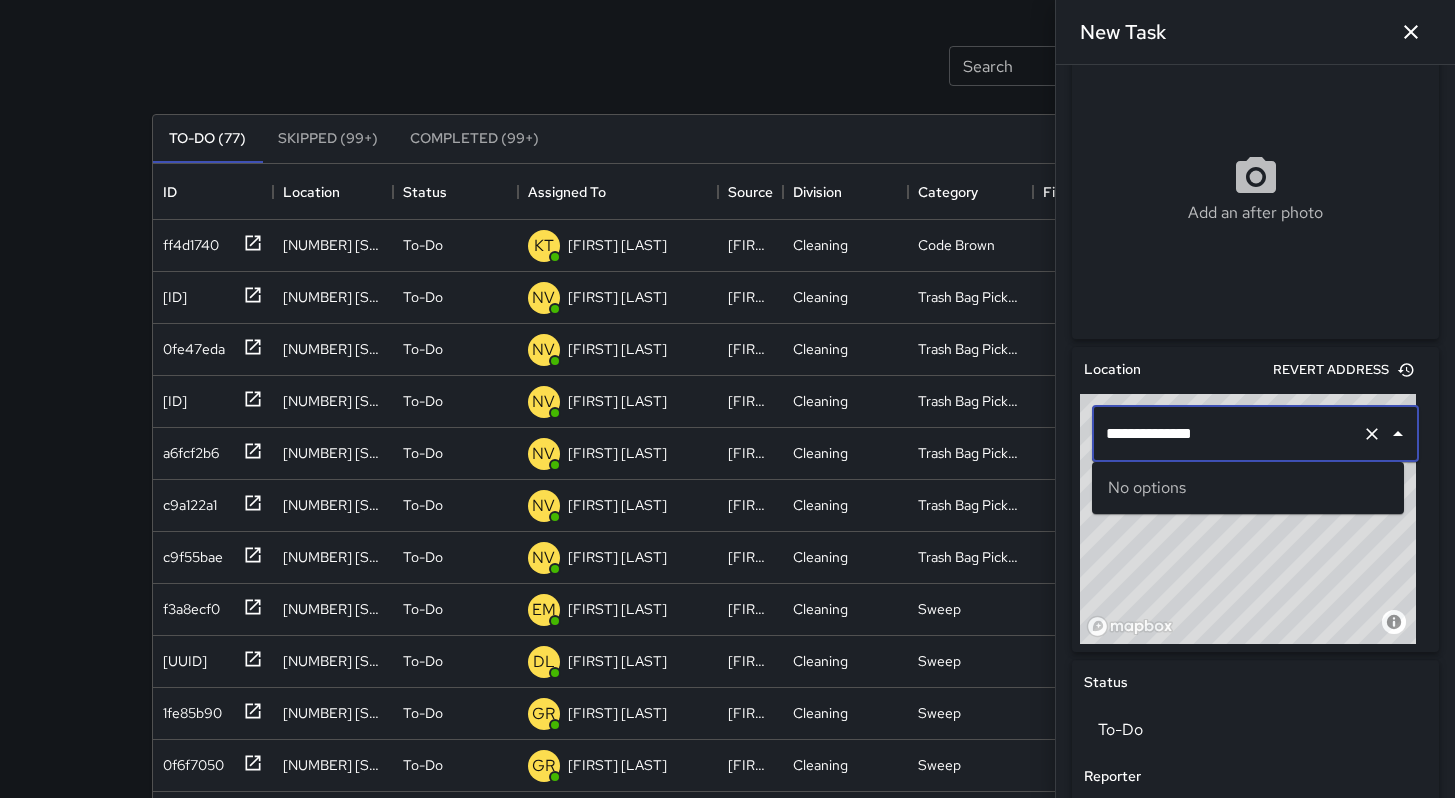 click on "No options" at bounding box center [1248, 488] 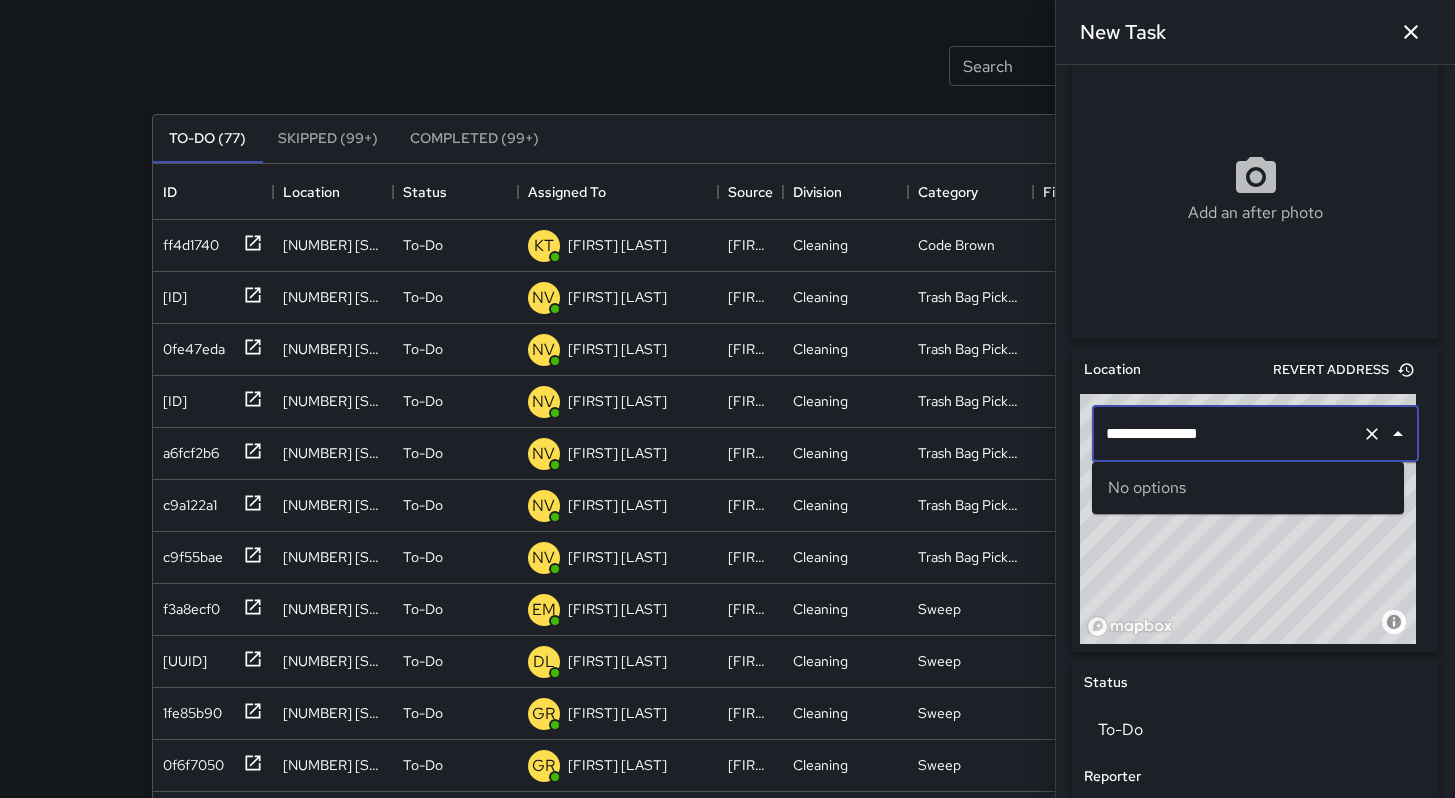 type on "**********" 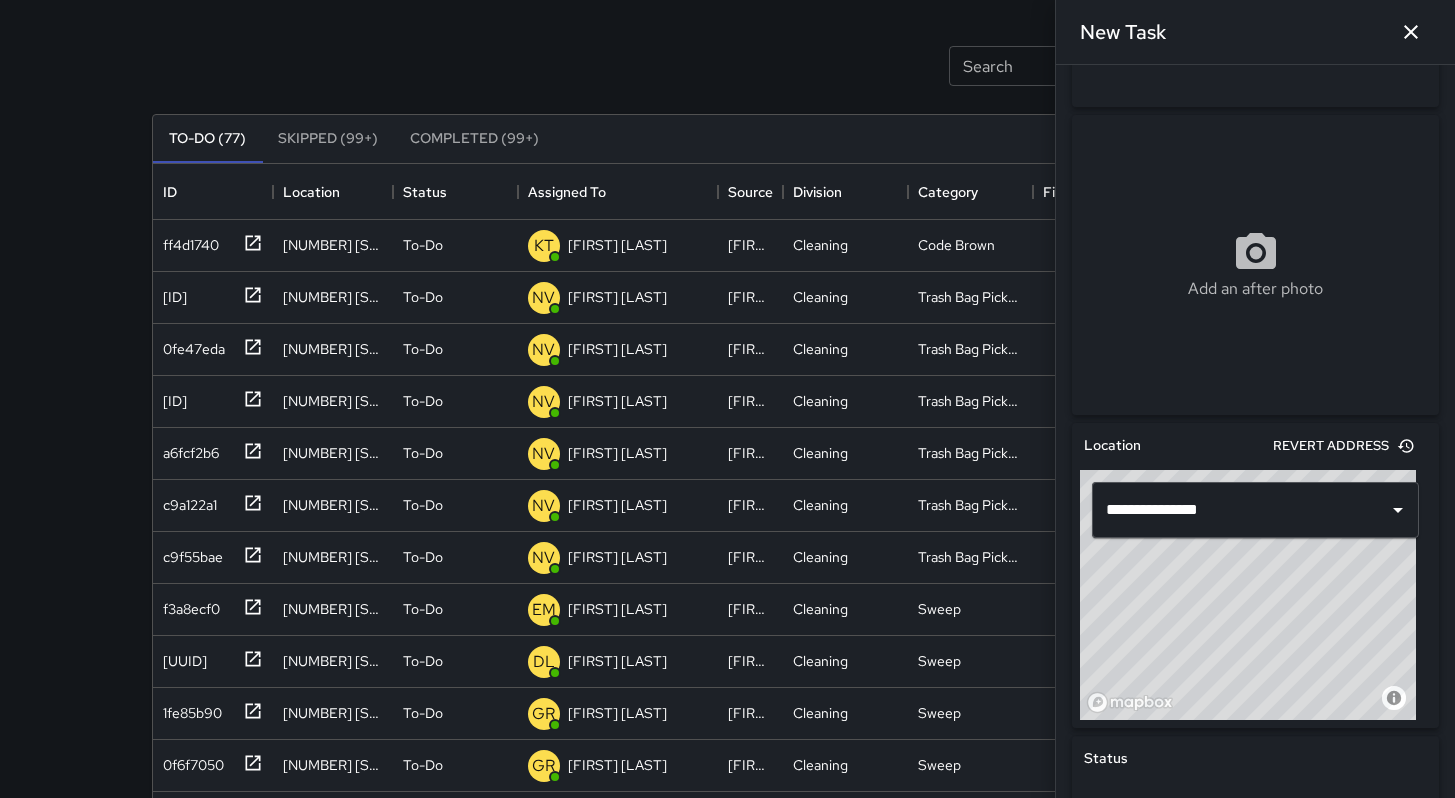 scroll, scrollTop: 0, scrollLeft: 0, axis: both 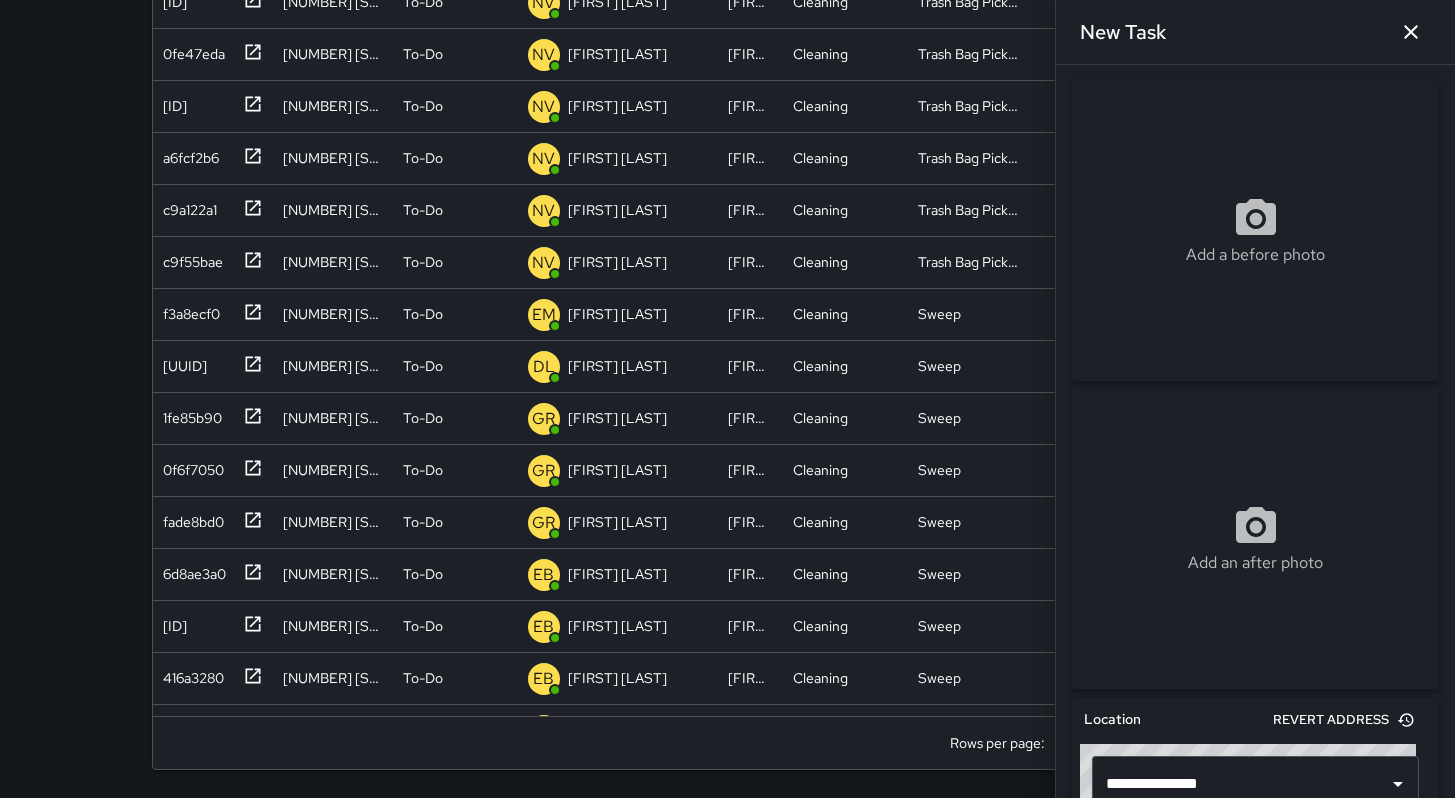 click at bounding box center [1406, 720] 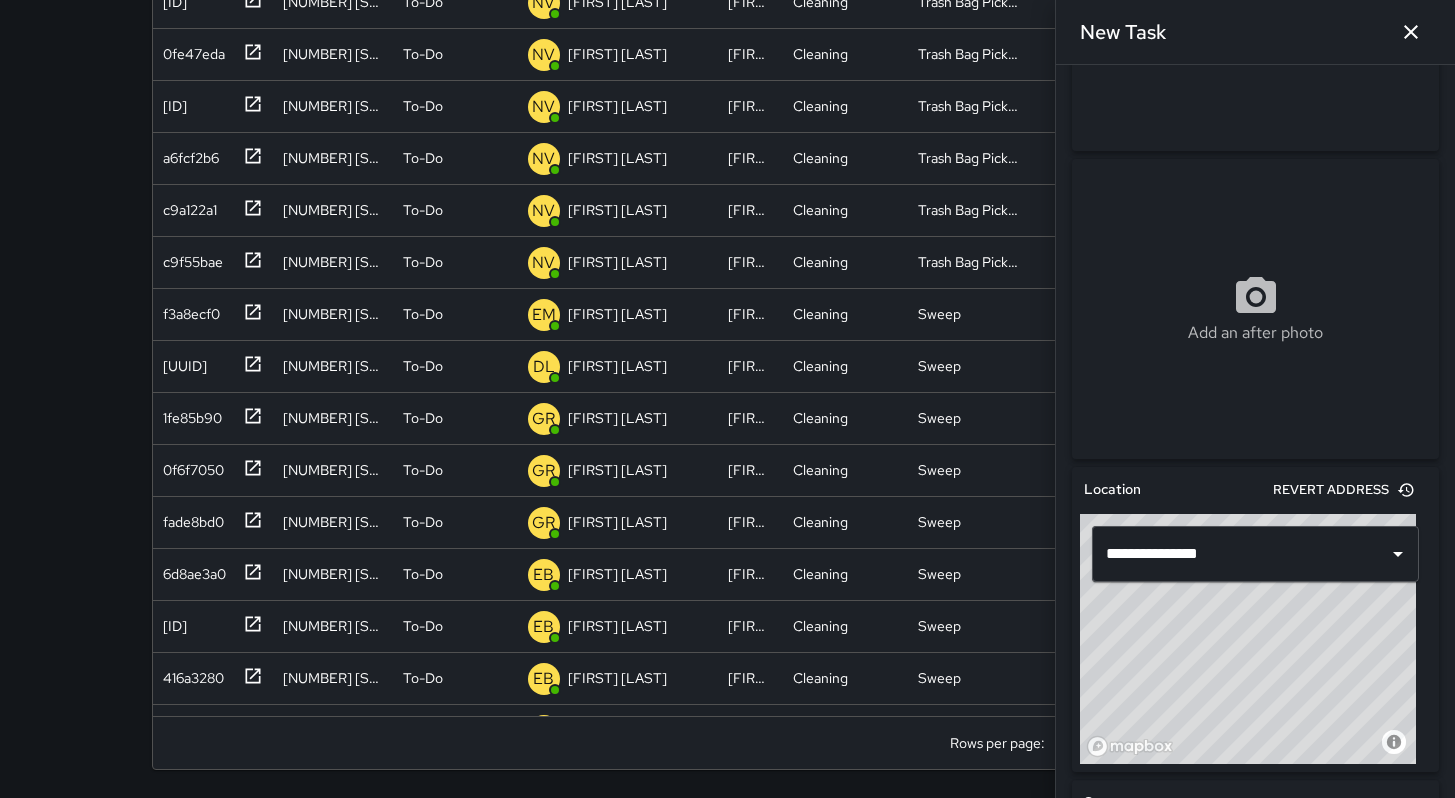 scroll, scrollTop: 613, scrollLeft: 0, axis: vertical 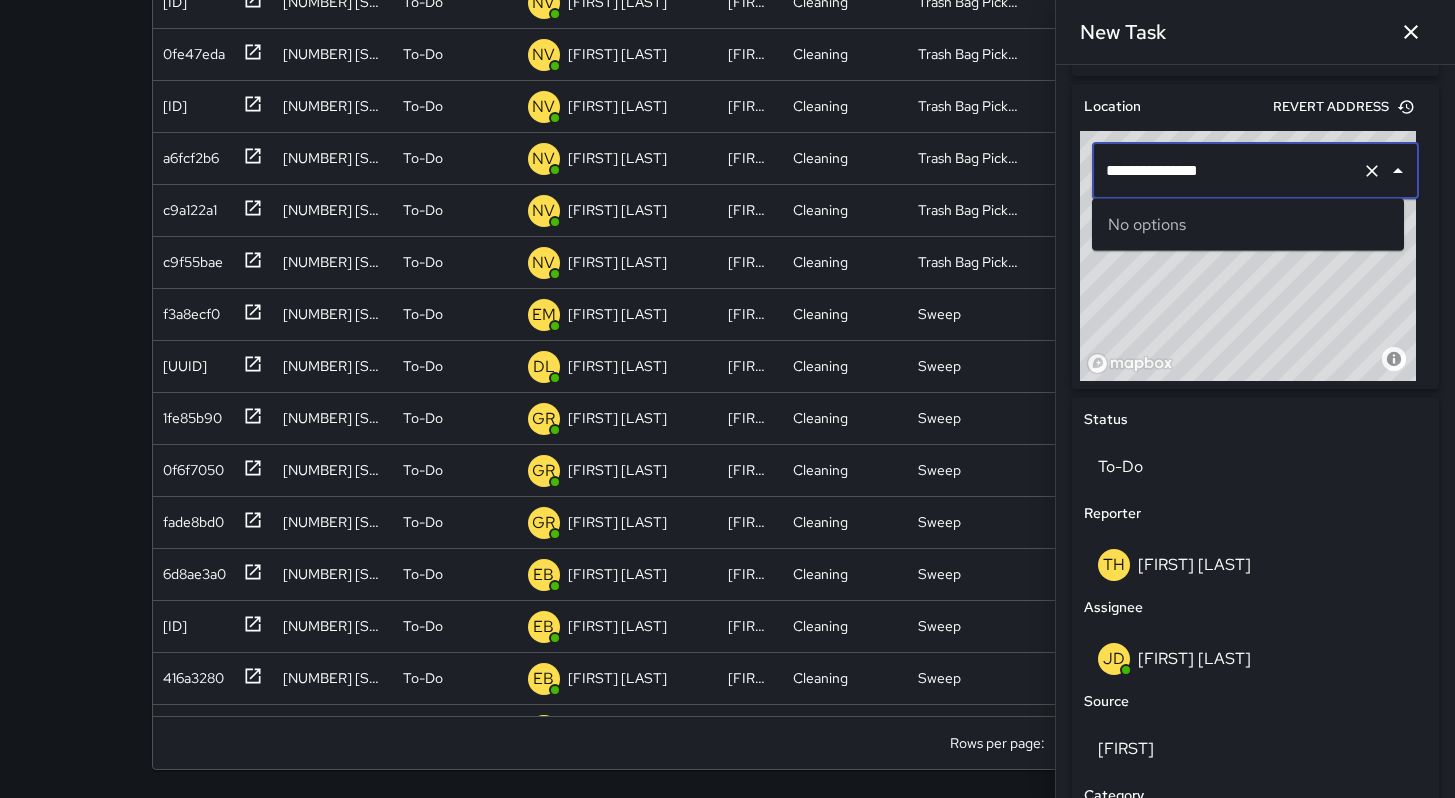 click on "**********" at bounding box center (1227, 171) 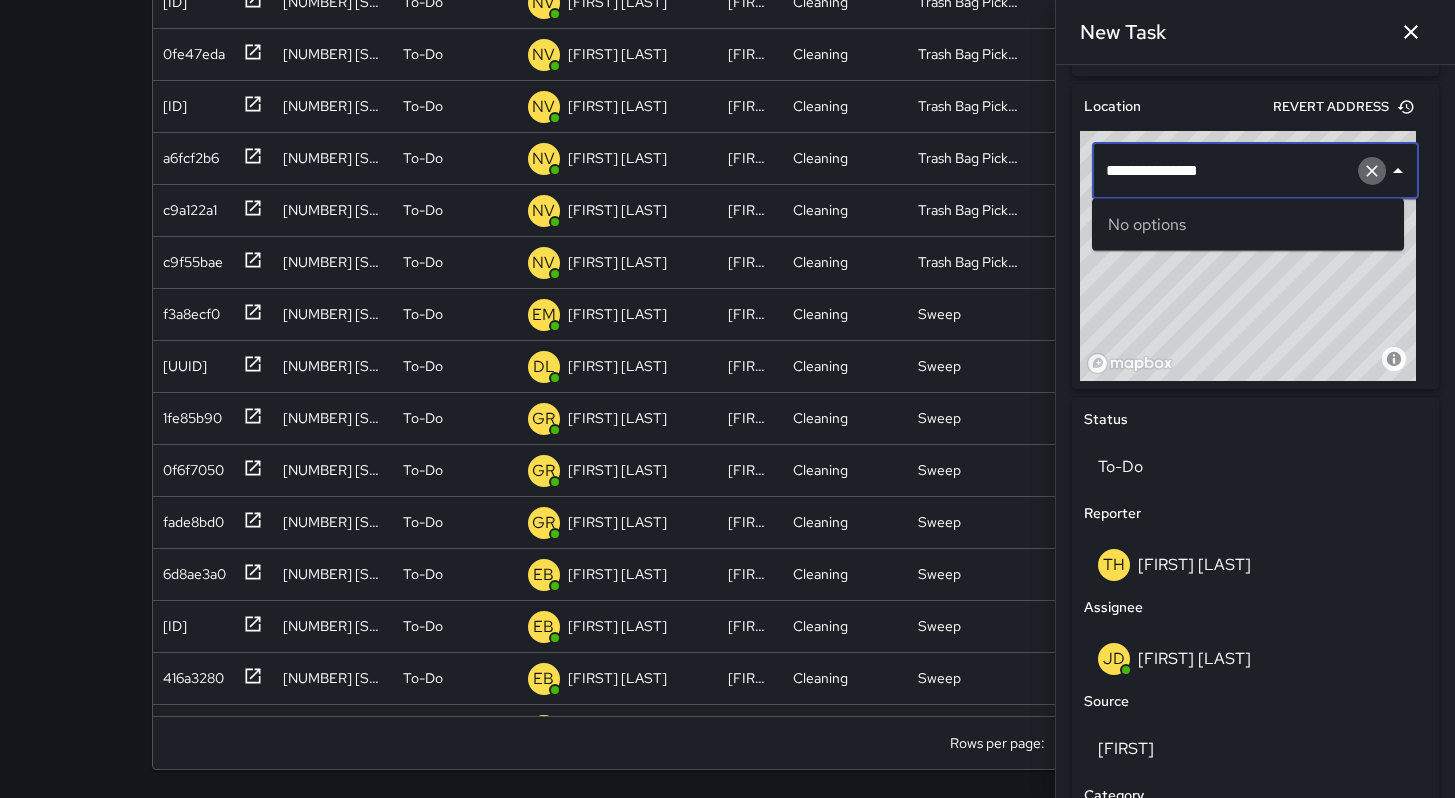 click at bounding box center [1372, 171] 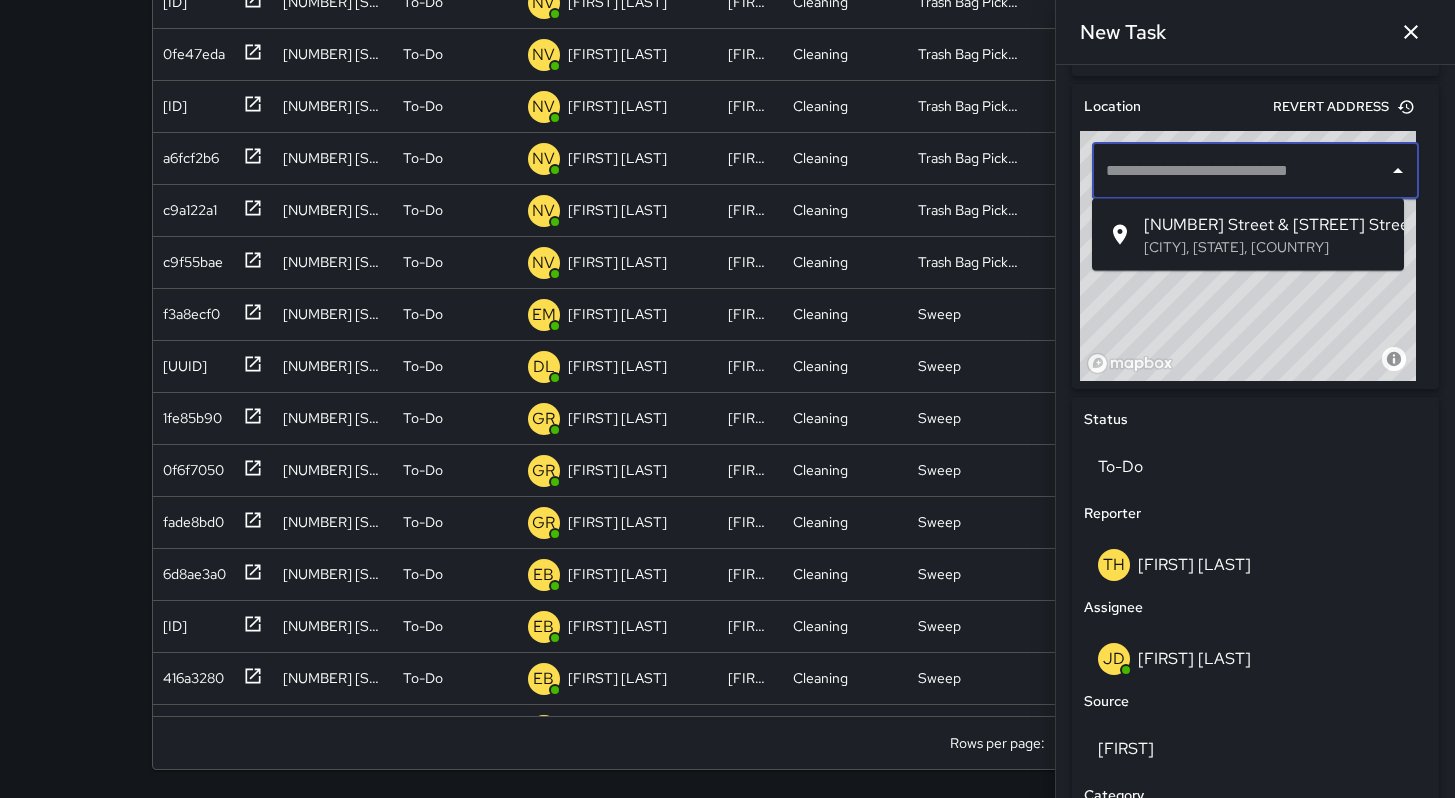 click on "[CITY], [STATE], [COUNTRY]" at bounding box center (1266, 247) 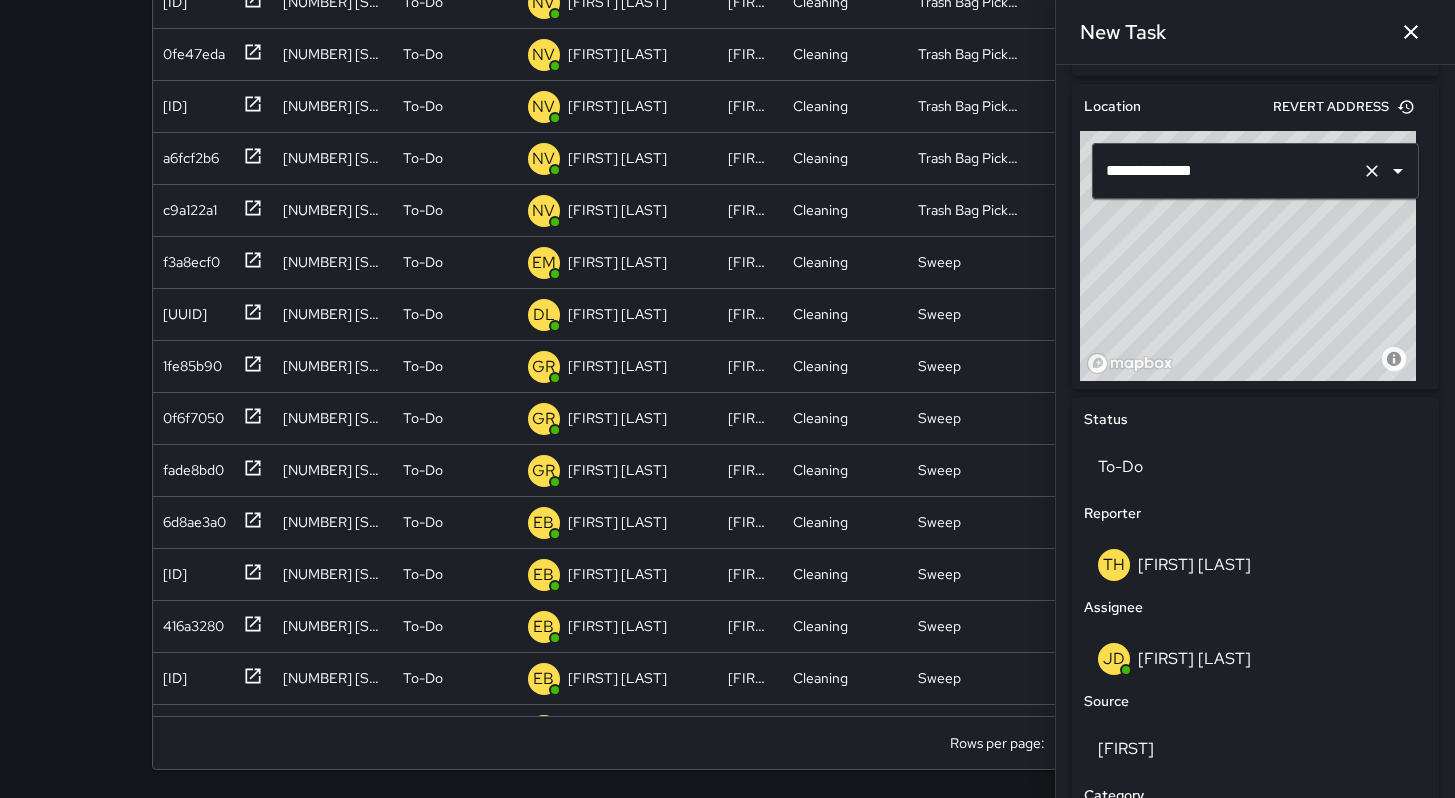 drag, startPoint x: 1309, startPoint y: 314, endPoint x: 1300, endPoint y: 292, distance: 23.769728 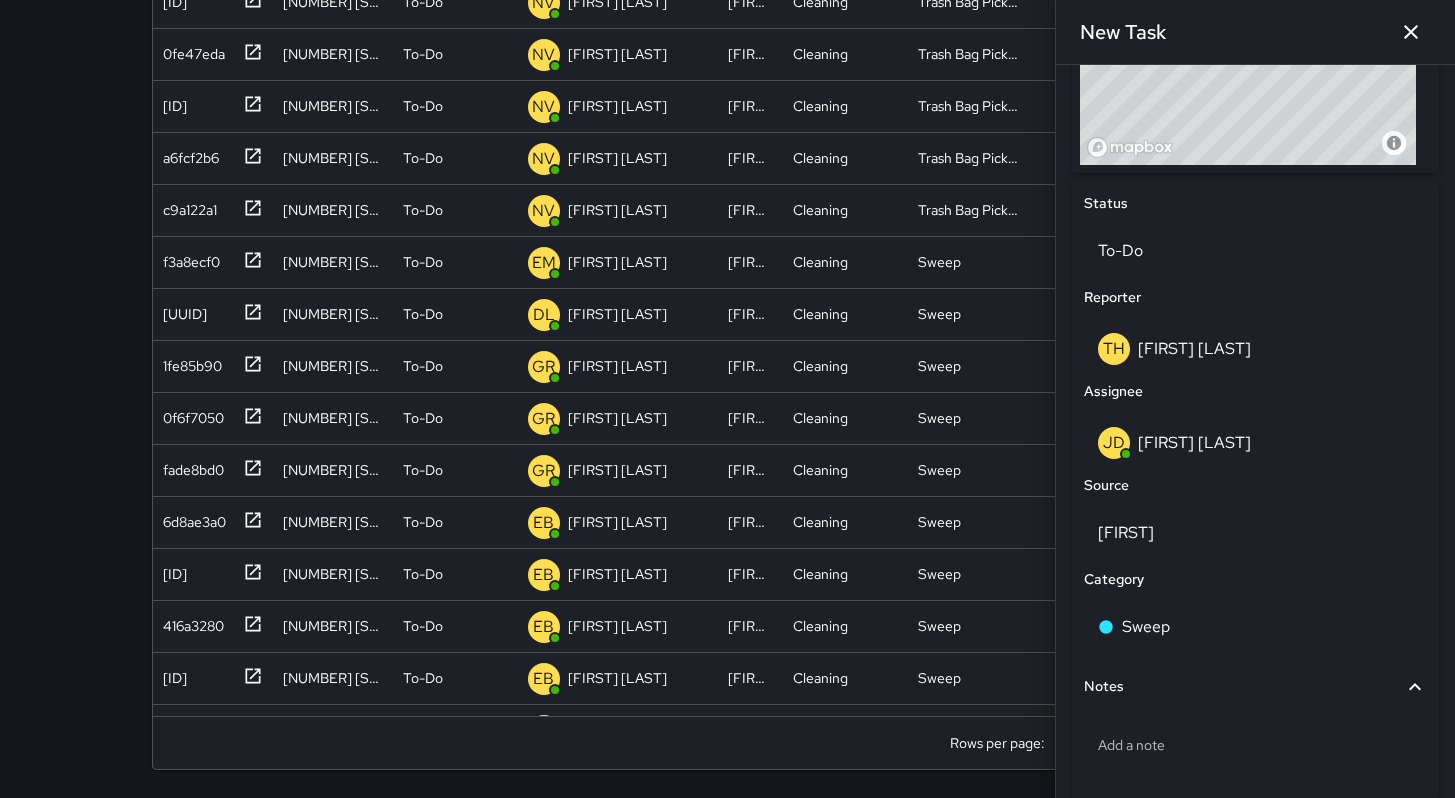 scroll, scrollTop: 922, scrollLeft: 0, axis: vertical 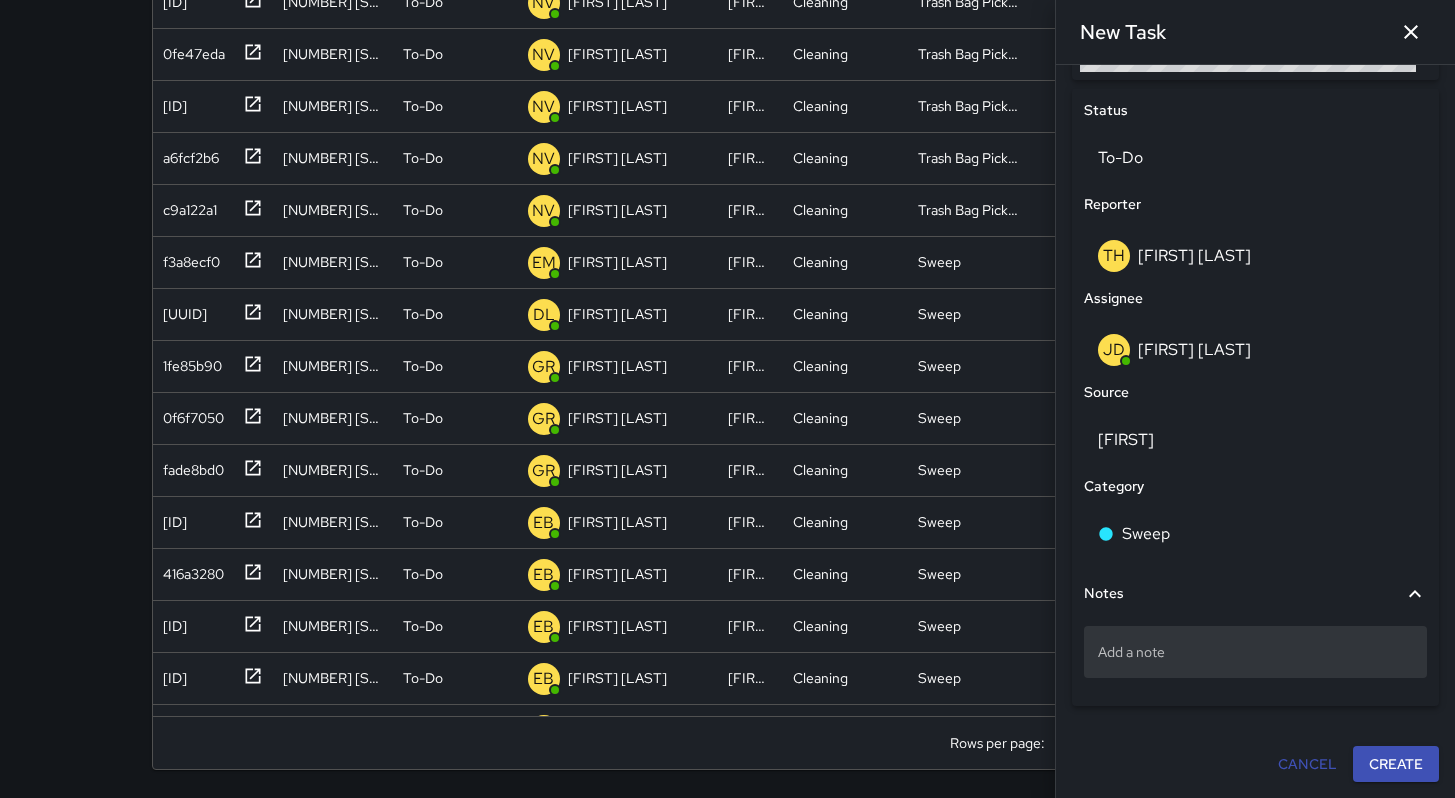 click on "Add a note" at bounding box center (1255, 652) 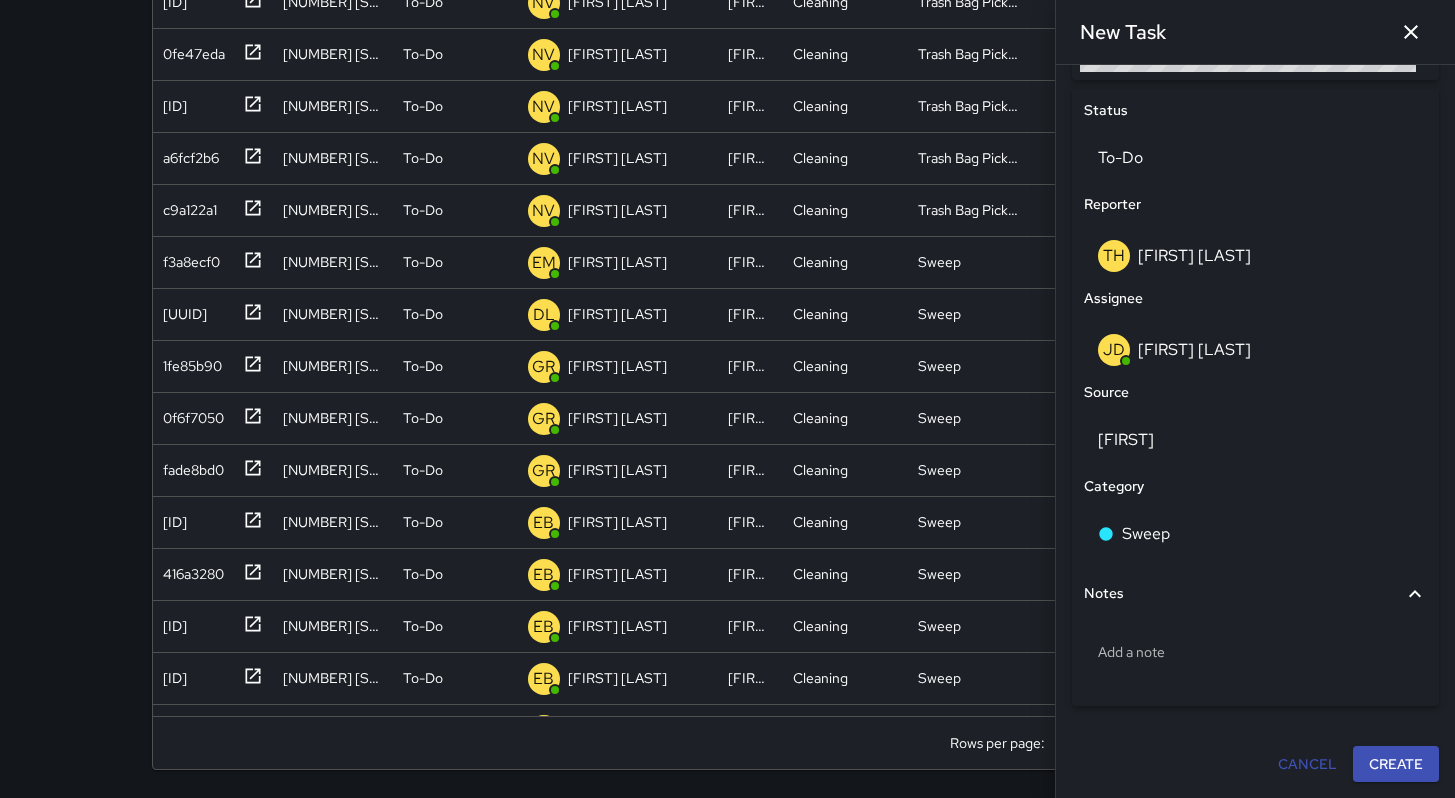 scroll, scrollTop: 903, scrollLeft: 0, axis: vertical 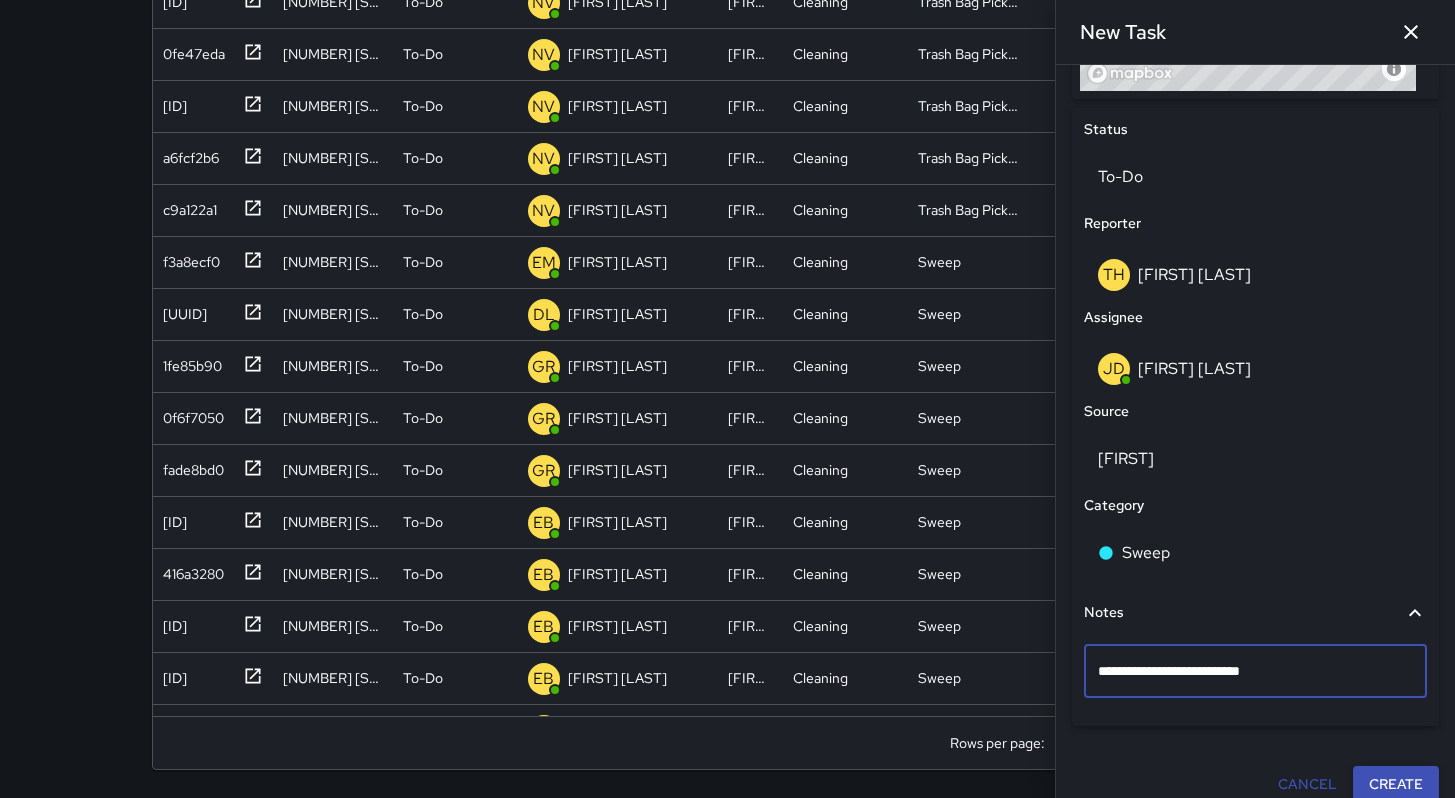 click on "Create" at bounding box center [1396, 784] 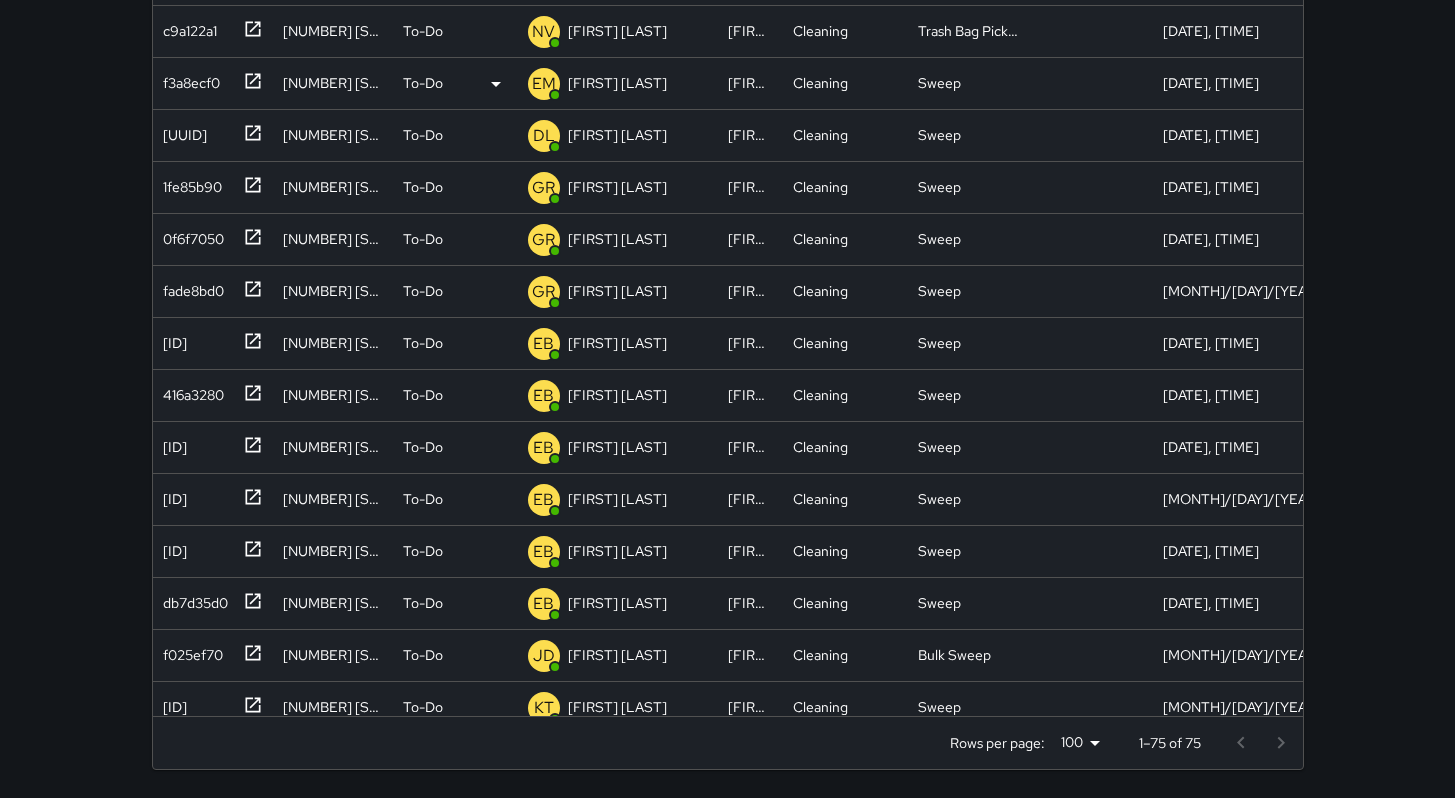scroll, scrollTop: 0, scrollLeft: 0, axis: both 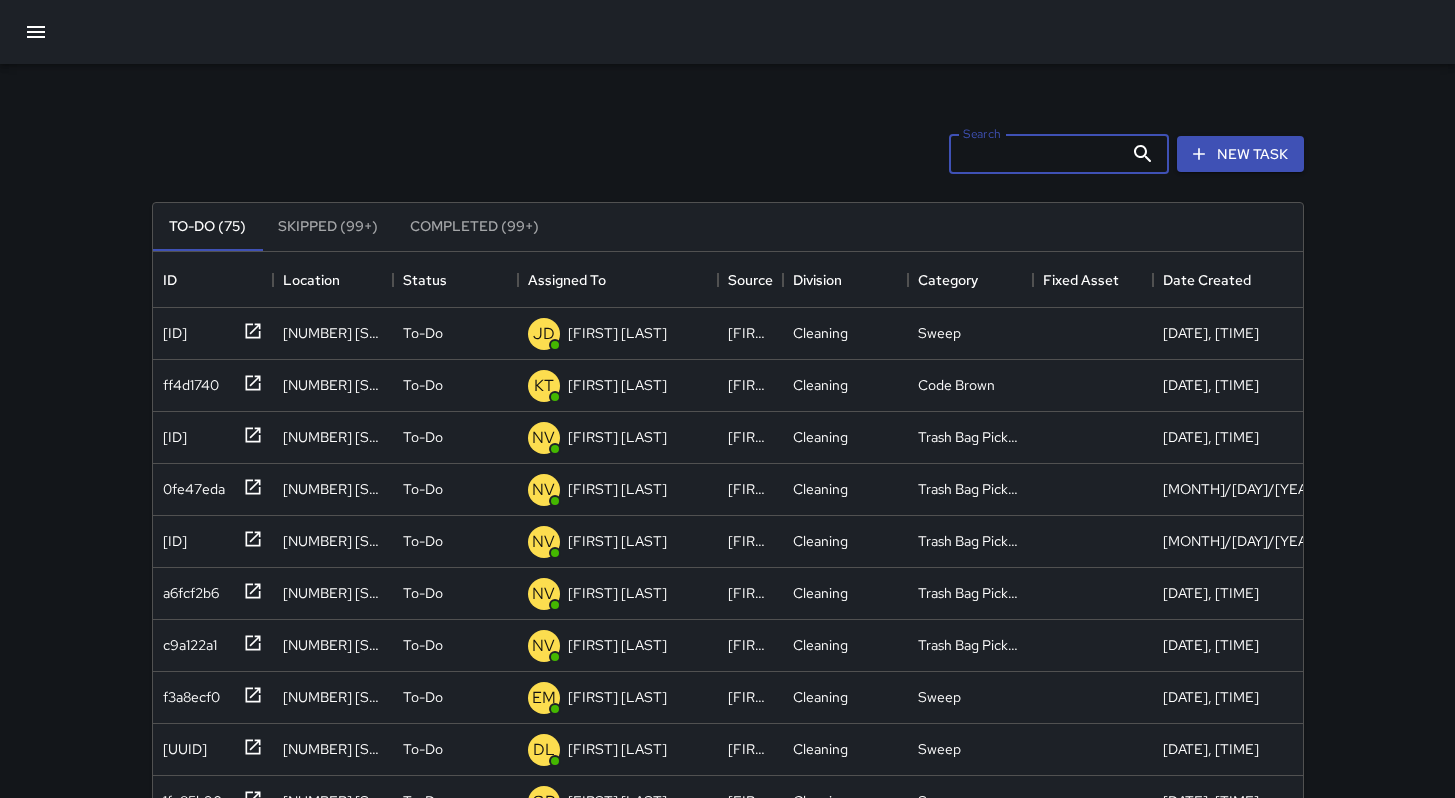 click on "Search" at bounding box center [1036, 154] 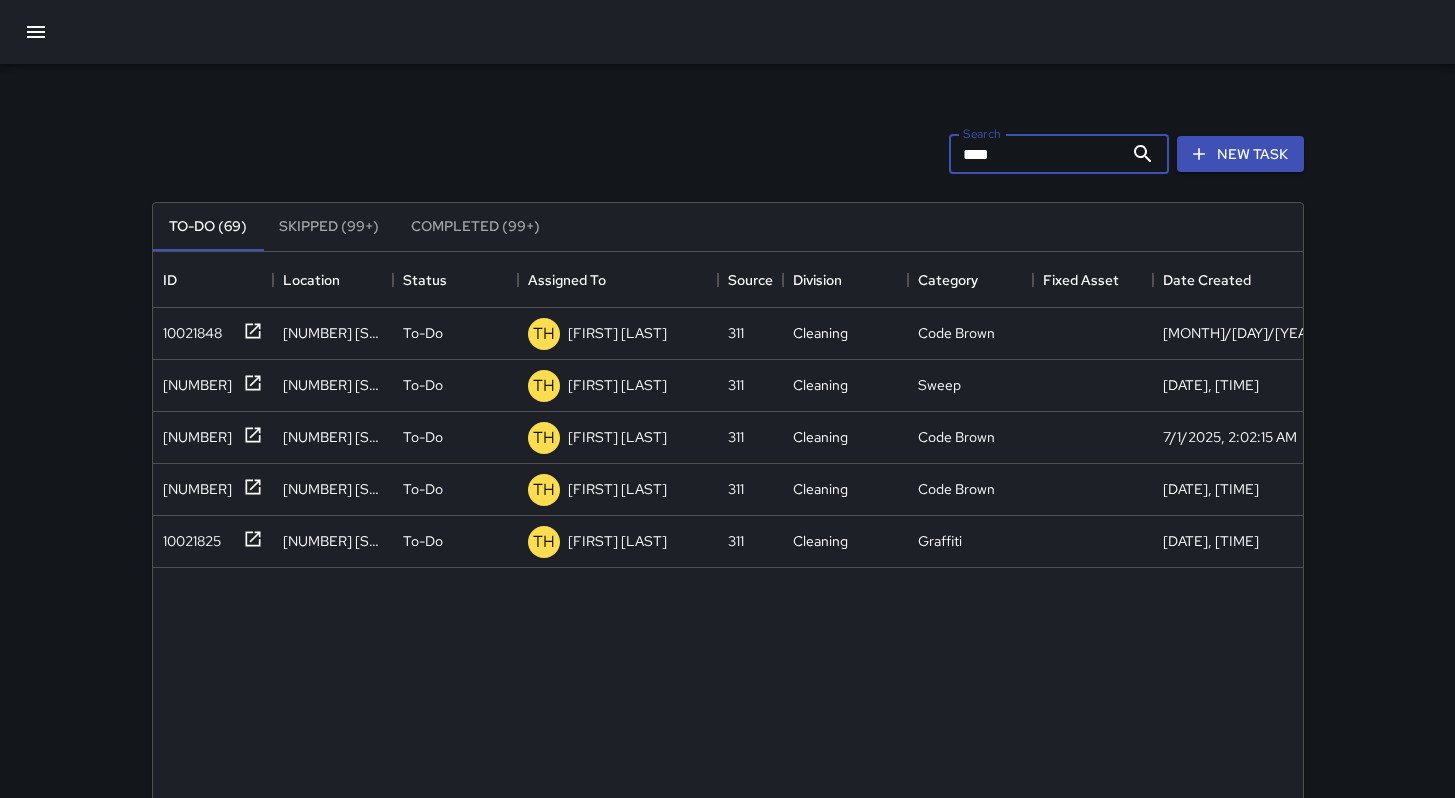 type on "****" 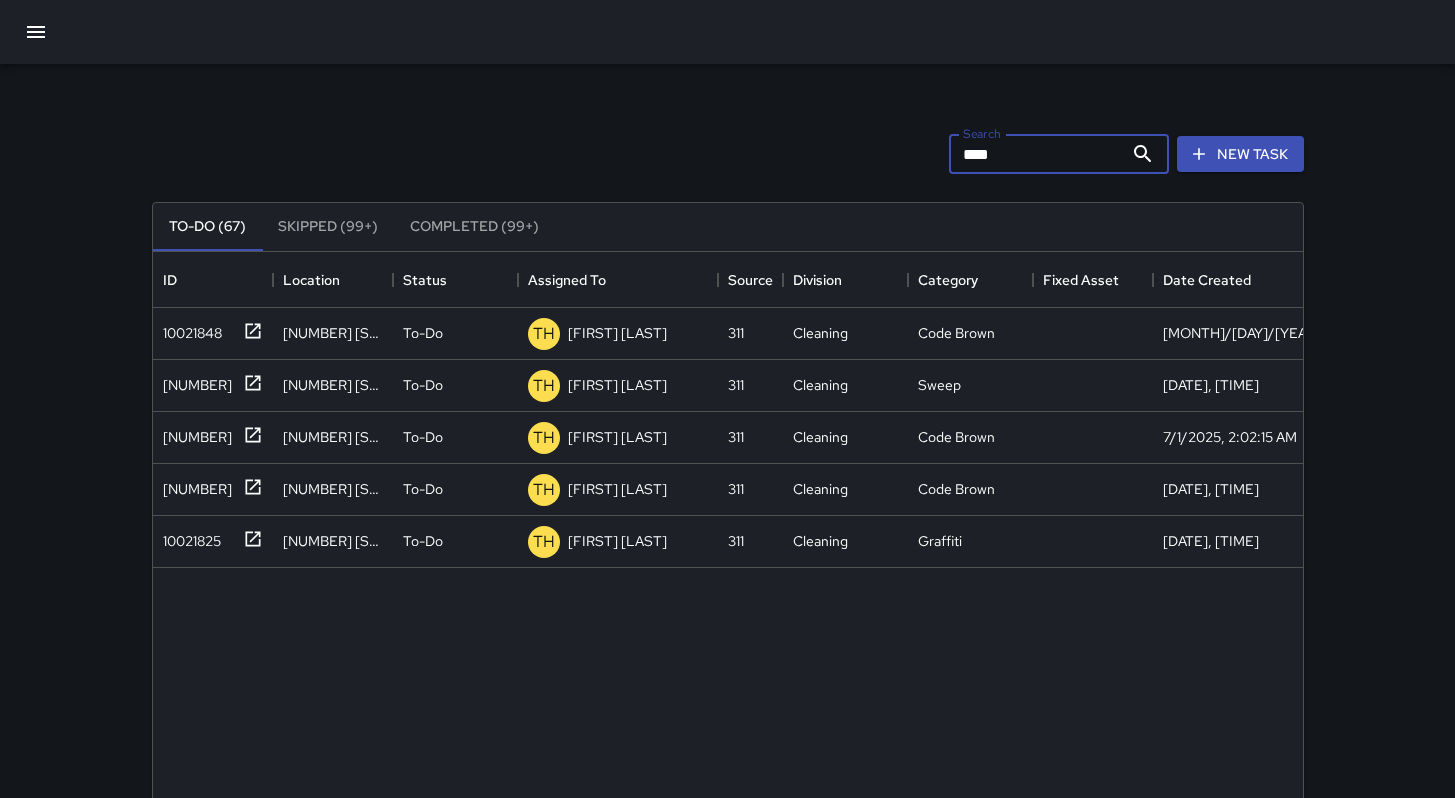 drag, startPoint x: 1018, startPoint y: 160, endPoint x: 766, endPoint y: 160, distance: 252 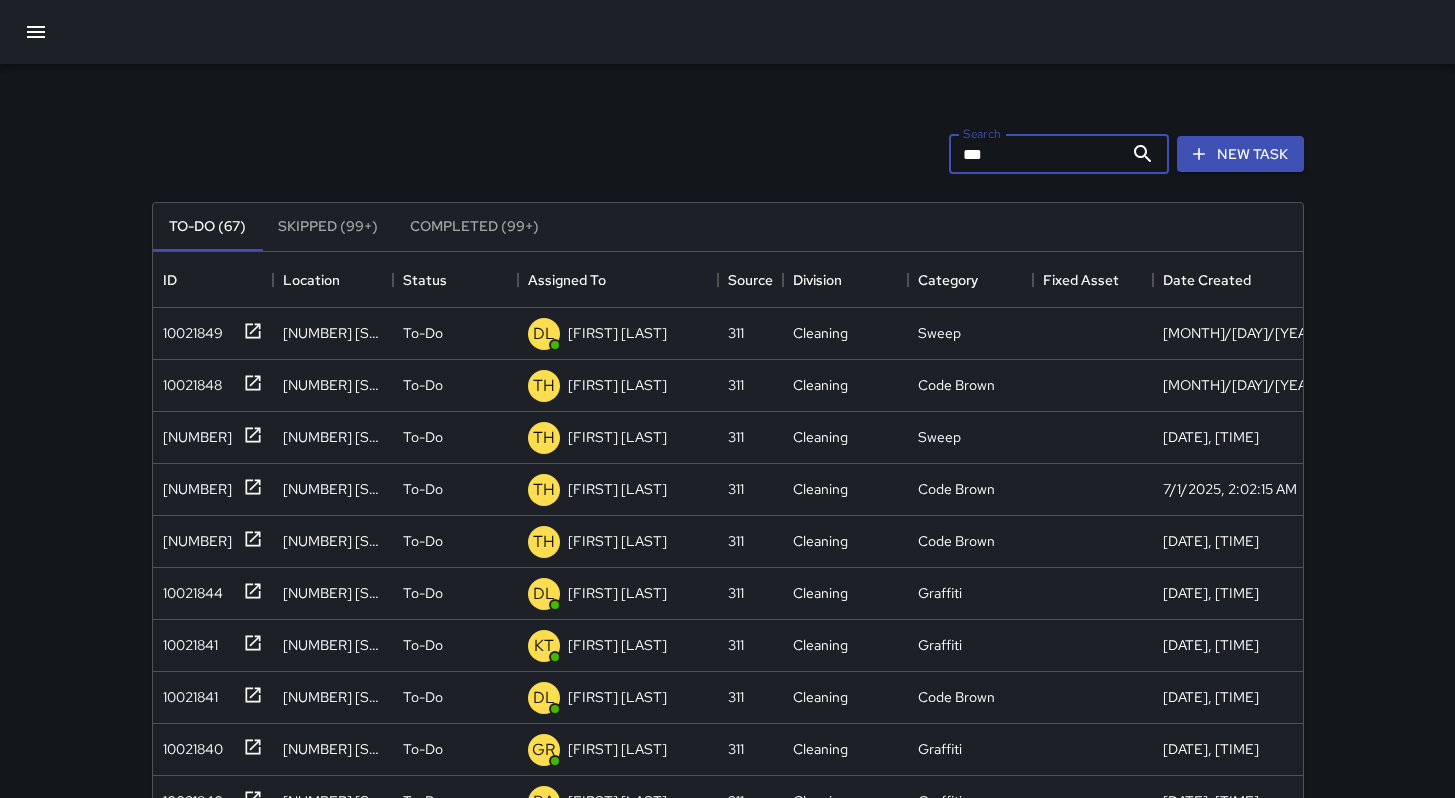 drag, startPoint x: 982, startPoint y: 158, endPoint x: 893, endPoint y: 160, distance: 89.02247 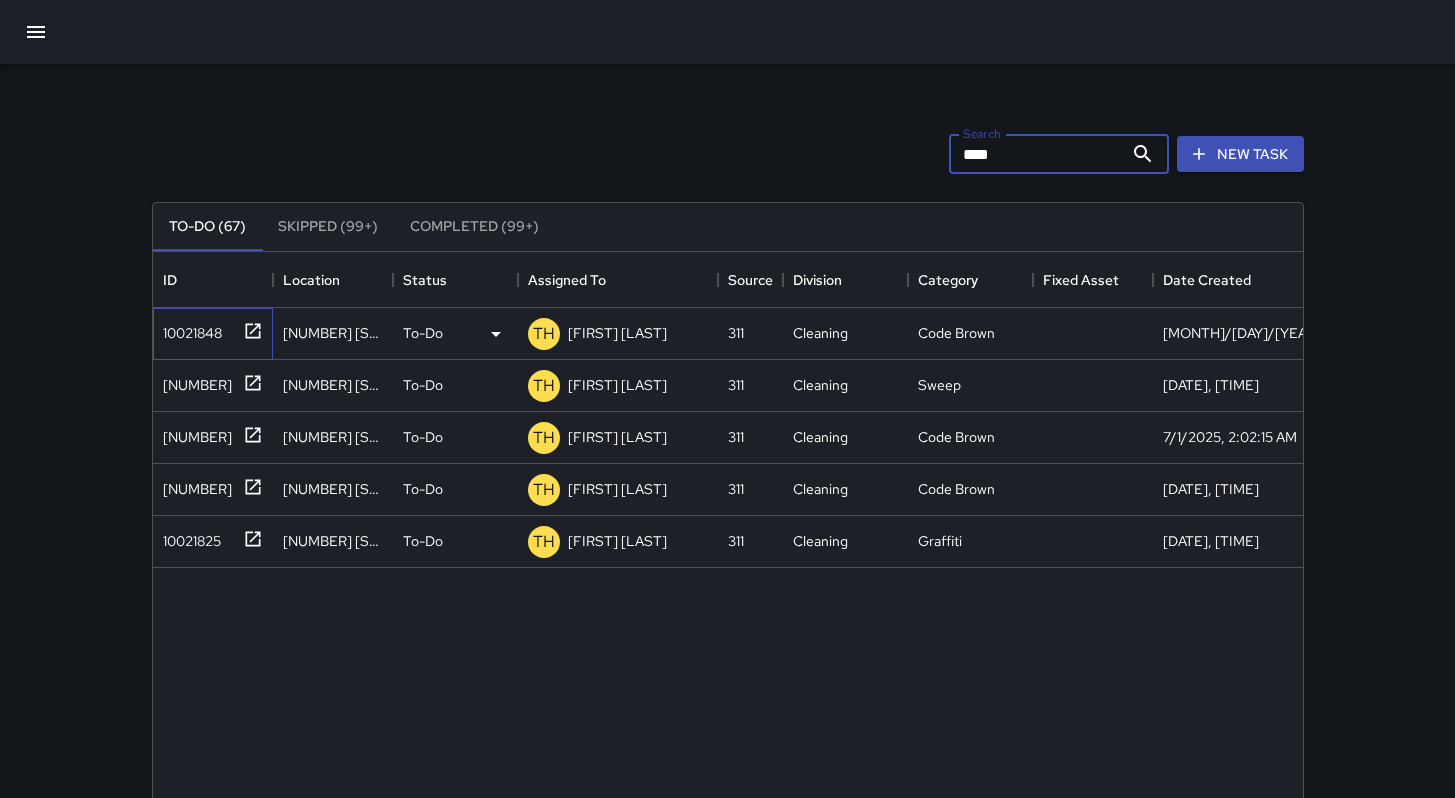 click on "10021848" at bounding box center (188, 329) 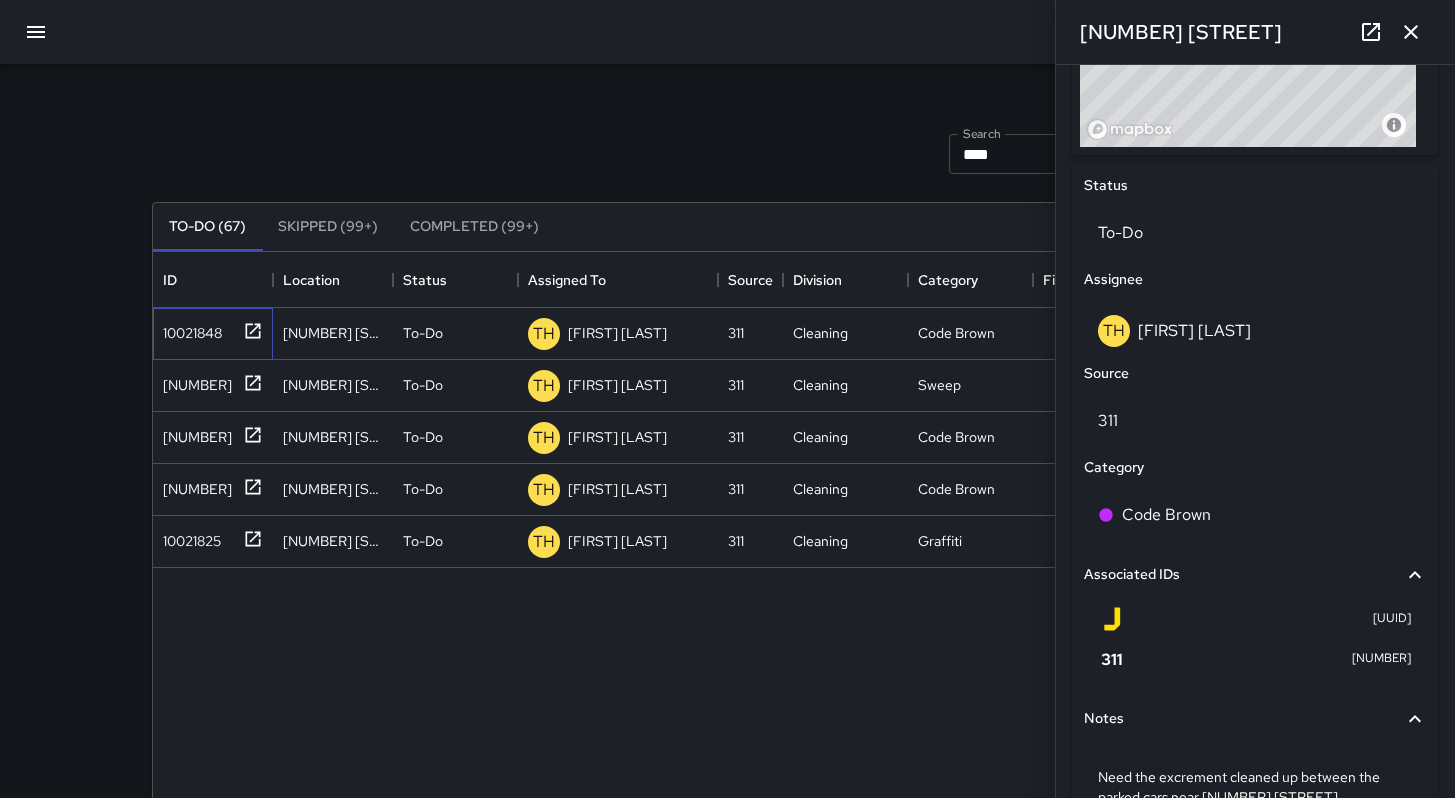 scroll, scrollTop: 959, scrollLeft: 0, axis: vertical 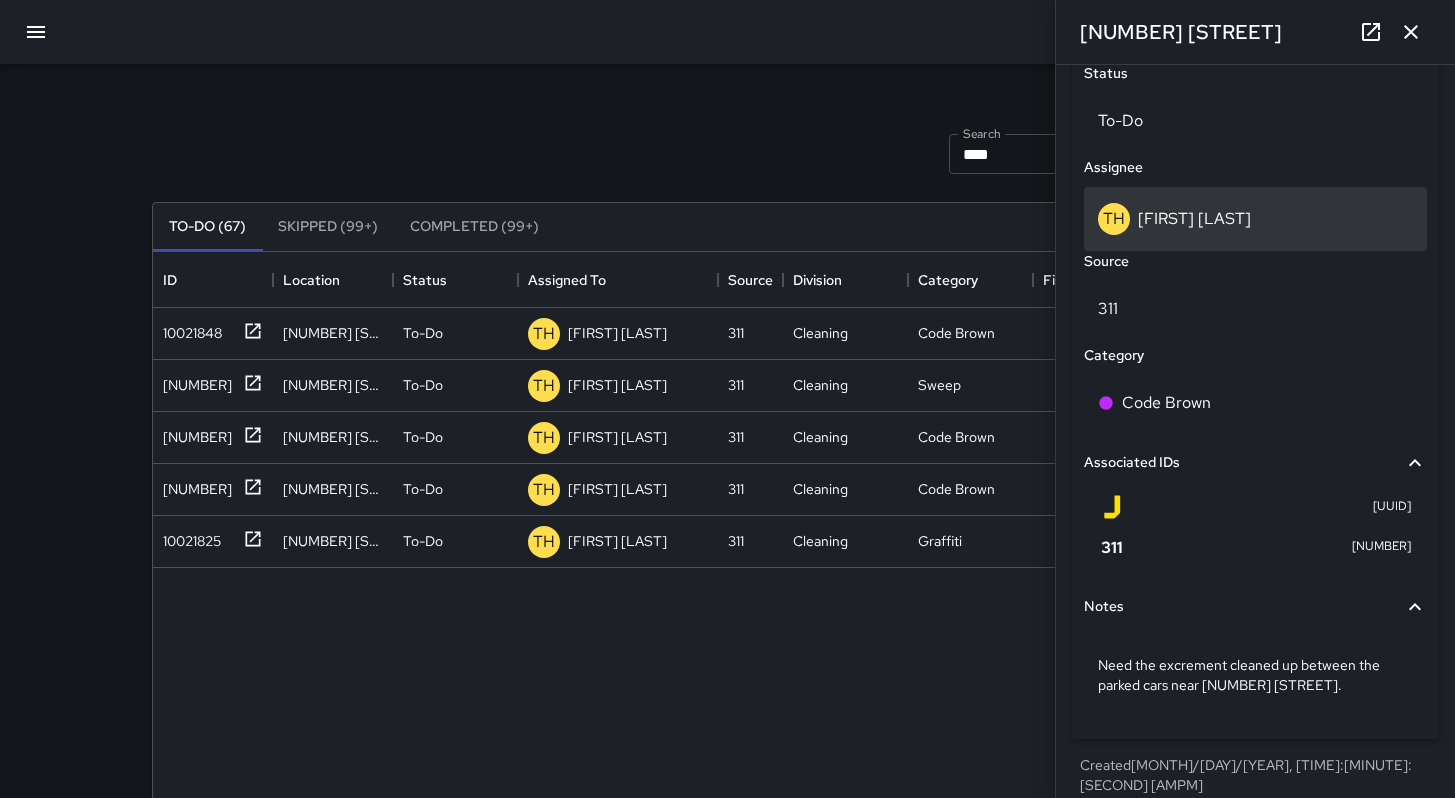 click on "[FIRST] [LAST]" at bounding box center [1194, 218] 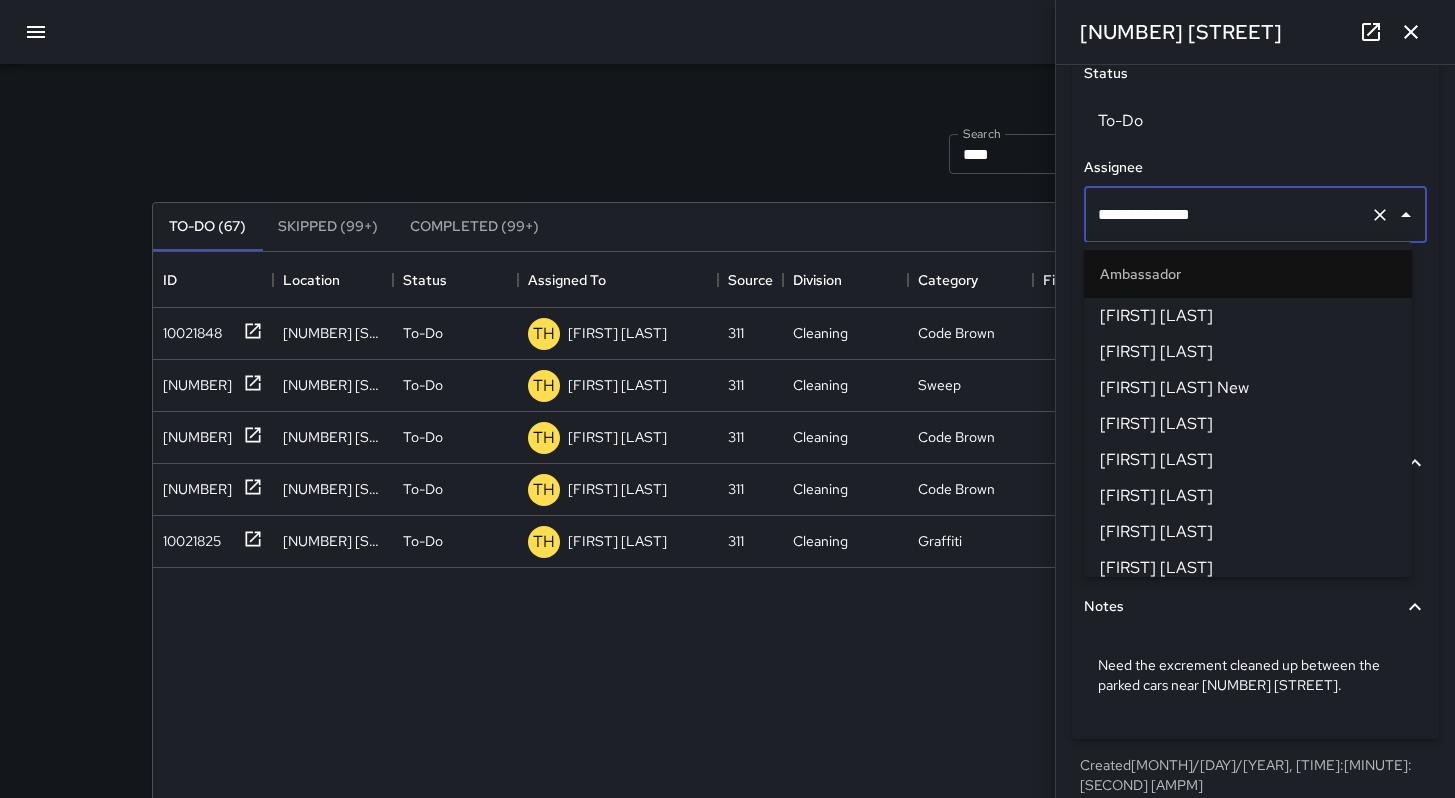 scroll, scrollTop: 1353, scrollLeft: 0, axis: vertical 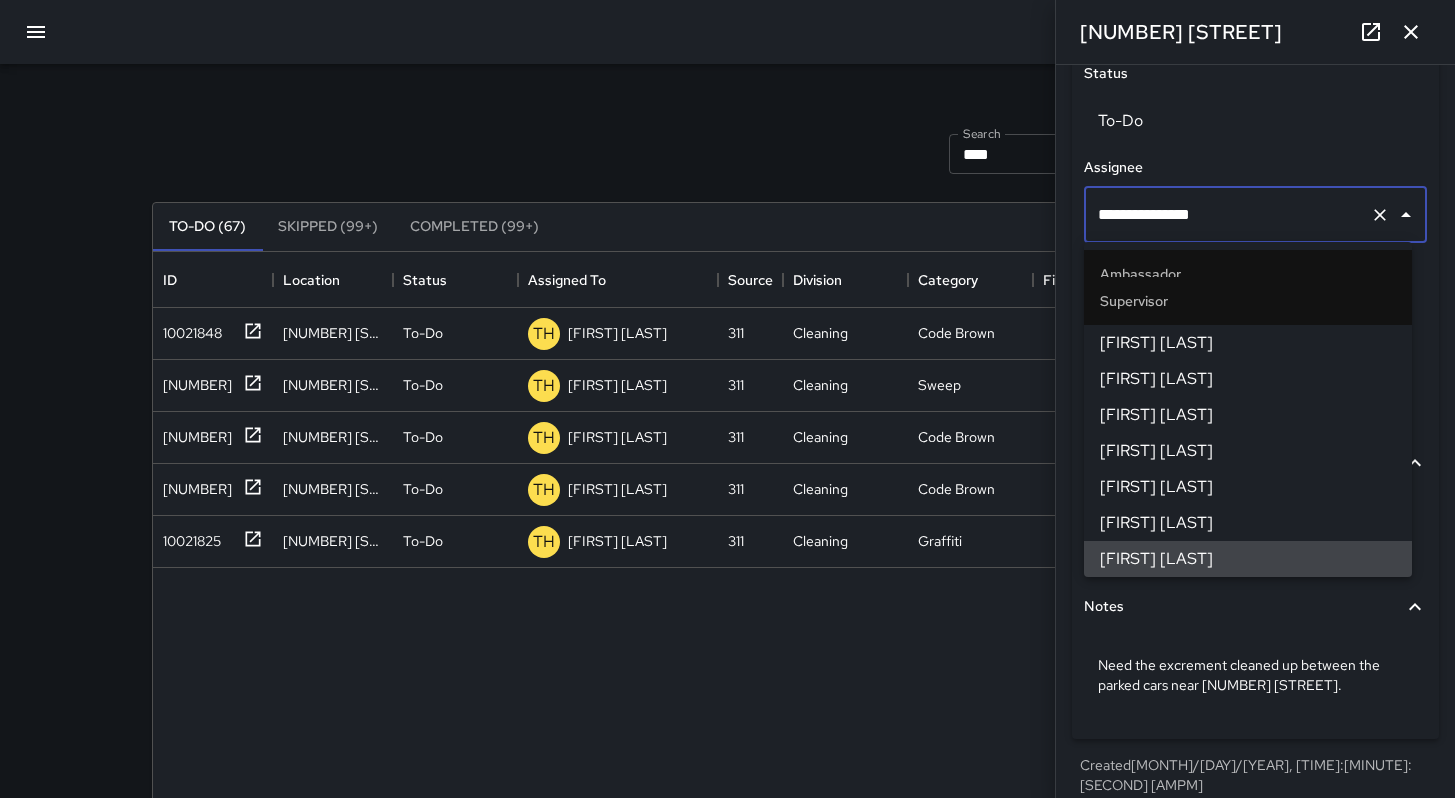 drag, startPoint x: 1222, startPoint y: 219, endPoint x: 924, endPoint y: 233, distance: 298.32867 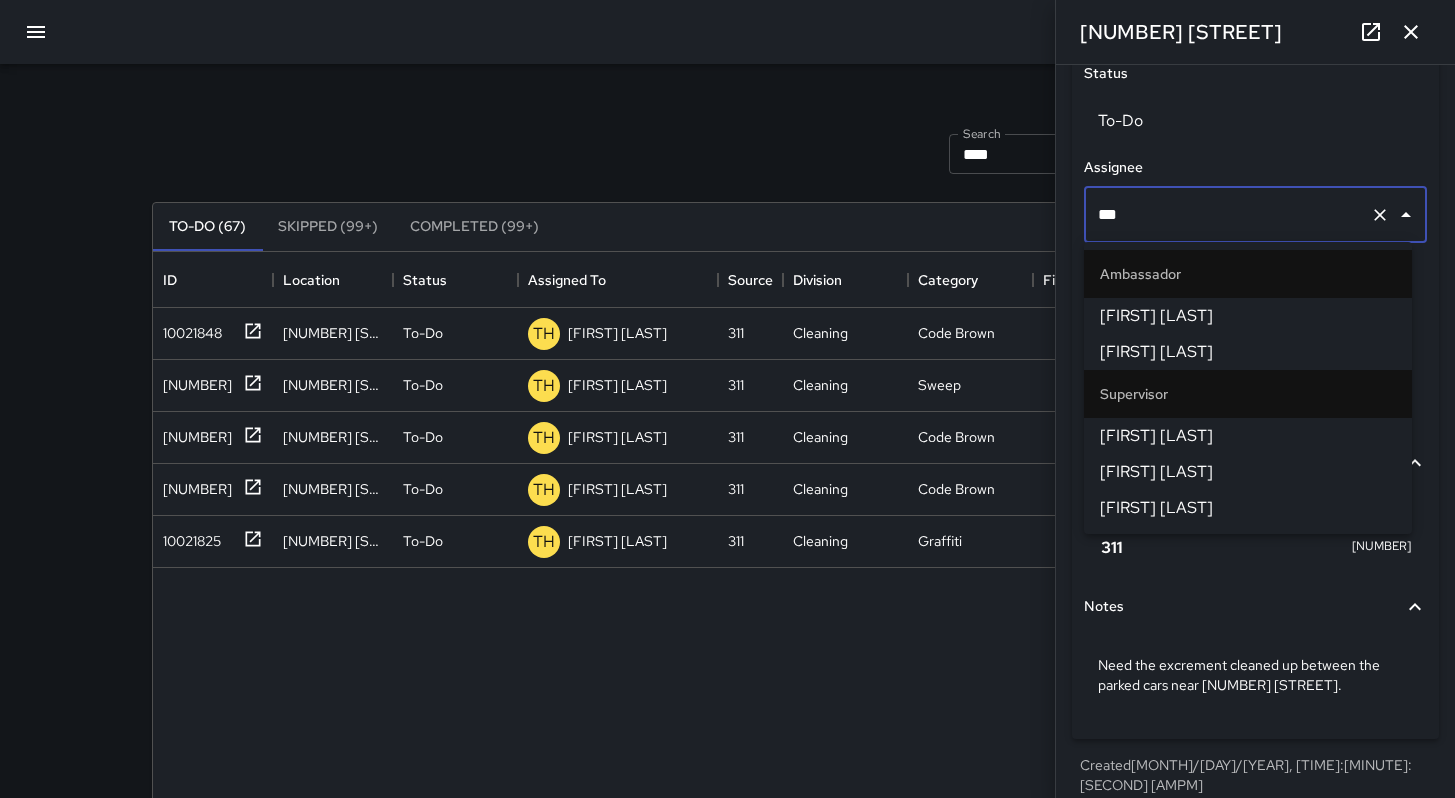 scroll, scrollTop: 0, scrollLeft: 0, axis: both 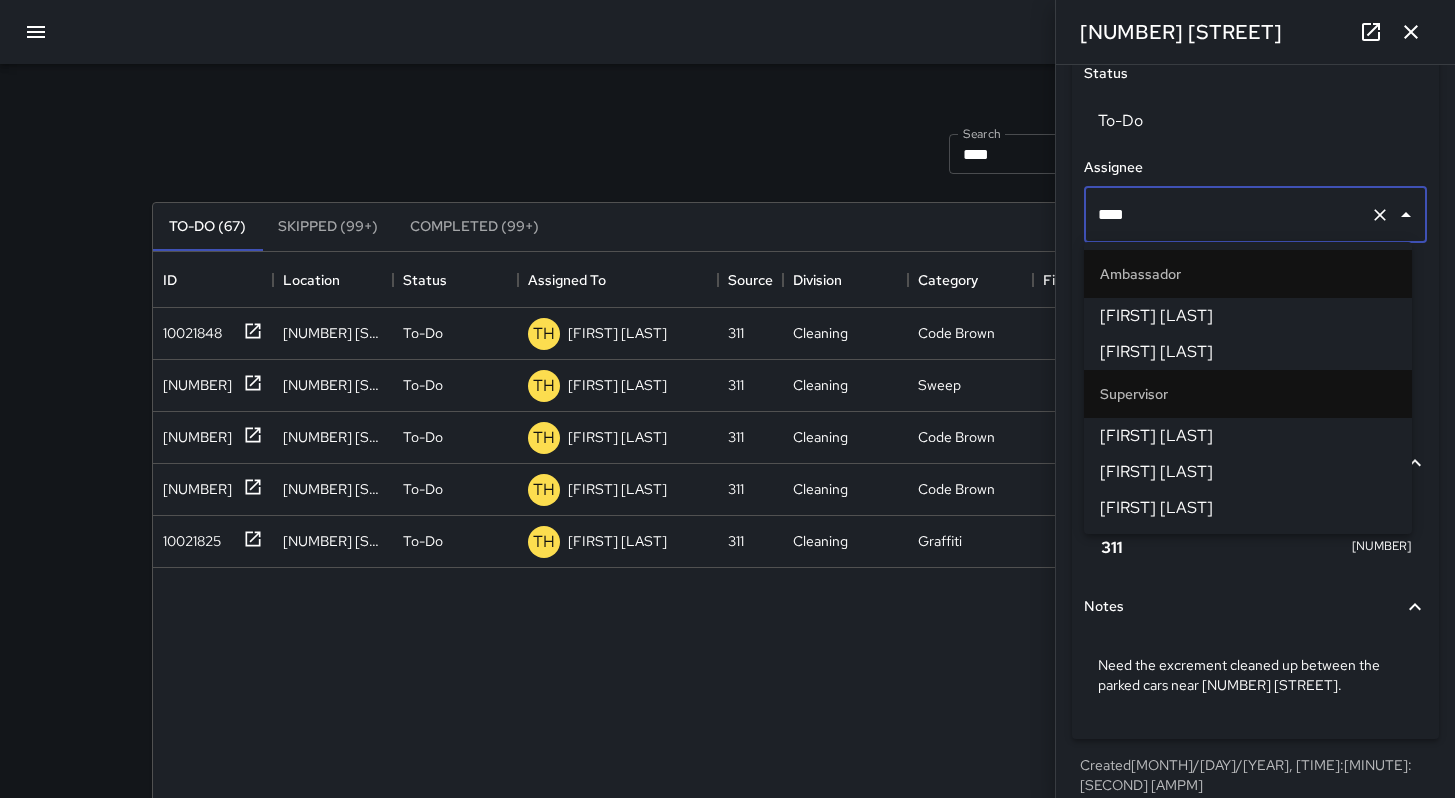 type on "*****" 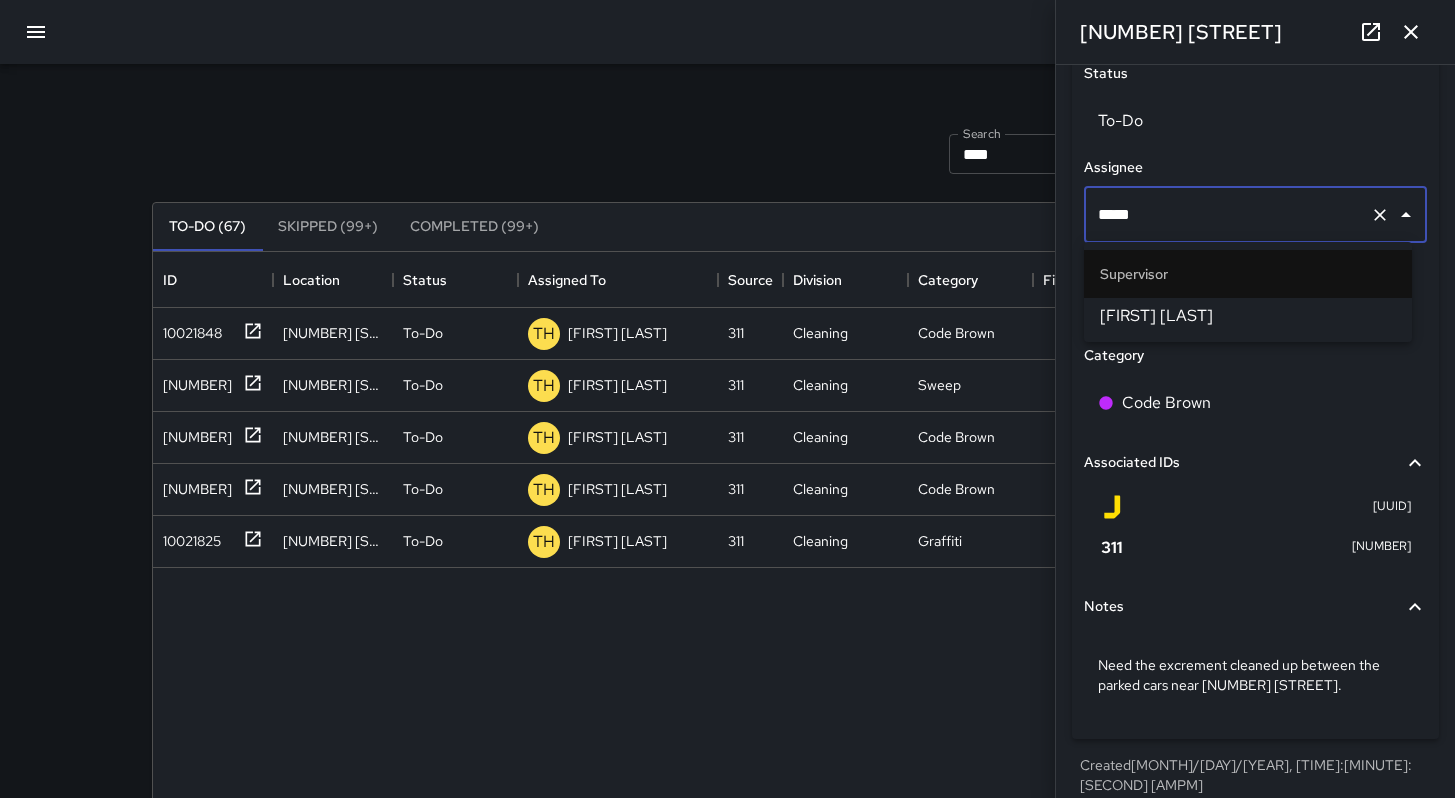 click on "[FIRST] [LAST]" at bounding box center [1248, 316] 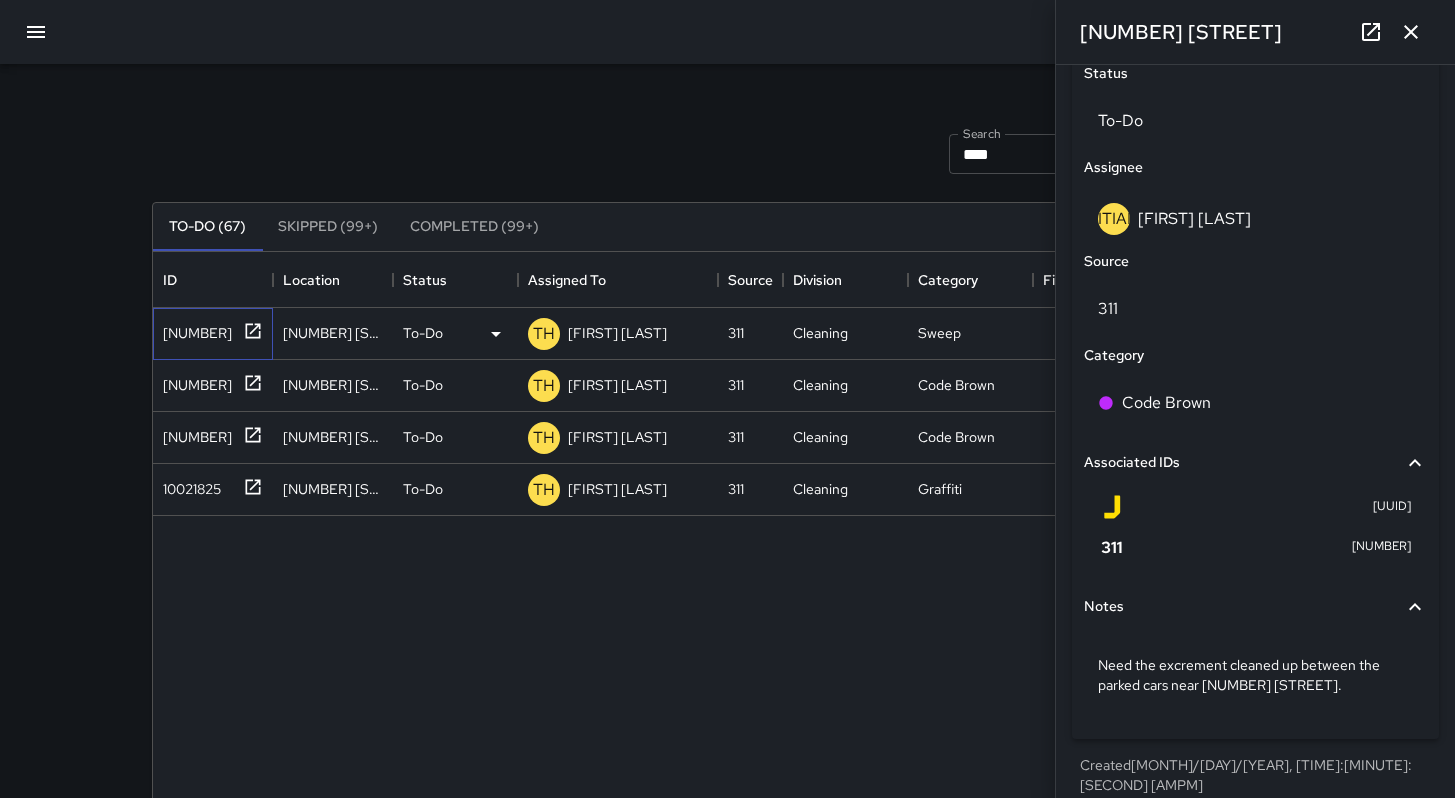 click on "[NUMBER]" at bounding box center (193, 329) 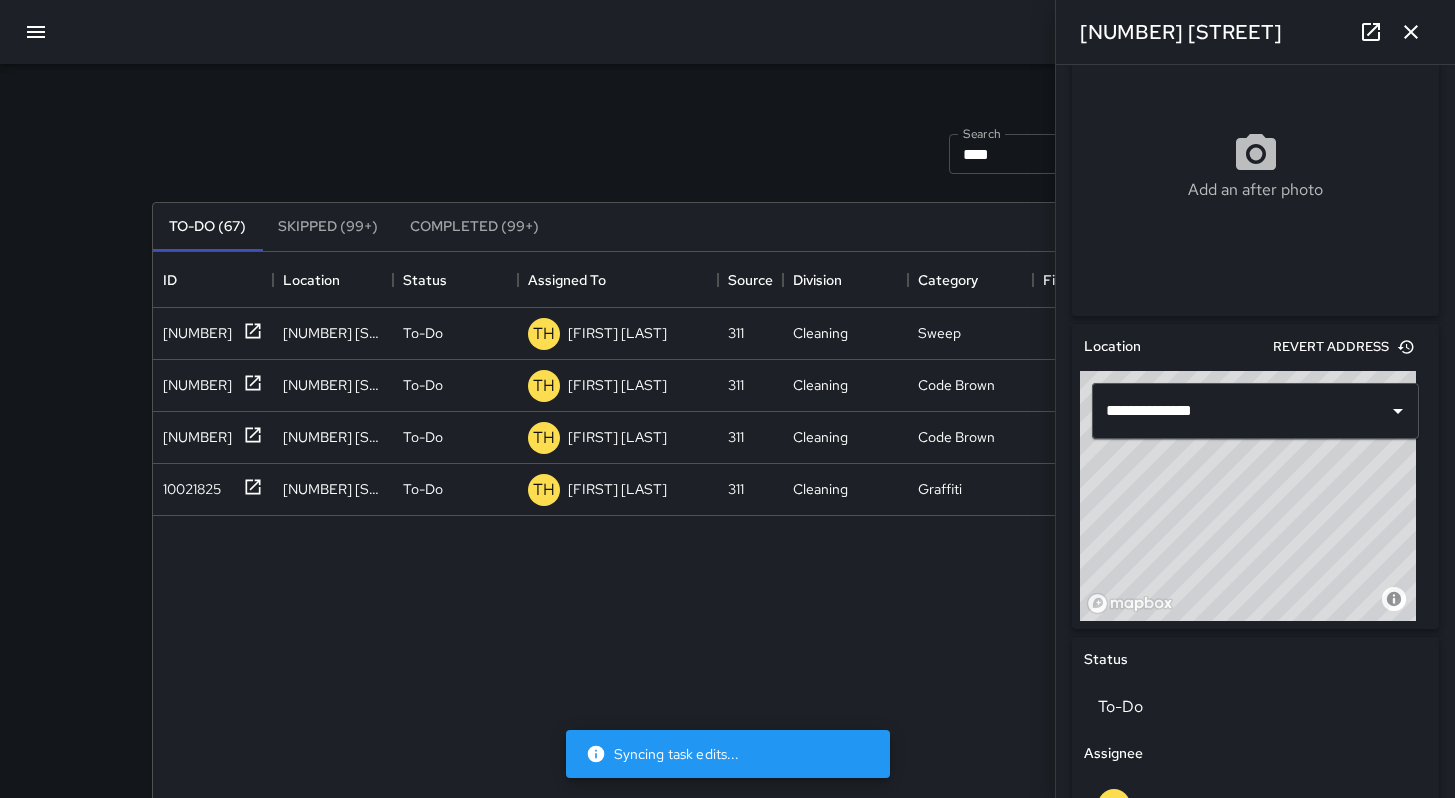 scroll, scrollTop: 666, scrollLeft: 0, axis: vertical 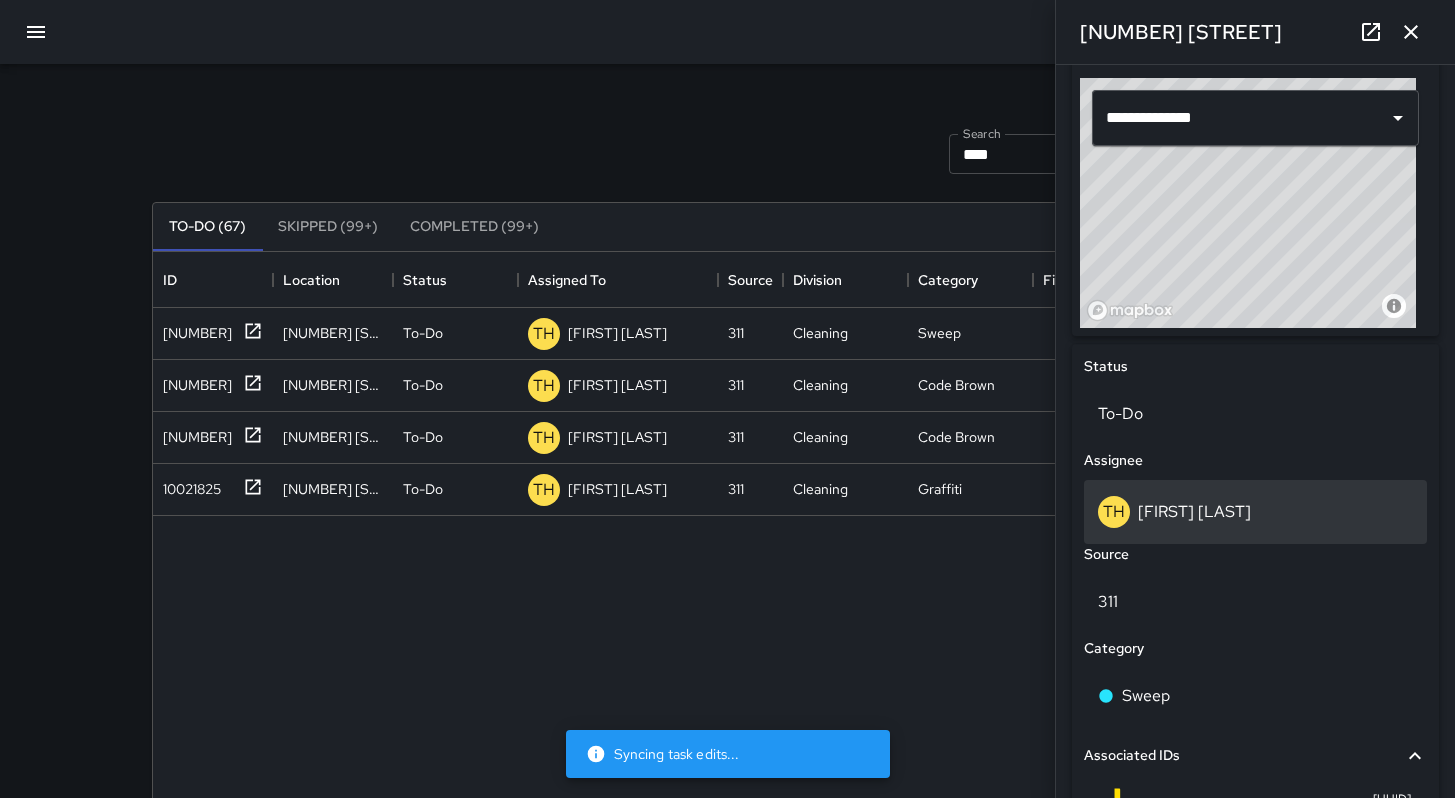 click on "[FIRST] [LAST]" at bounding box center [1255, 512] 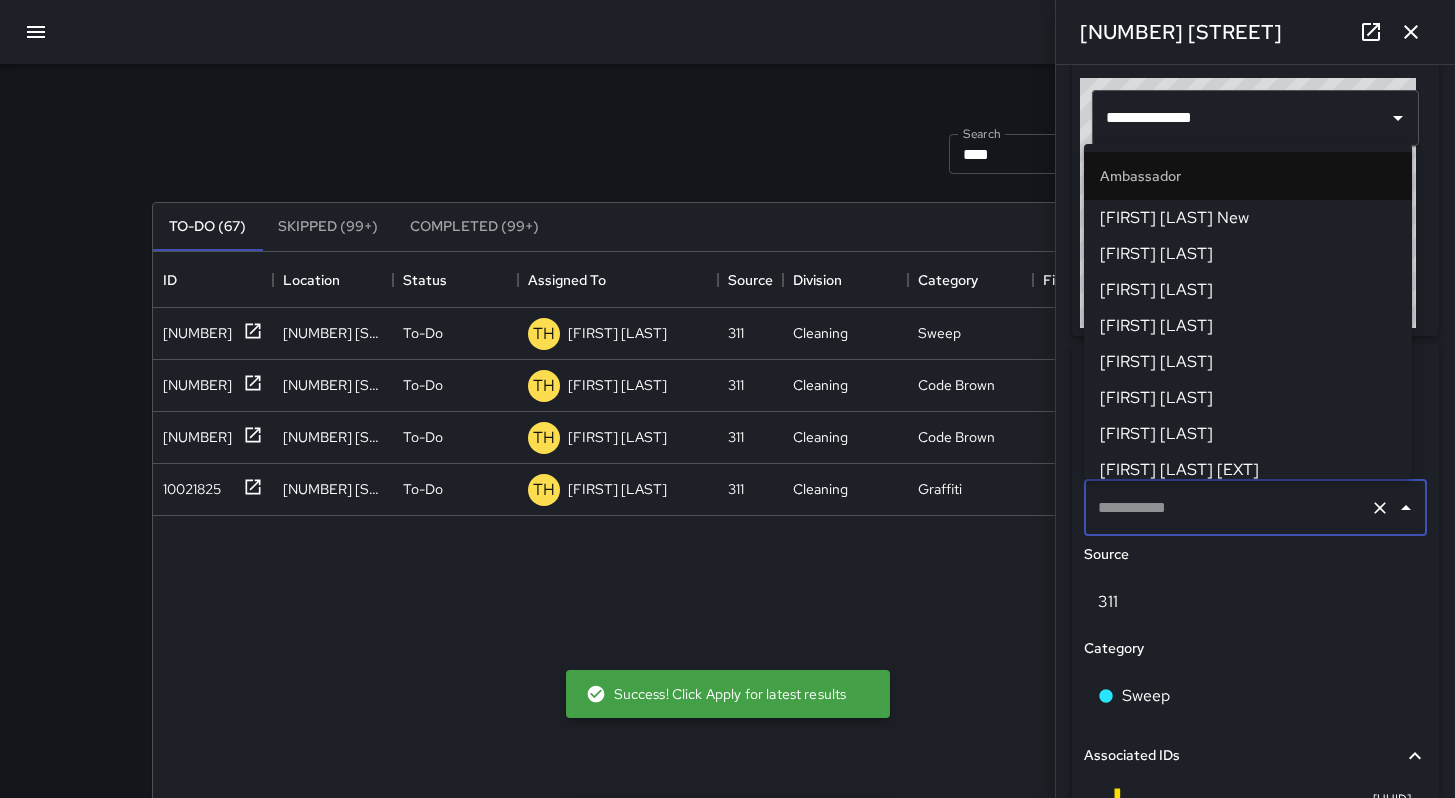 scroll, scrollTop: 0, scrollLeft: 0, axis: both 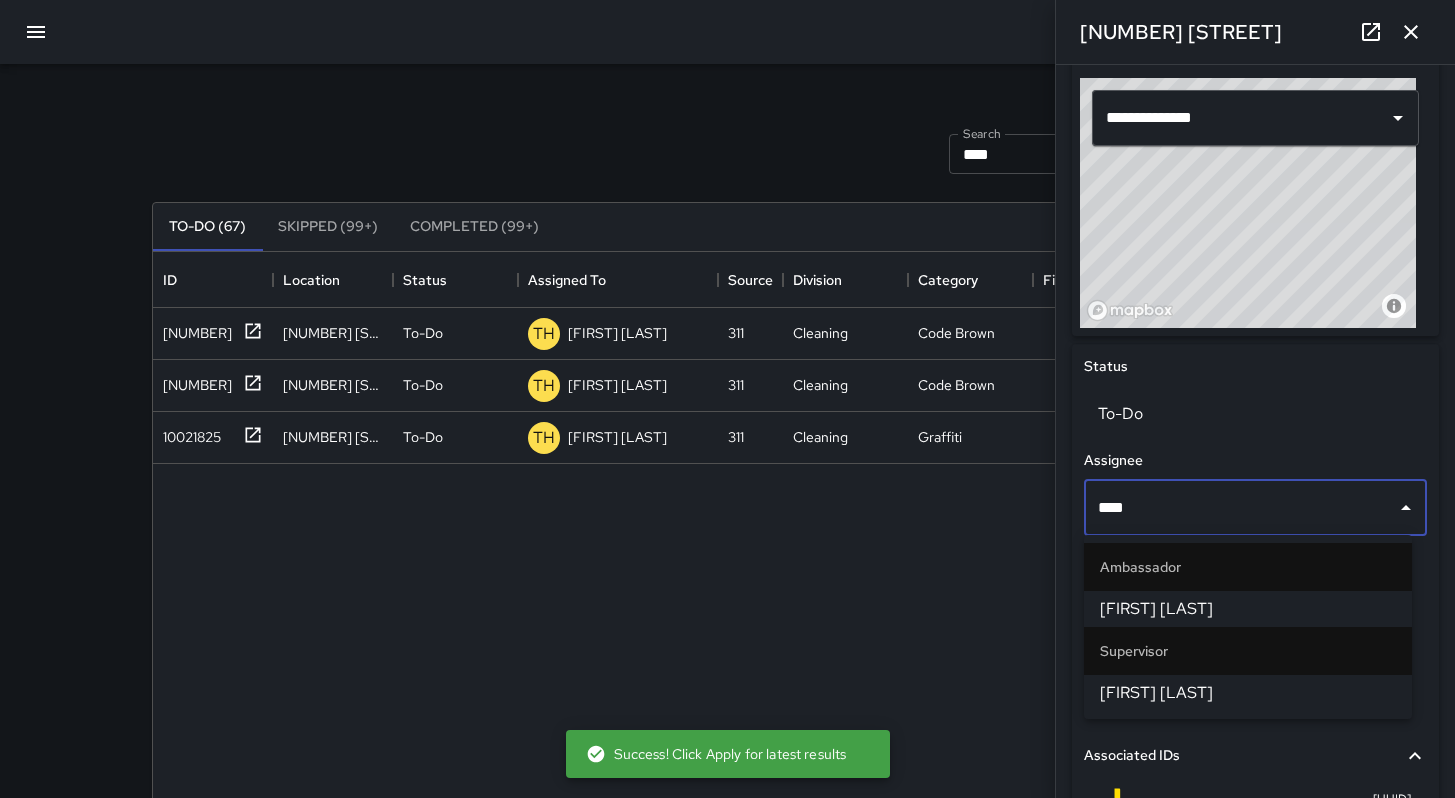 type on "*****" 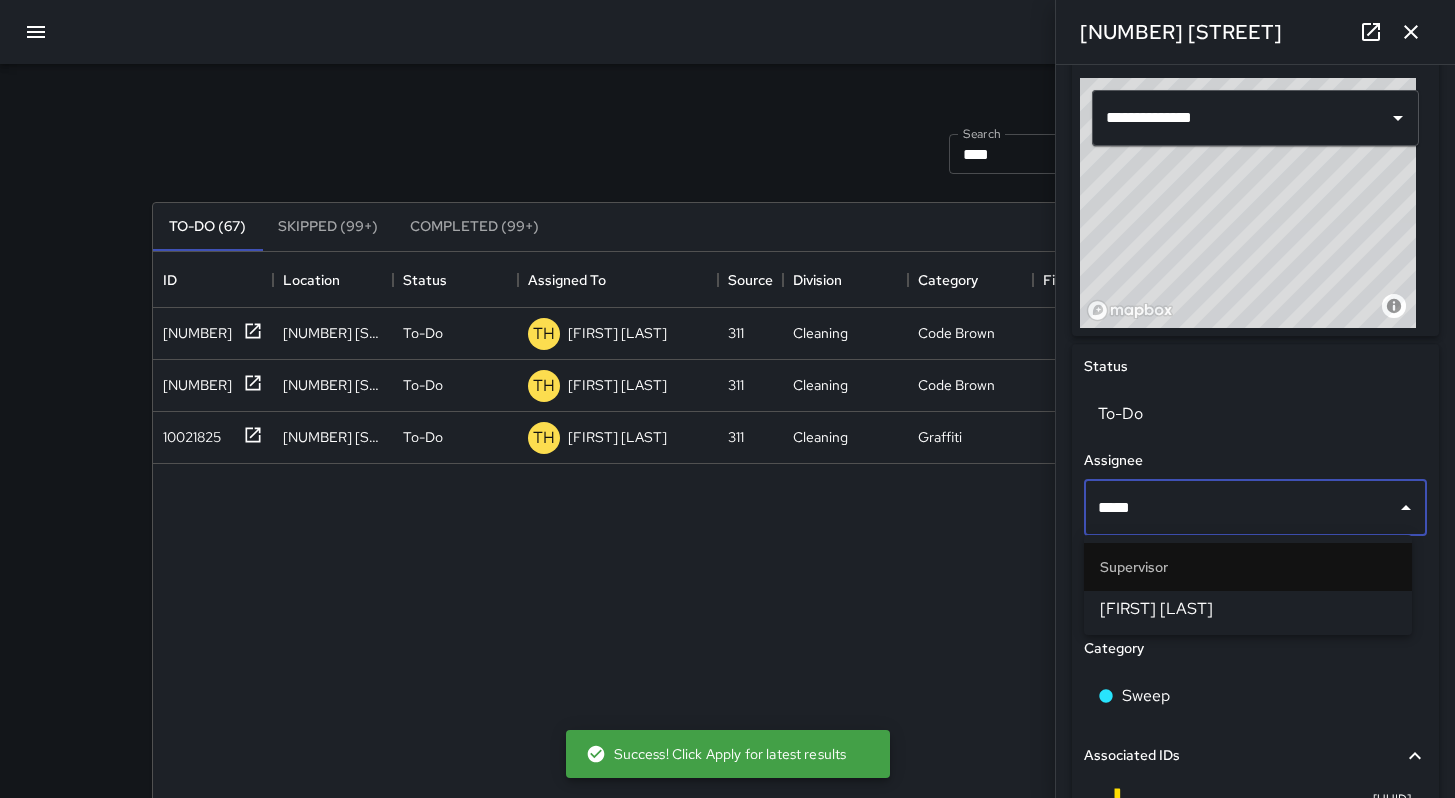 click on "[FIRST] [LAST]" at bounding box center (1248, 609) 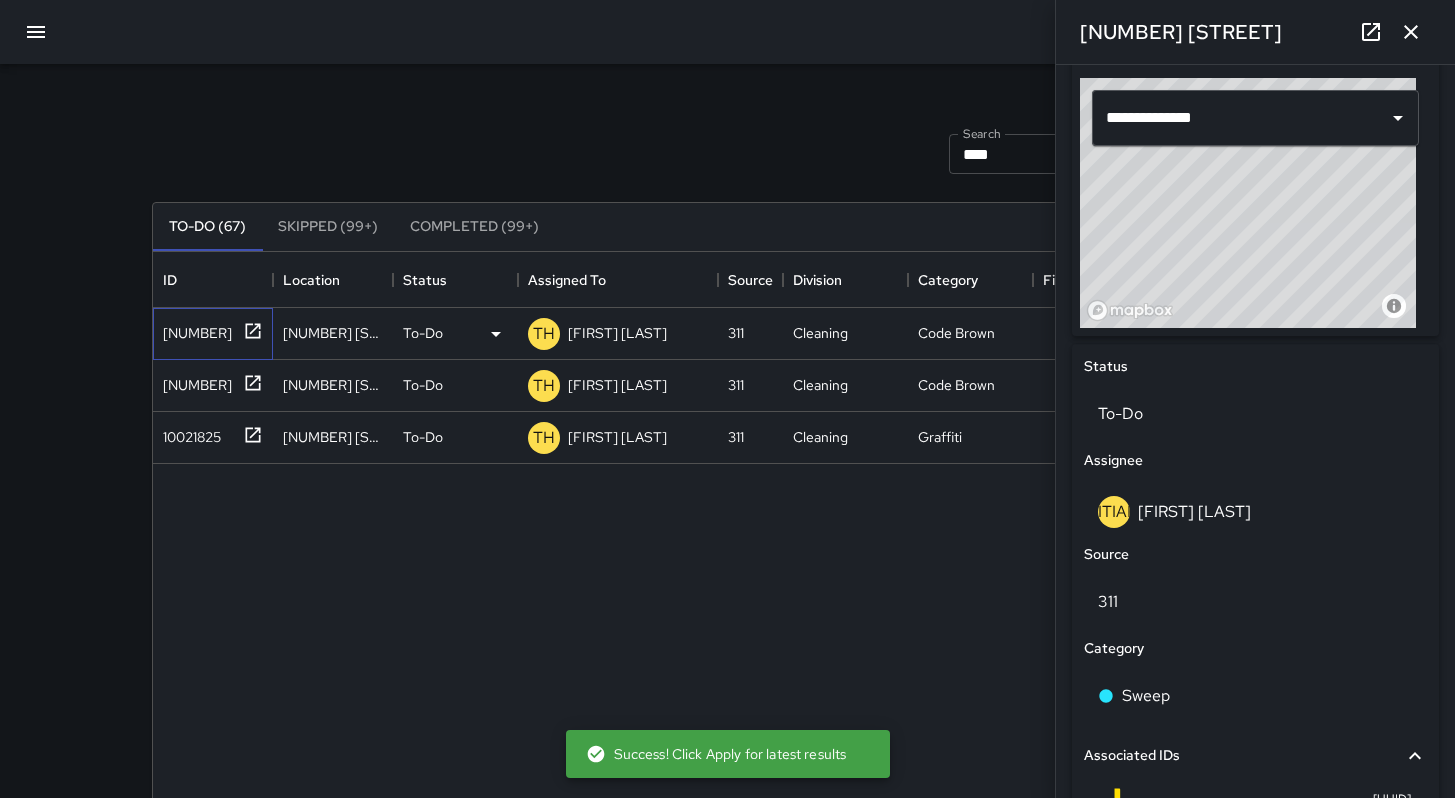 click on "[NUMBER]" at bounding box center (193, 329) 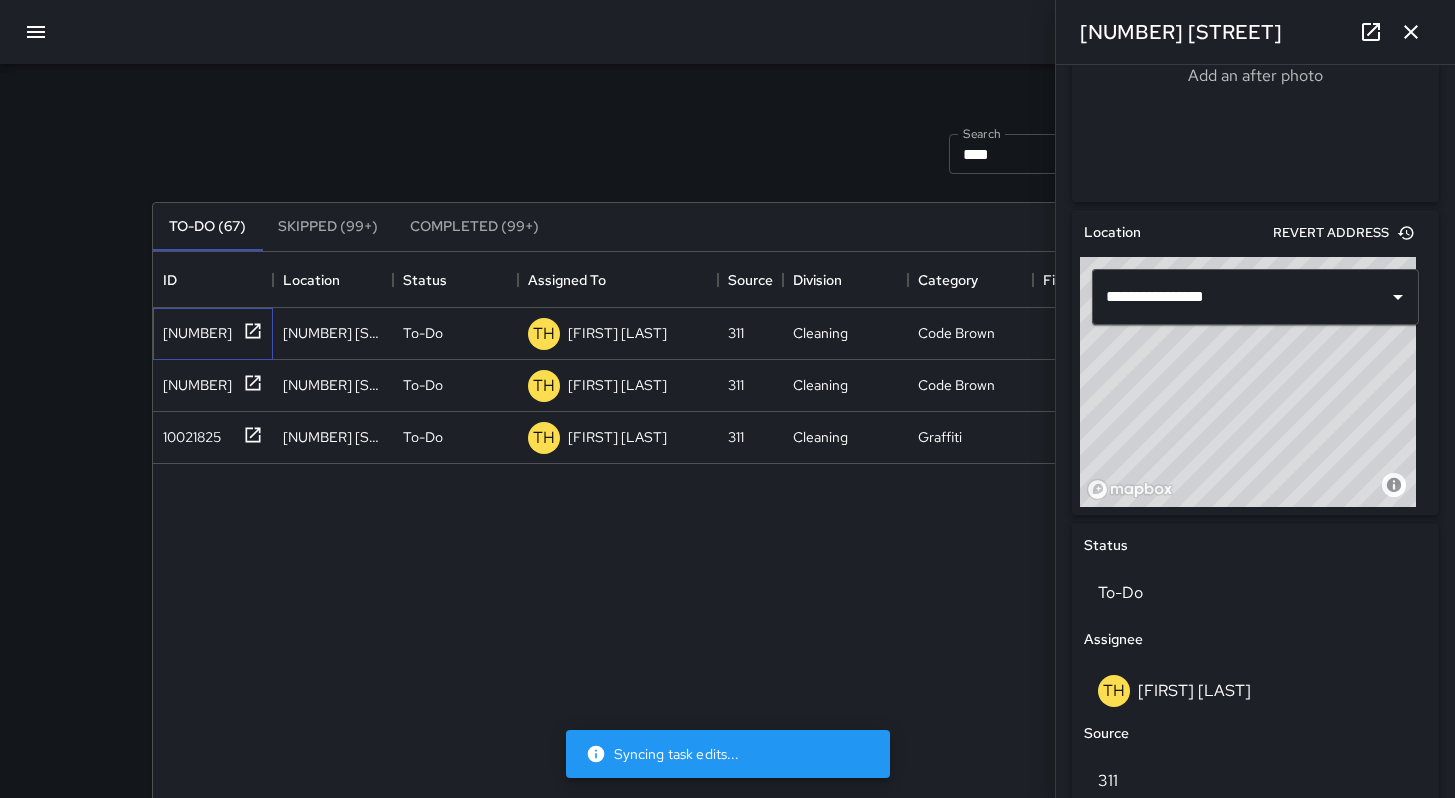 scroll, scrollTop: 757, scrollLeft: 0, axis: vertical 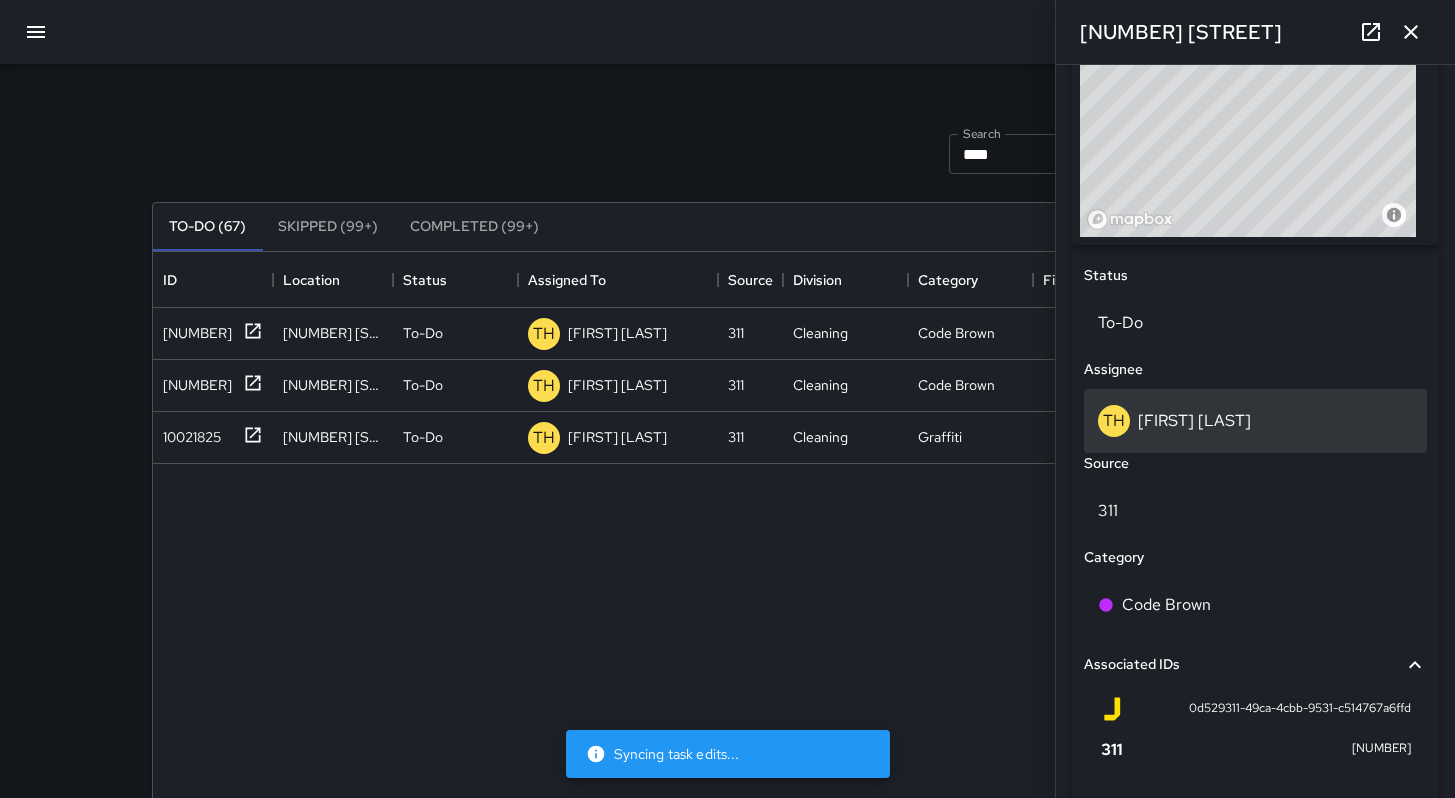 click on "[FIRST] [LAST]" at bounding box center [1255, 421] 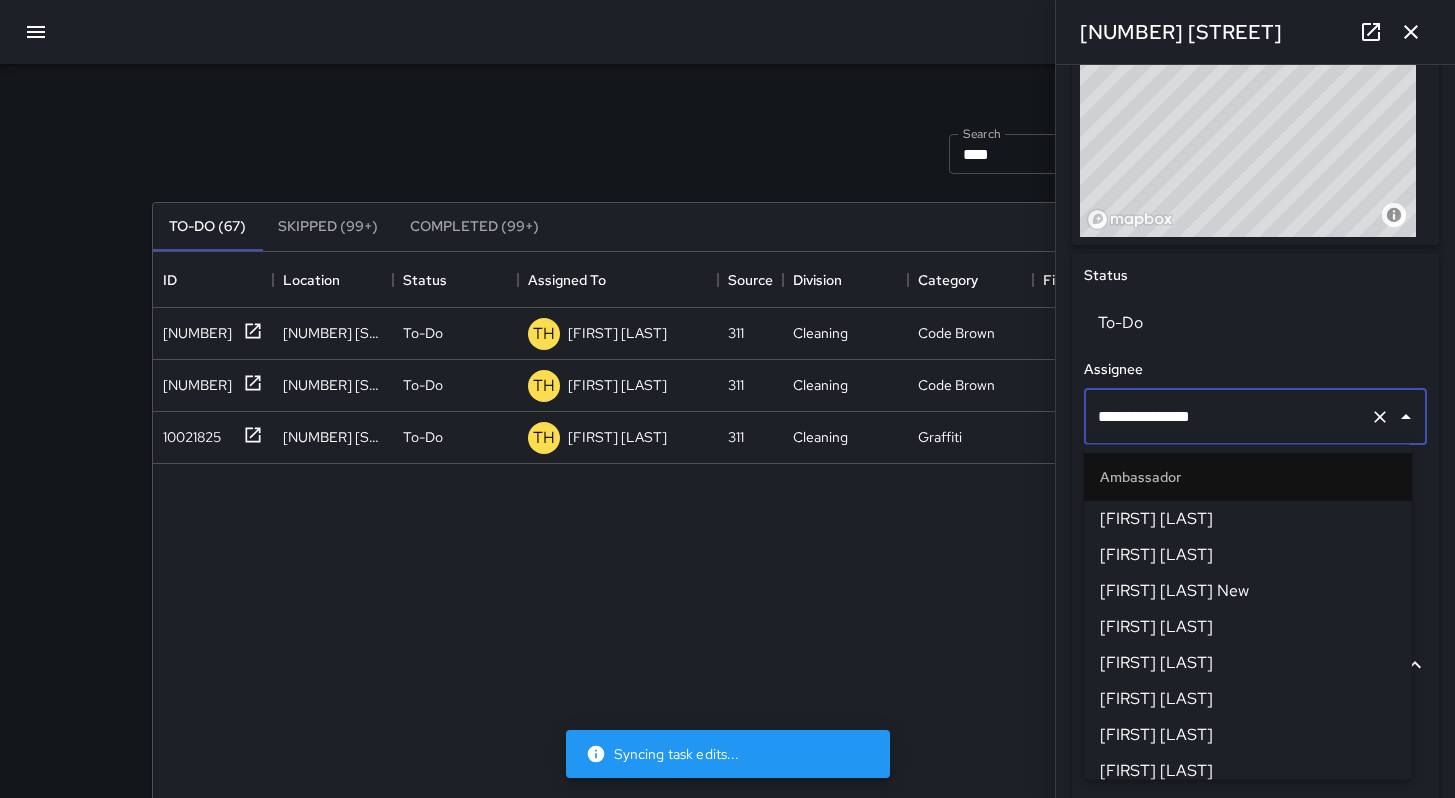 scroll, scrollTop: 1353, scrollLeft: 0, axis: vertical 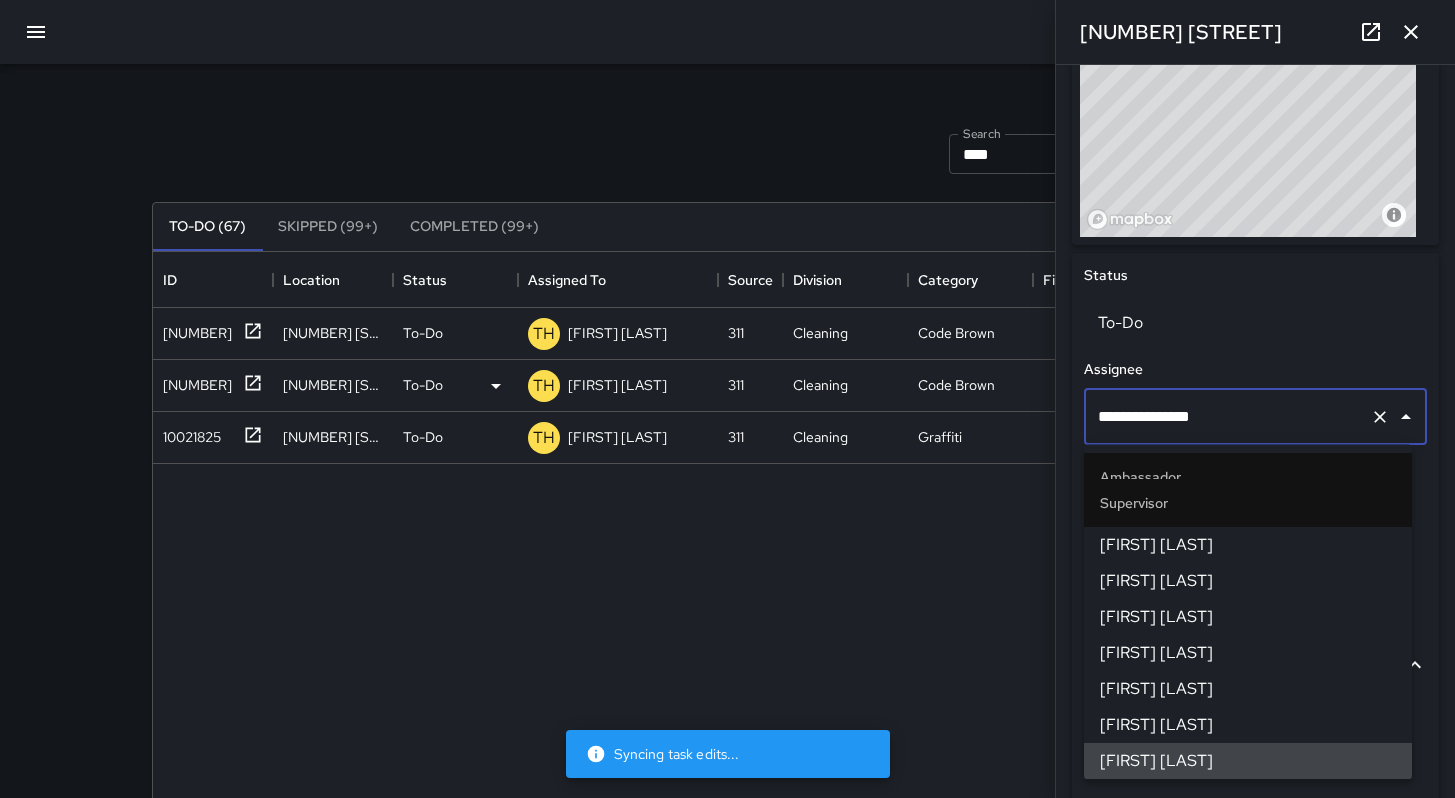 drag, startPoint x: 1266, startPoint y: 420, endPoint x: 993, endPoint y: 409, distance: 273.22153 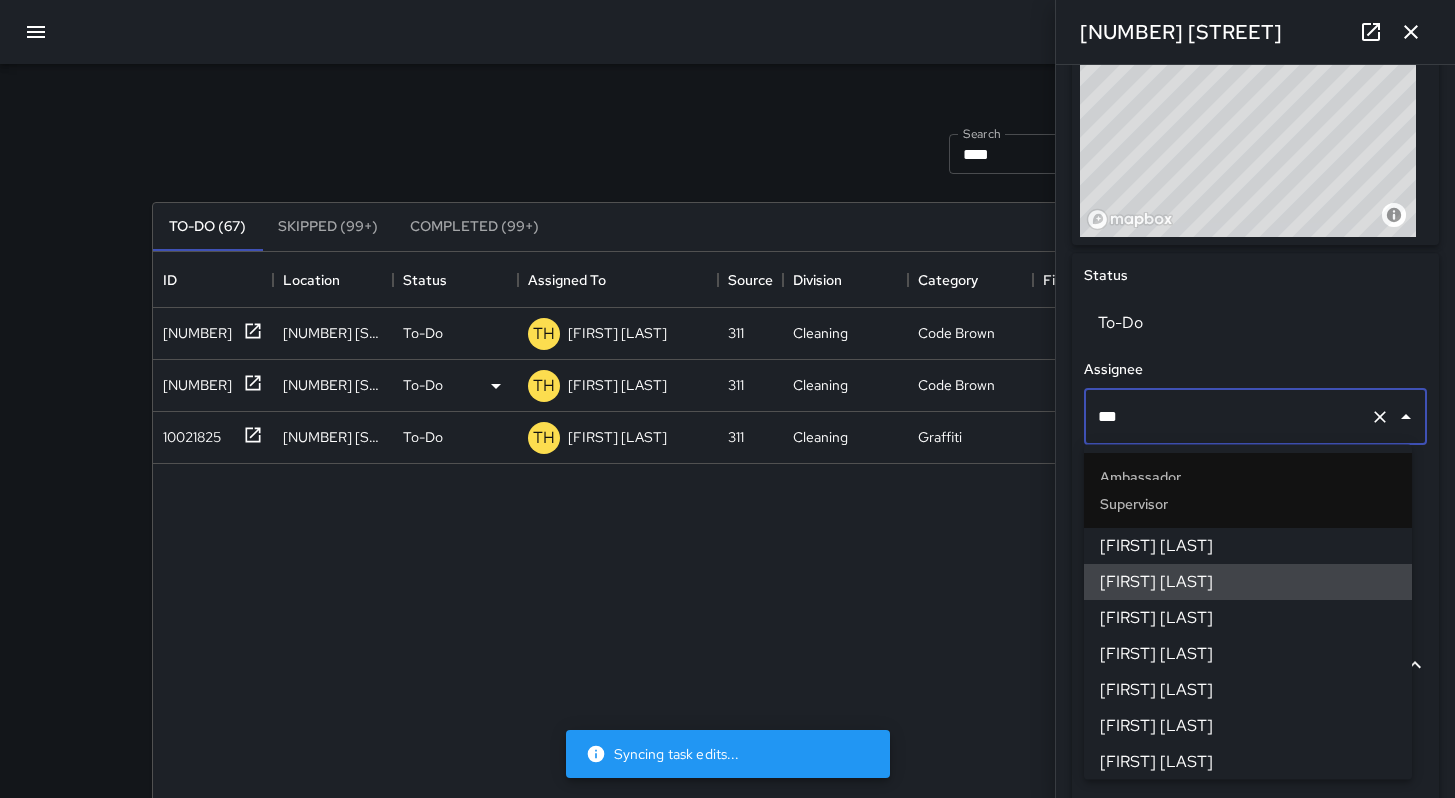 scroll, scrollTop: 0, scrollLeft: 0, axis: both 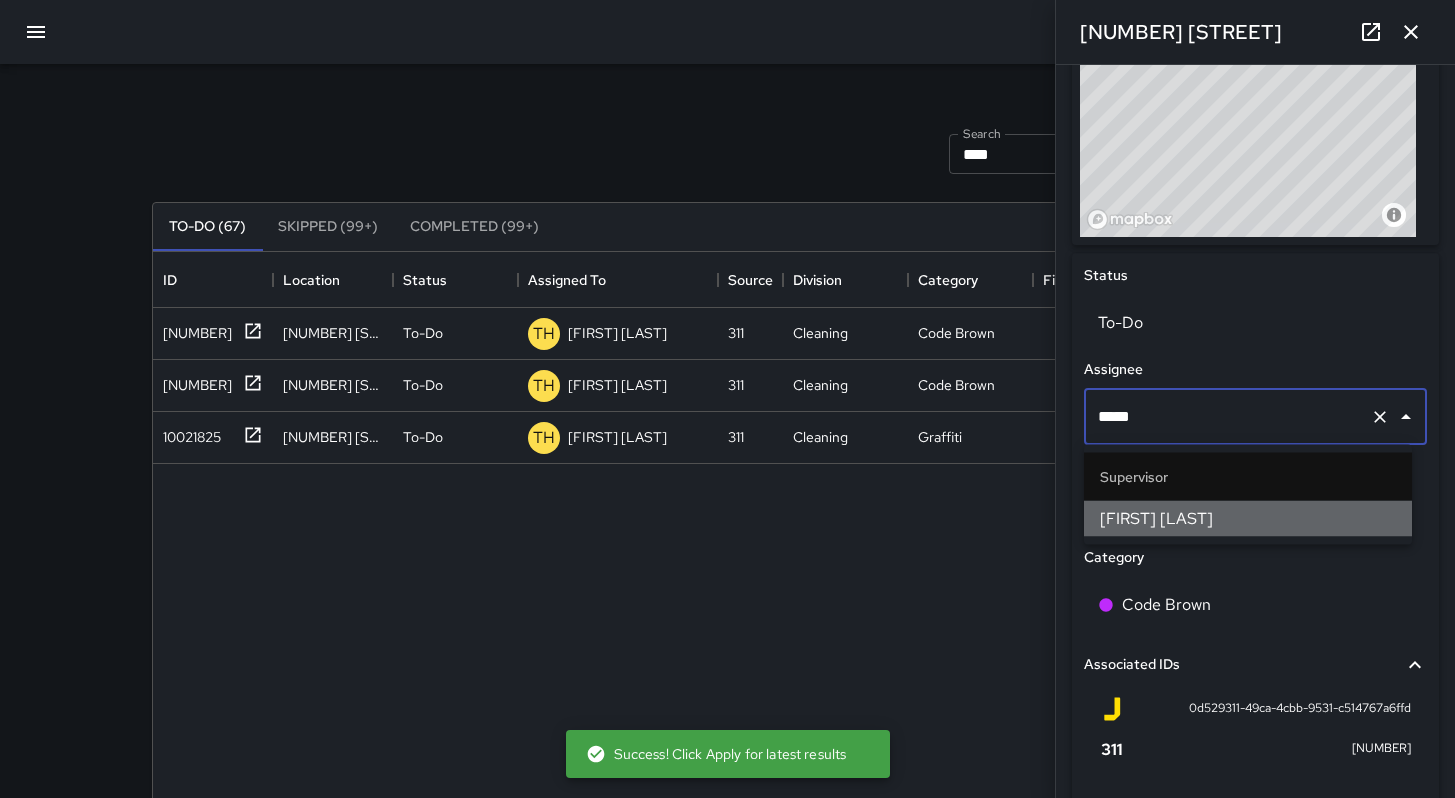 click on "[FIRST] [LAST]" at bounding box center [1248, 519] 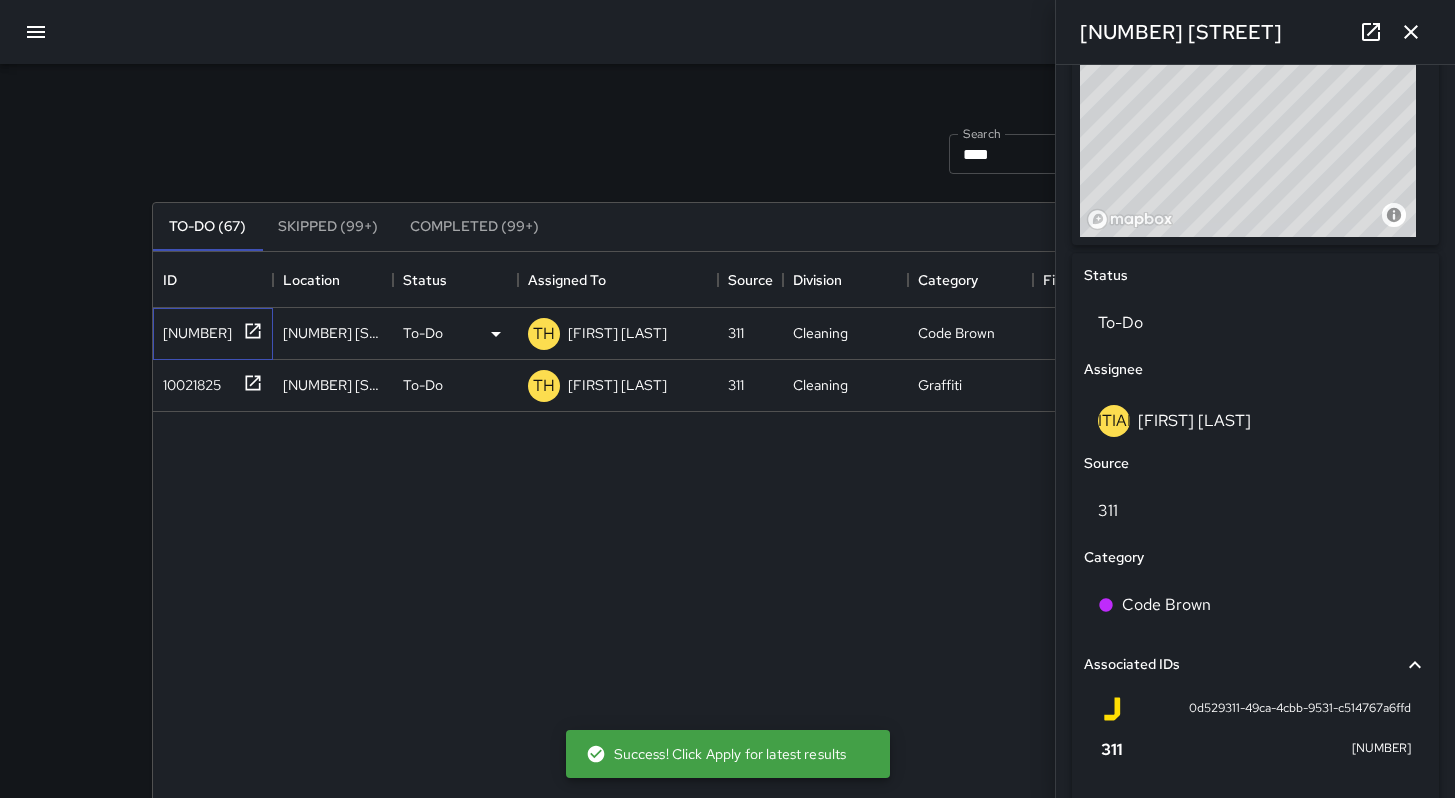 click on "[NUMBER]" at bounding box center (193, 329) 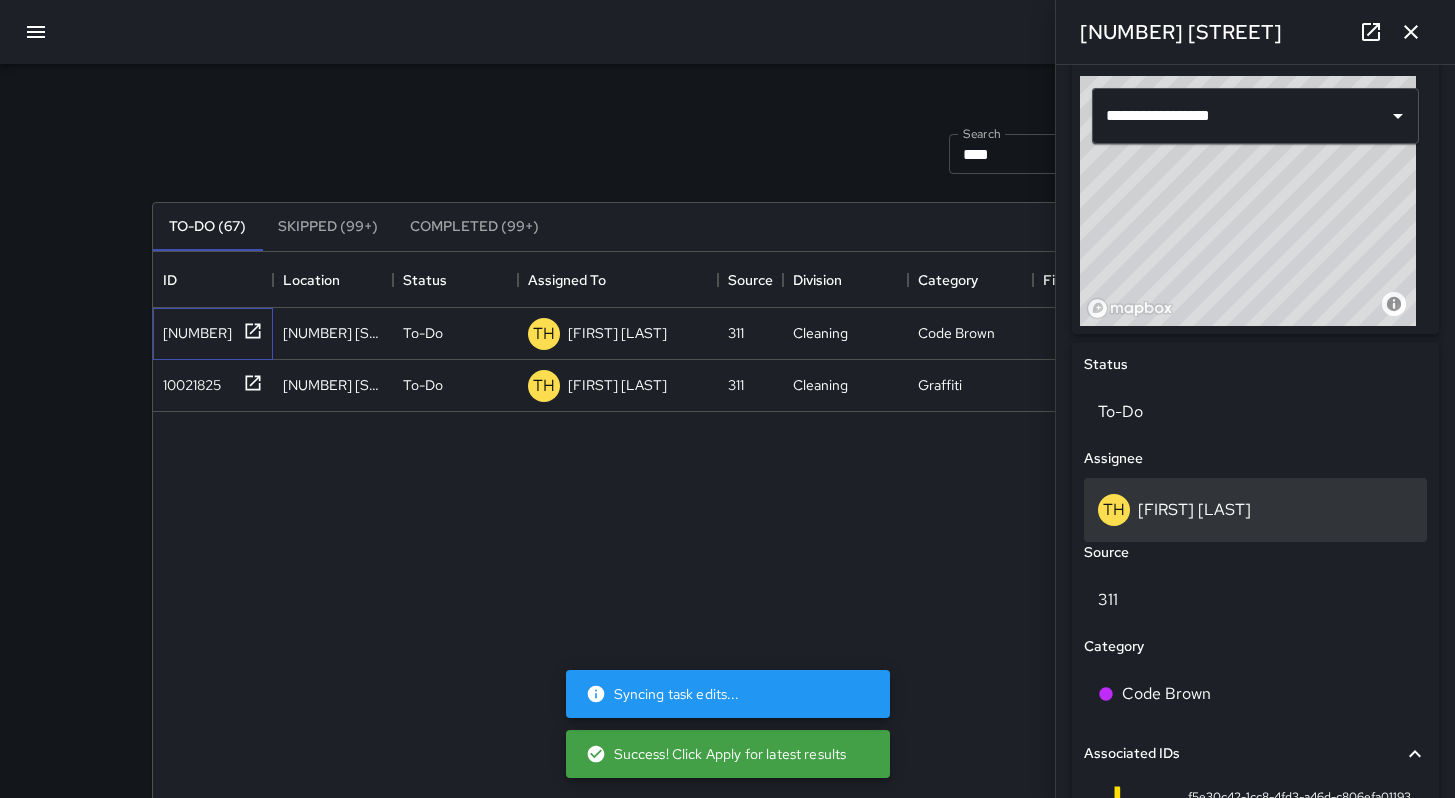 scroll, scrollTop: 672, scrollLeft: 0, axis: vertical 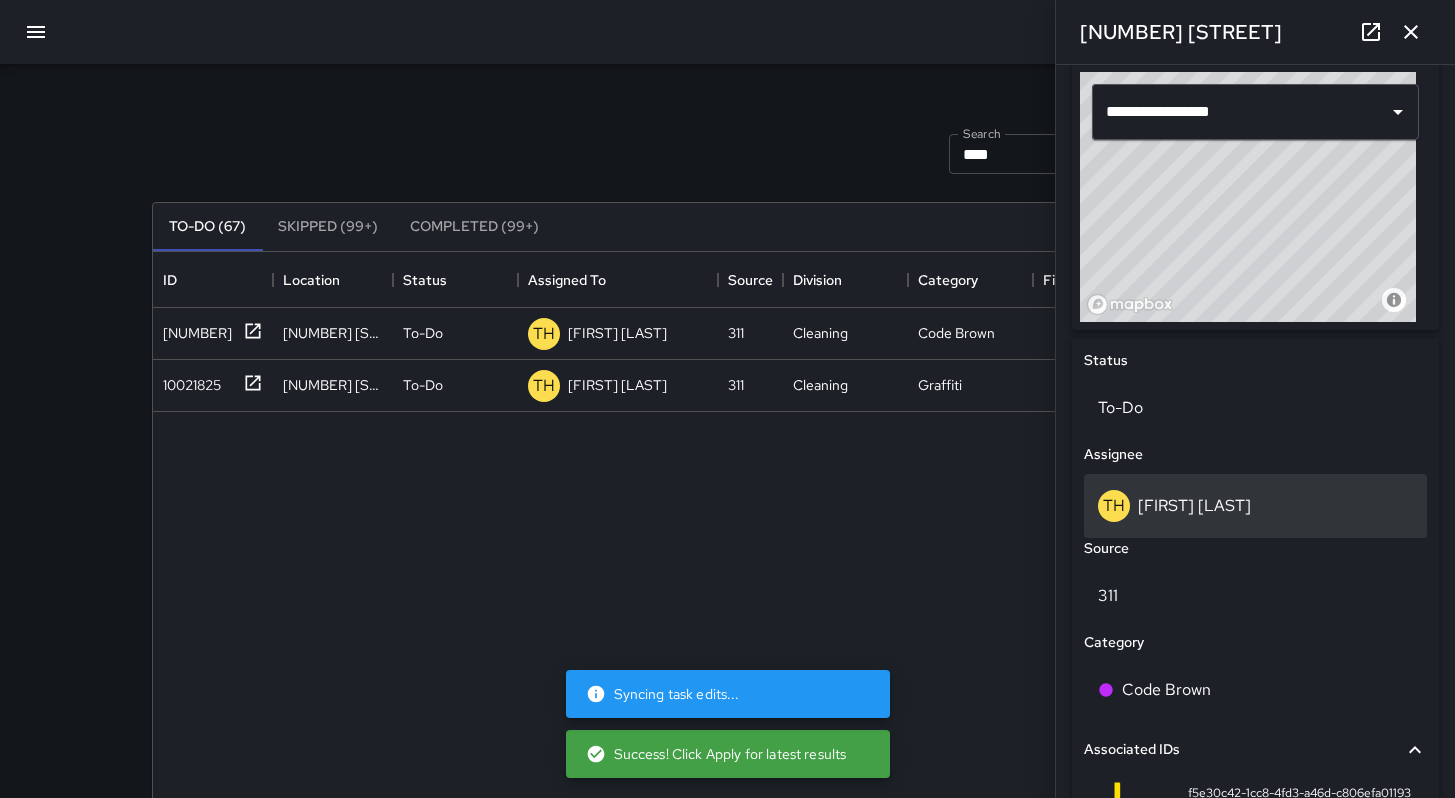 click on "[FIRST] [LAST]" at bounding box center (1255, 506) 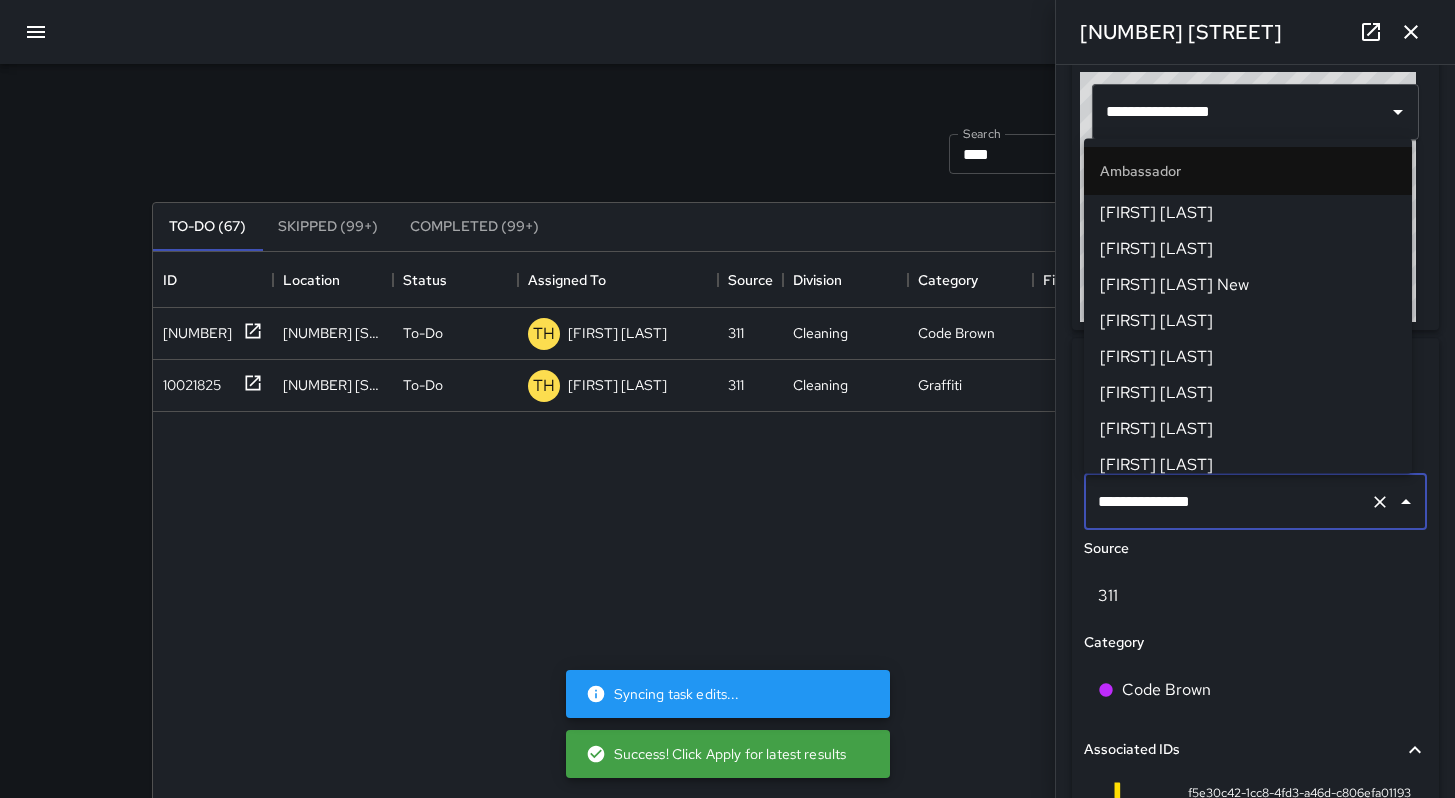 scroll, scrollTop: 1353, scrollLeft: 0, axis: vertical 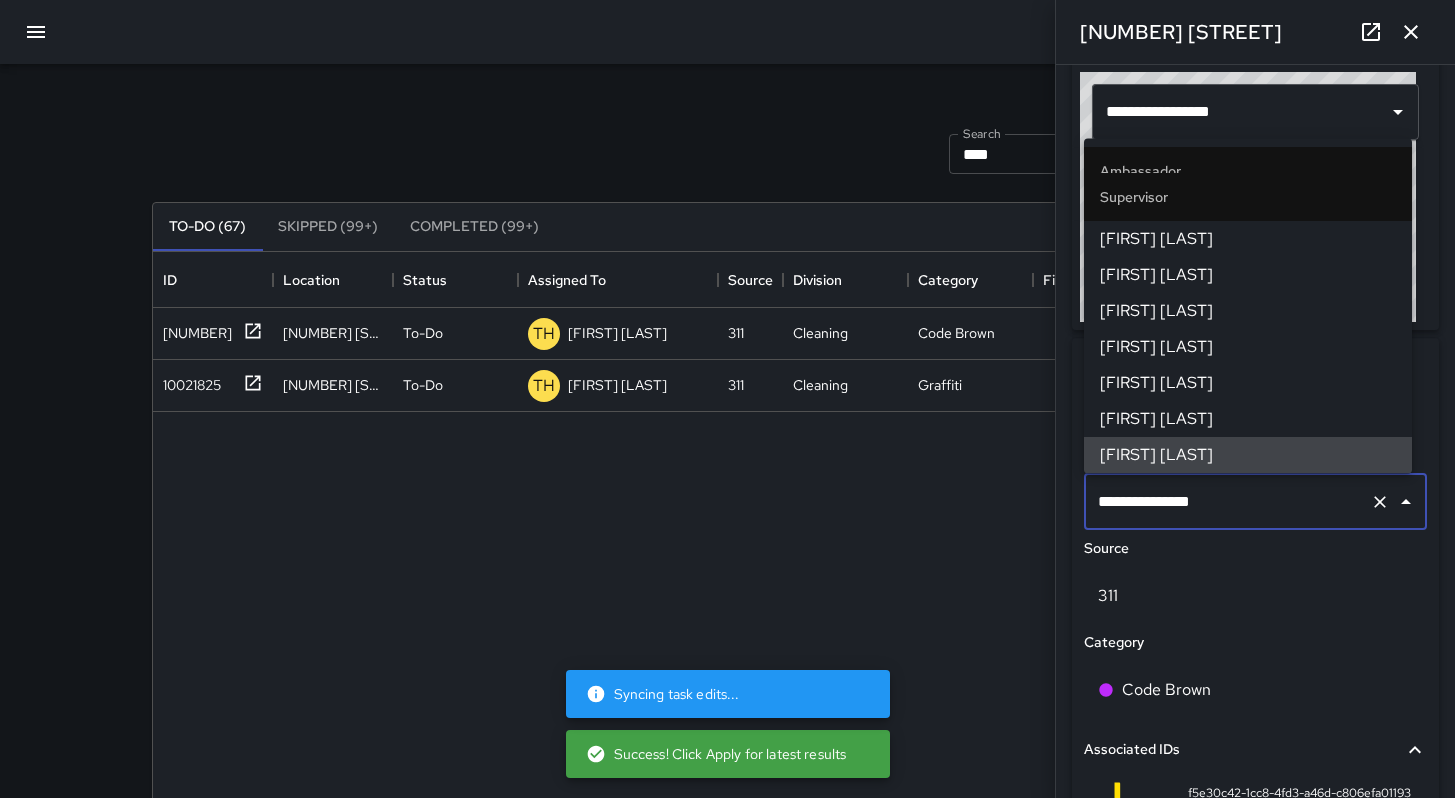 drag, startPoint x: 1220, startPoint y: 506, endPoint x: 968, endPoint y: 467, distance: 255 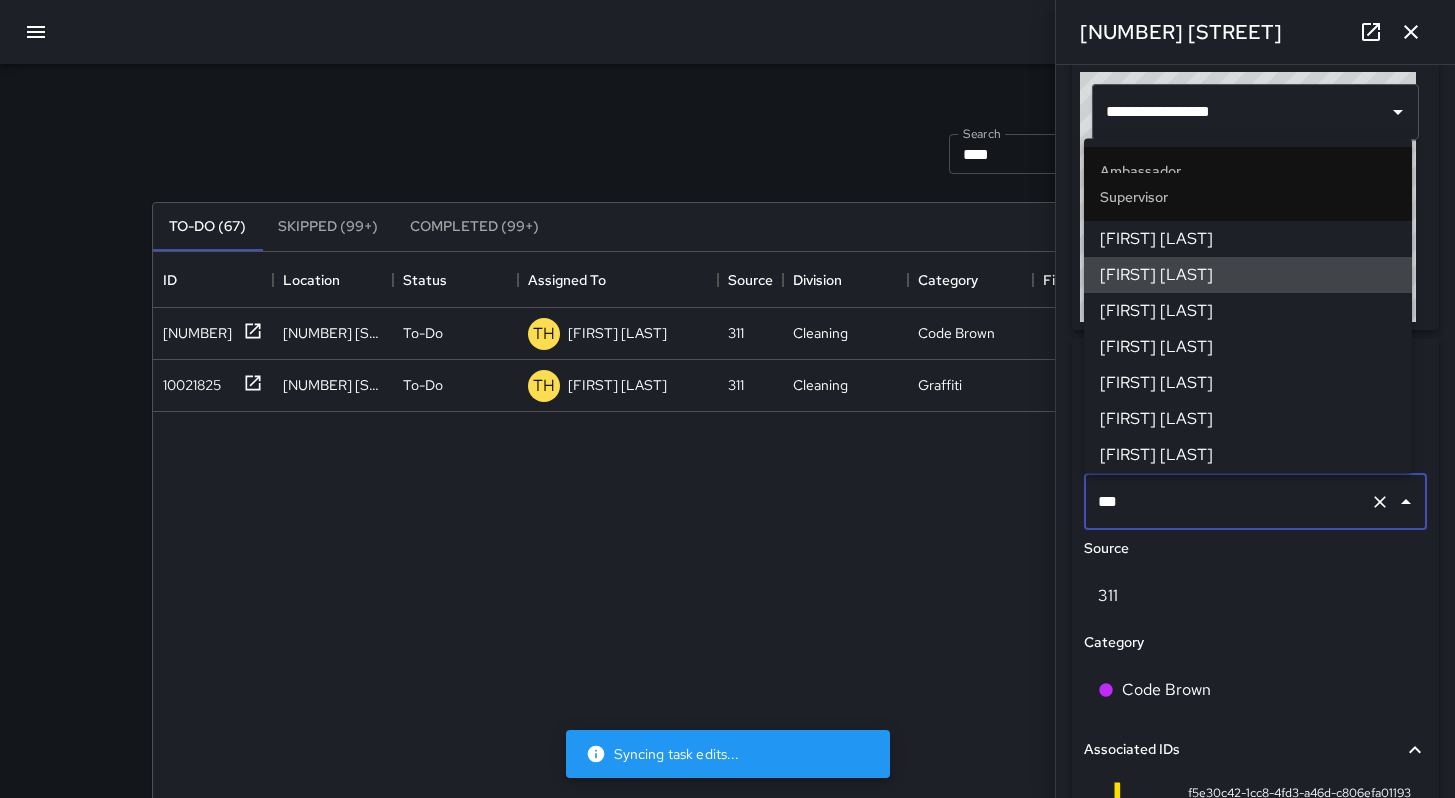 scroll, scrollTop: 0, scrollLeft: 0, axis: both 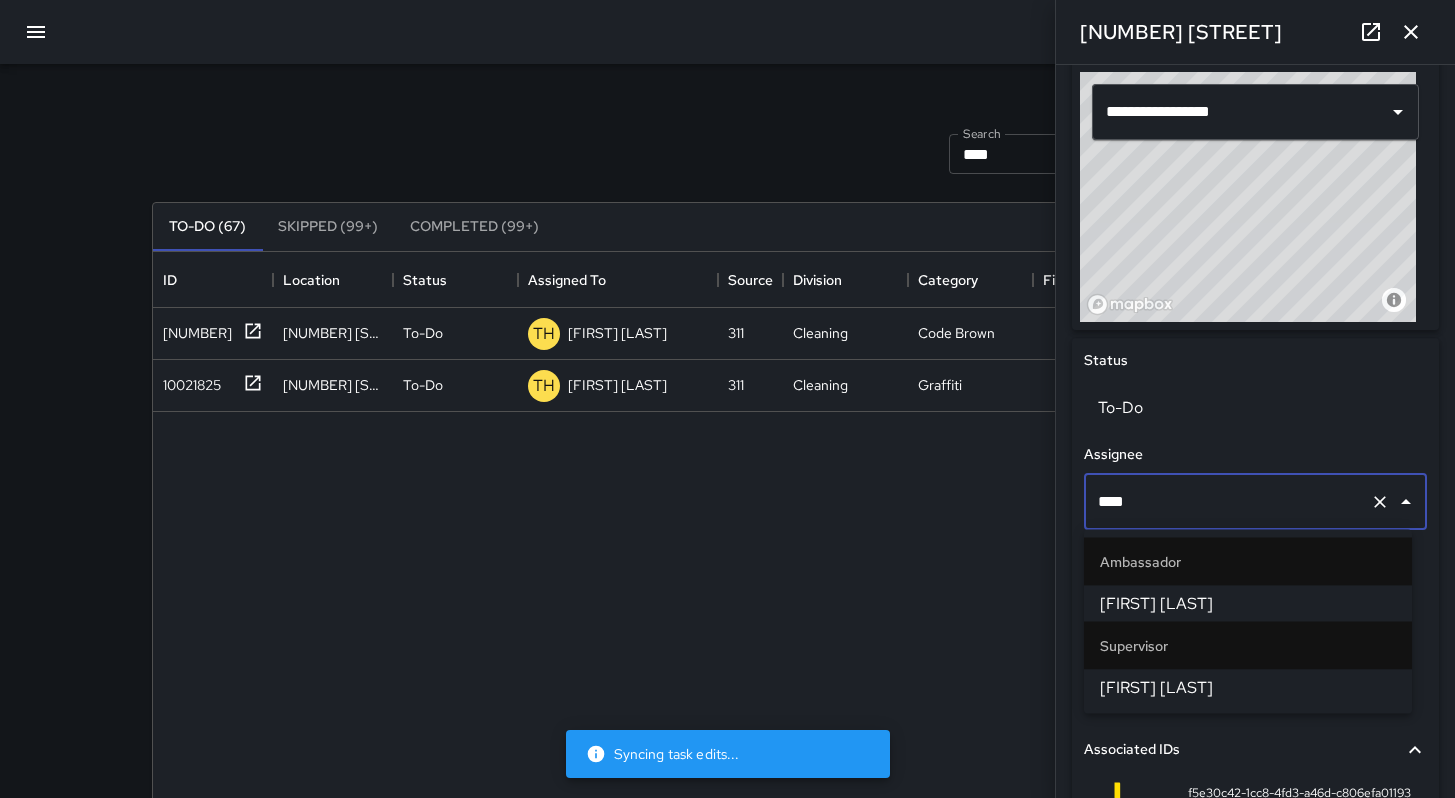 type on "*****" 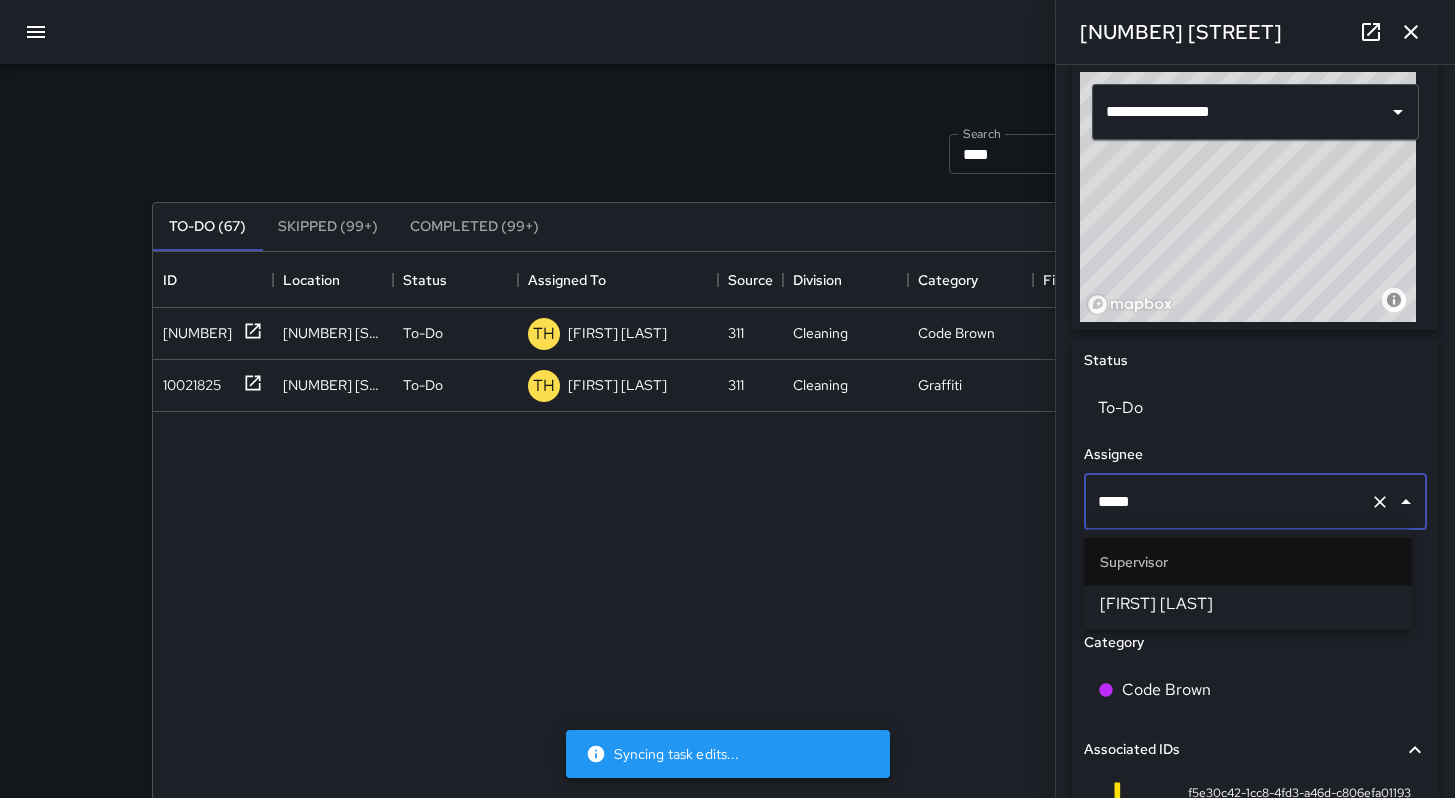 click on "[FIRST] [LAST]" at bounding box center (1248, 604) 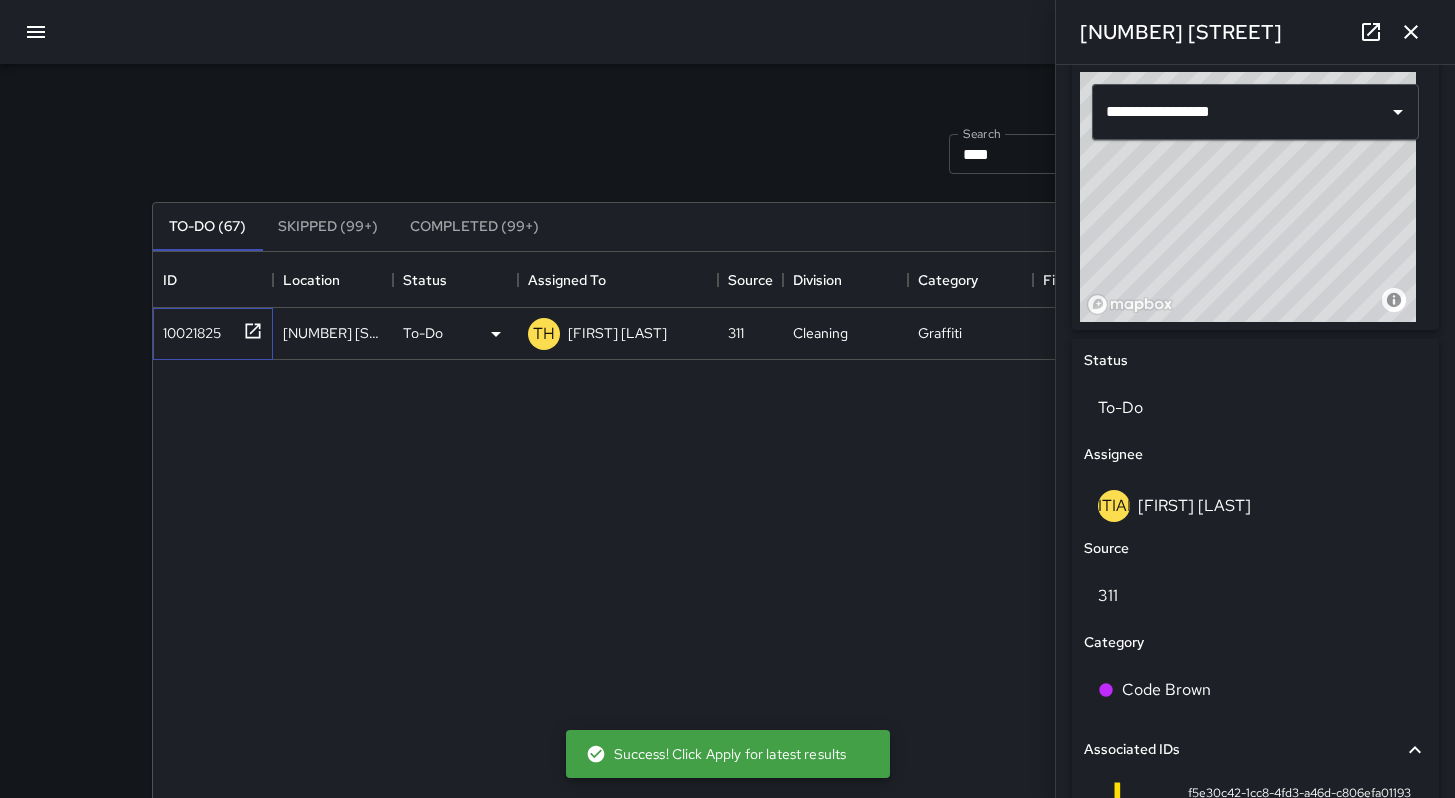 click on "10021825" at bounding box center (188, 329) 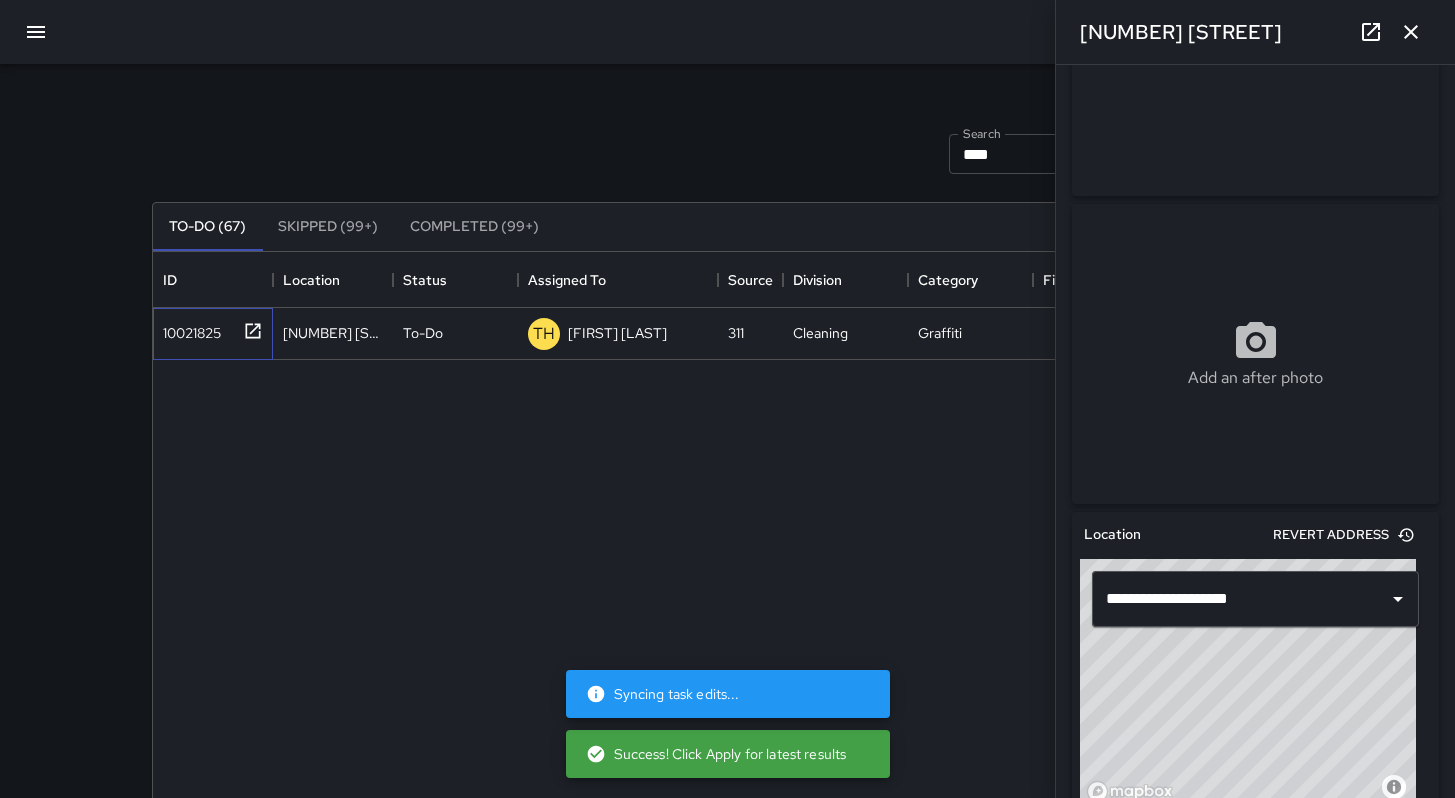 scroll, scrollTop: 971, scrollLeft: 0, axis: vertical 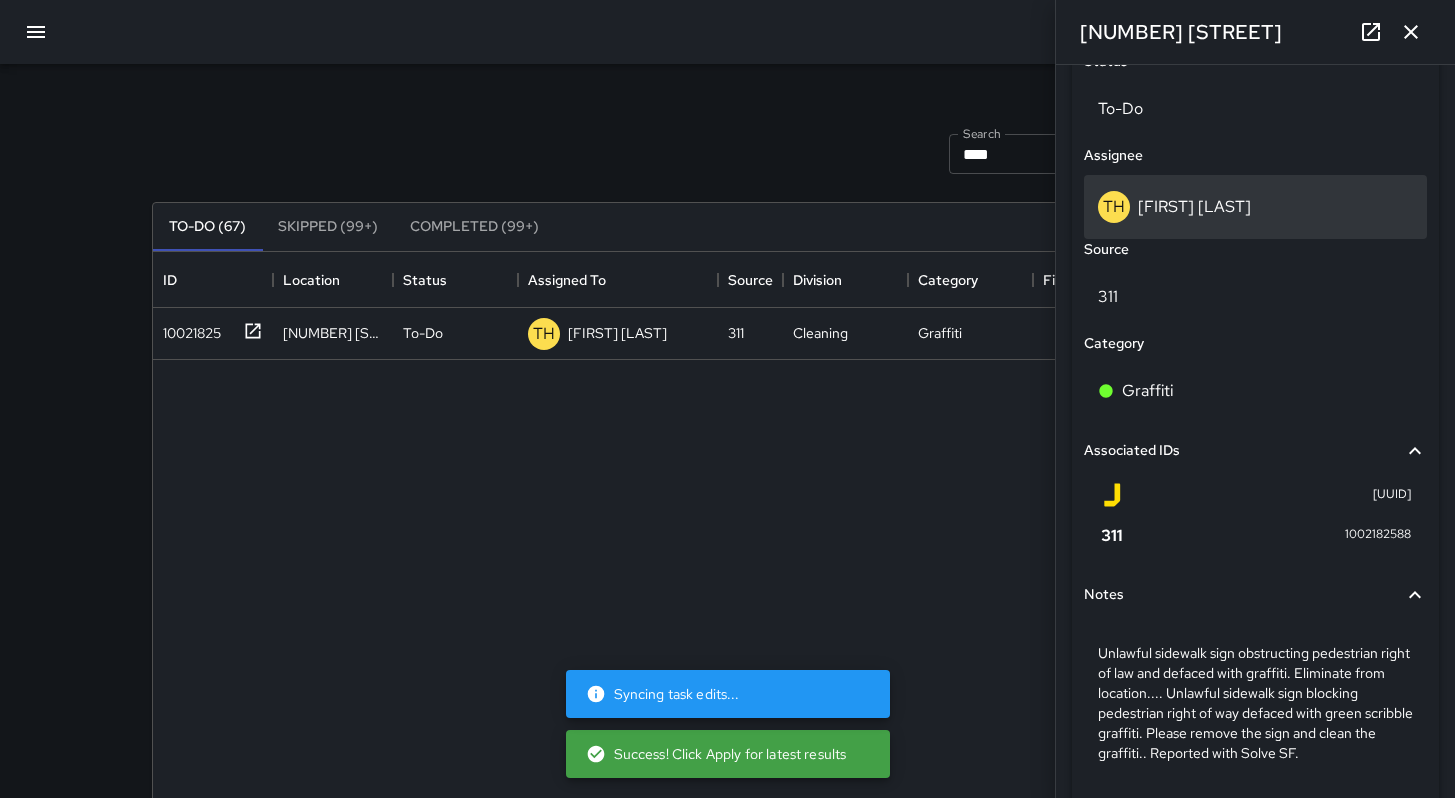 click on "[FIRST] [LAST]" at bounding box center (1194, 206) 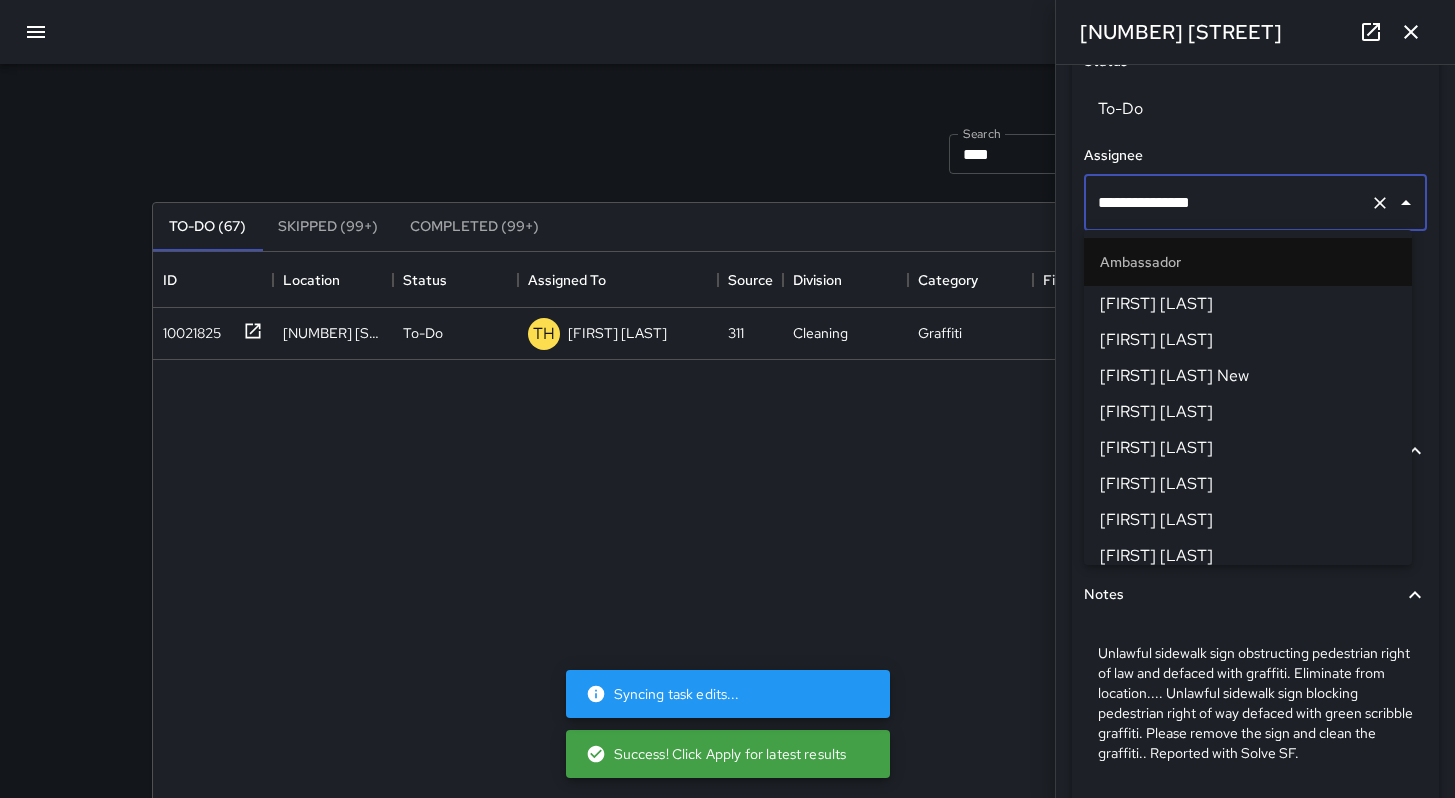 scroll, scrollTop: 1353, scrollLeft: 0, axis: vertical 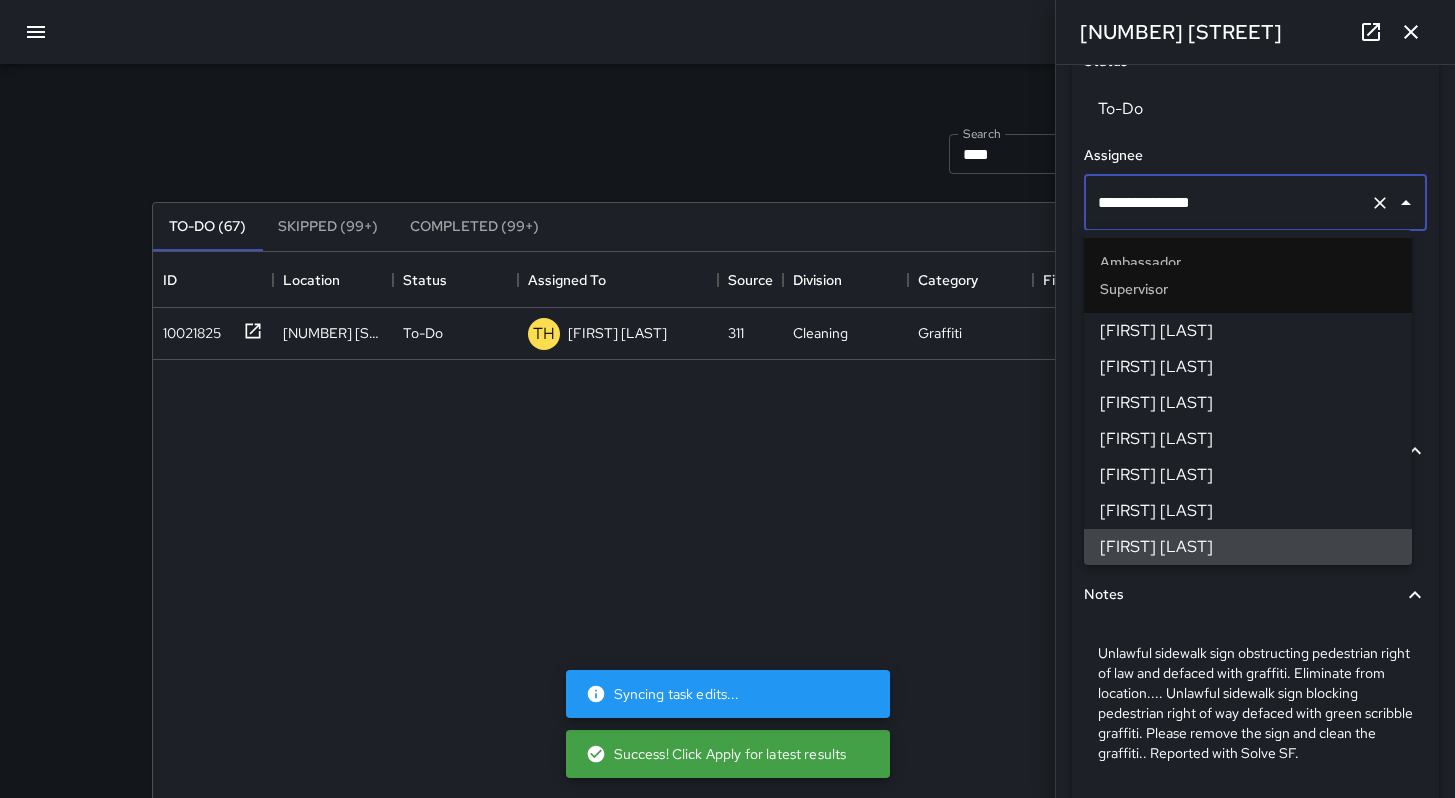 click on "**********" at bounding box center (1255, 203) 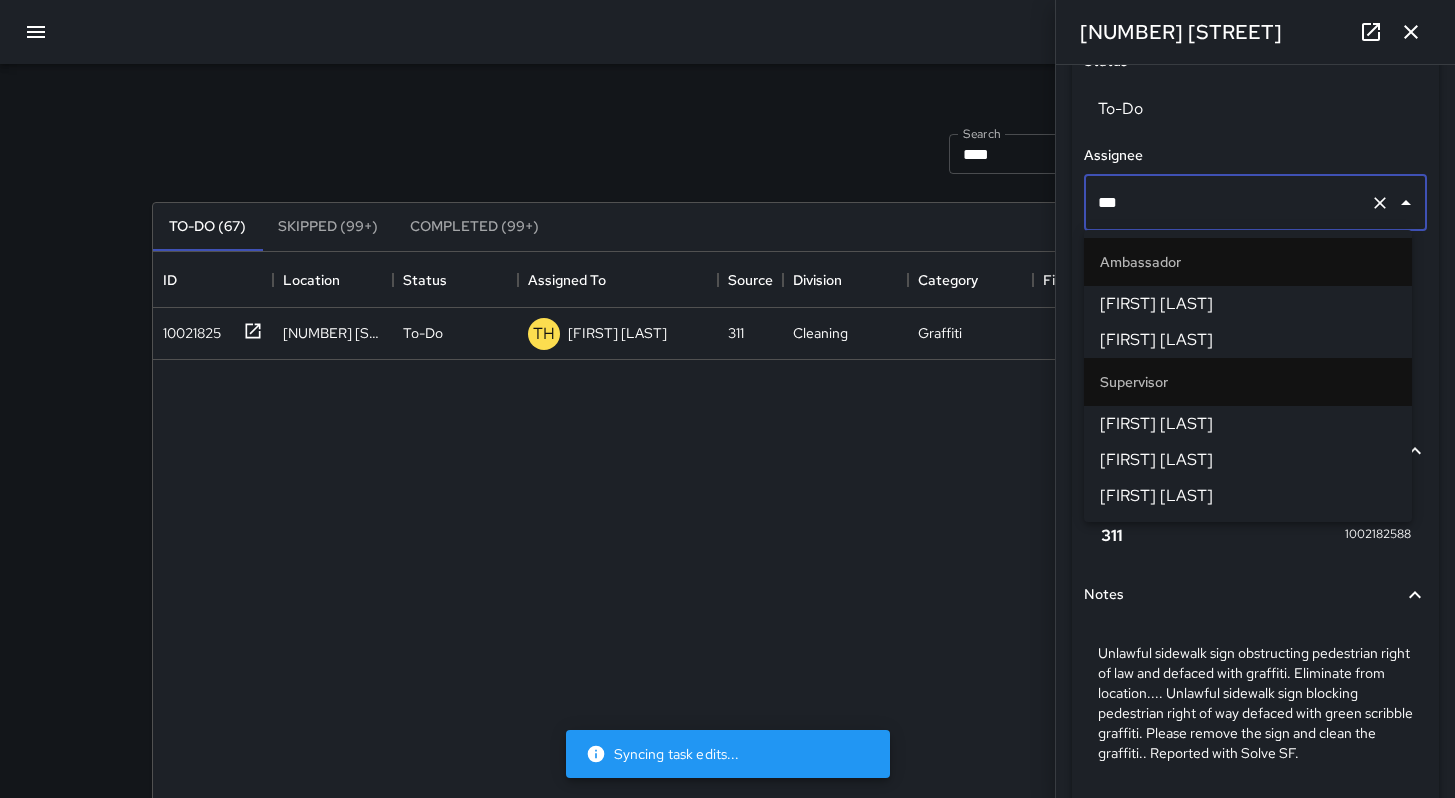 scroll, scrollTop: 0, scrollLeft: 0, axis: both 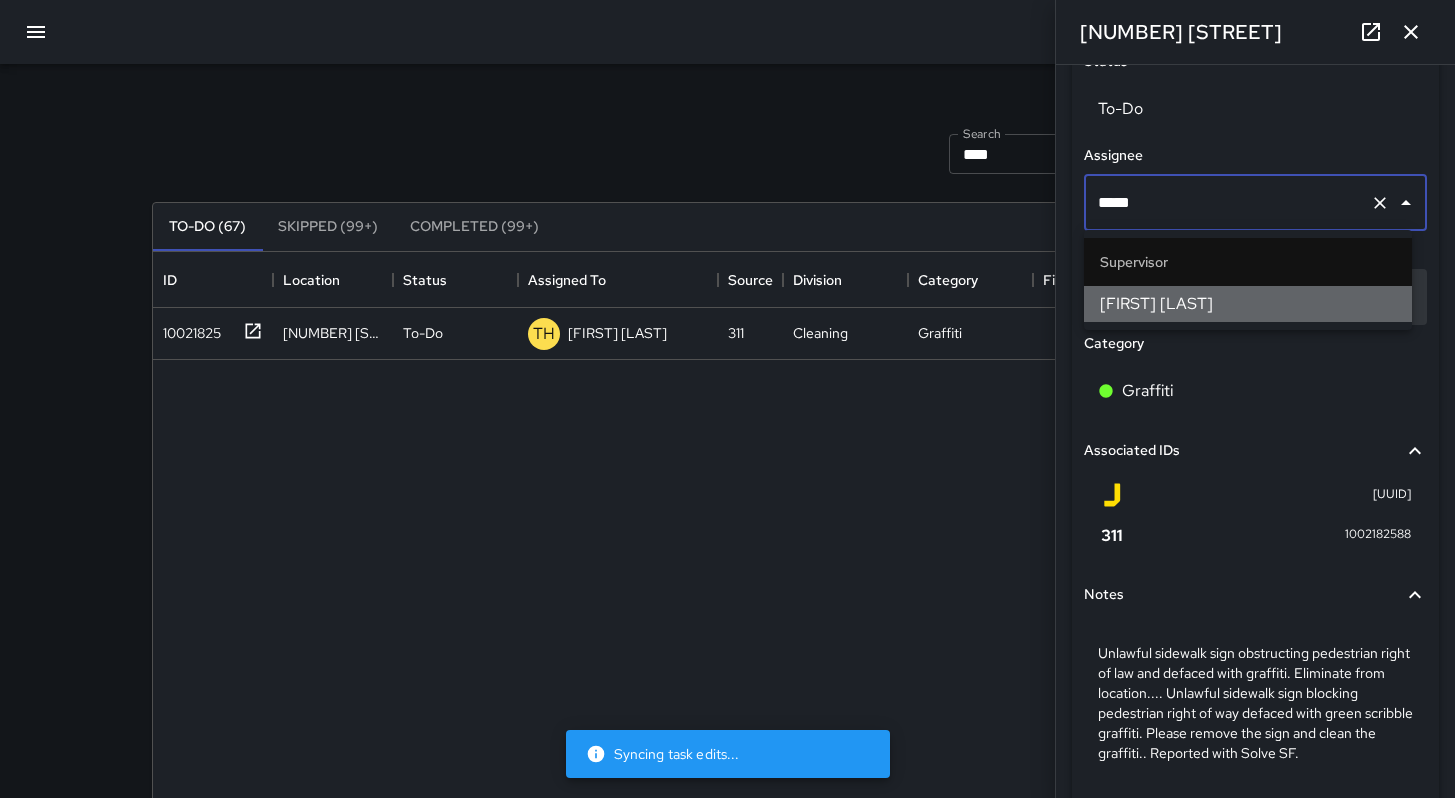 click on "[FIRST] [LAST]" at bounding box center [1248, 304] 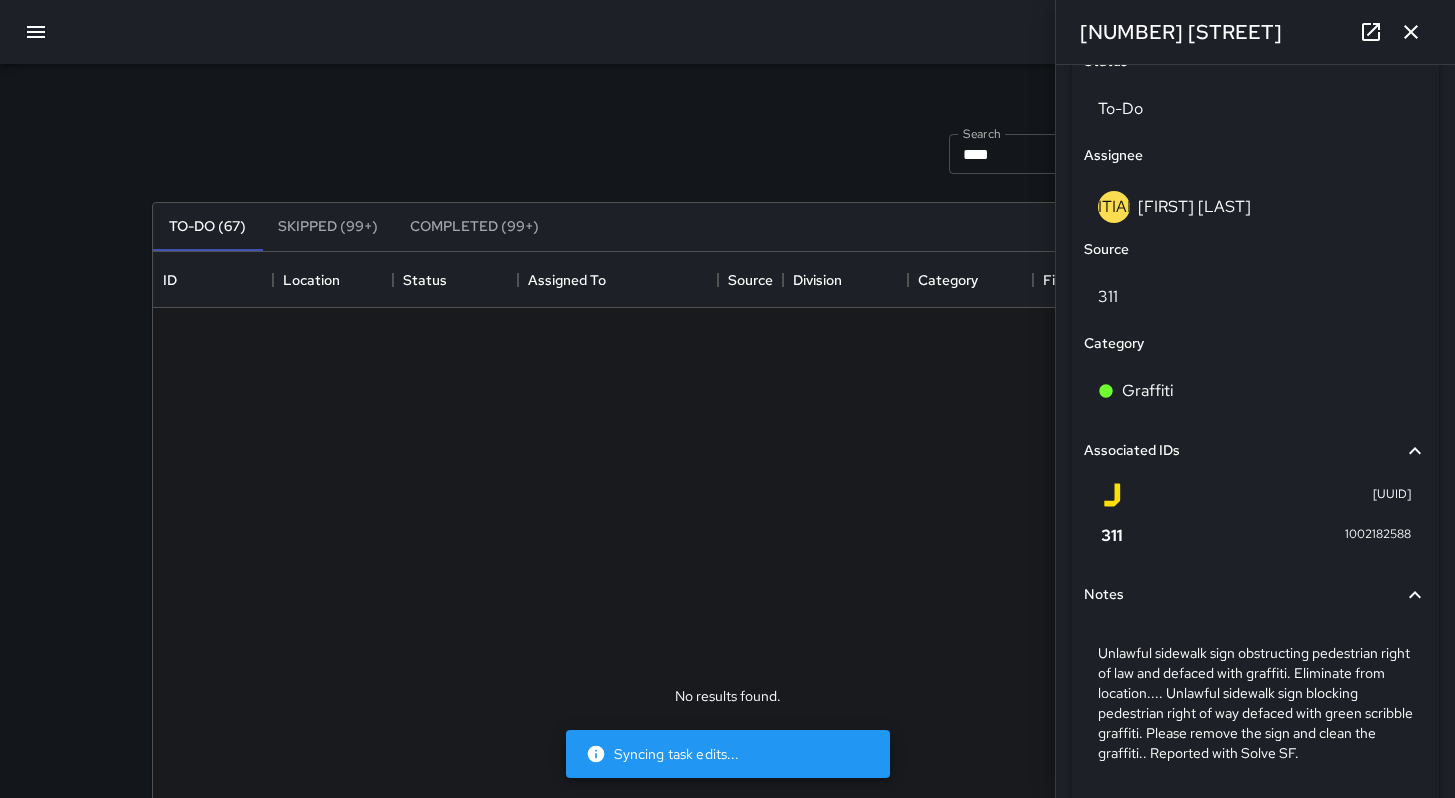 click on "Search **** Search New Task" at bounding box center [728, 154] 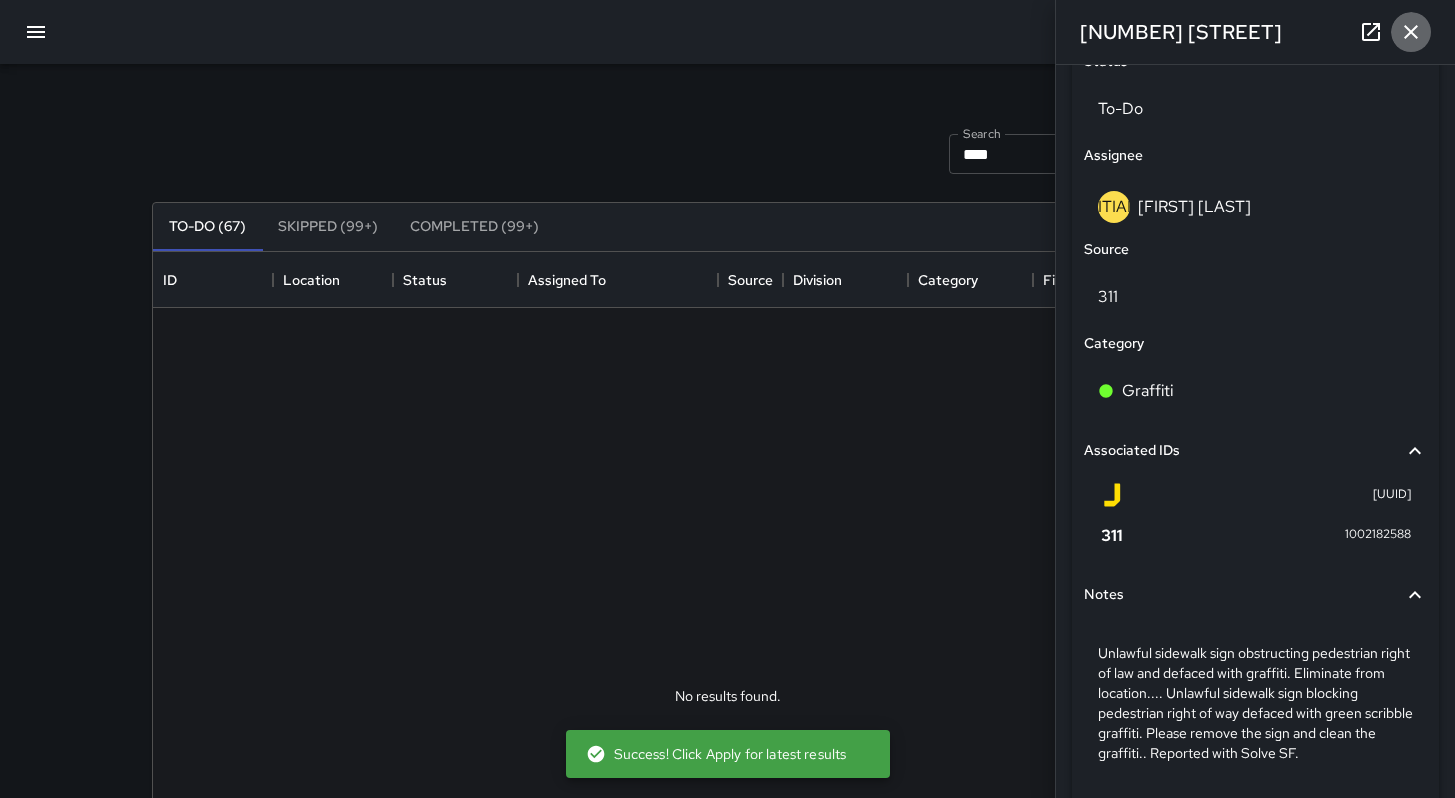 click at bounding box center [1411, 32] 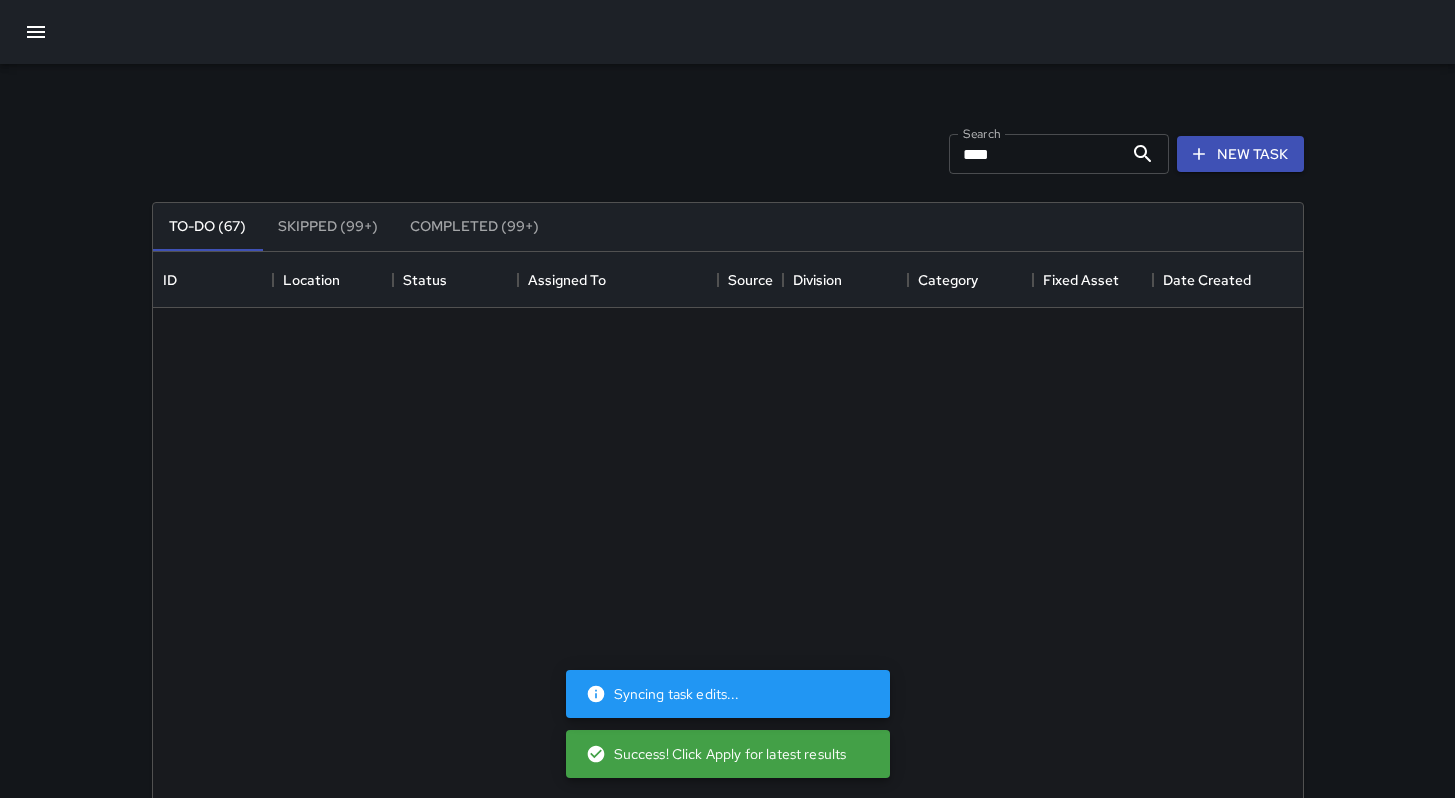 click on "****" at bounding box center (1036, 154) 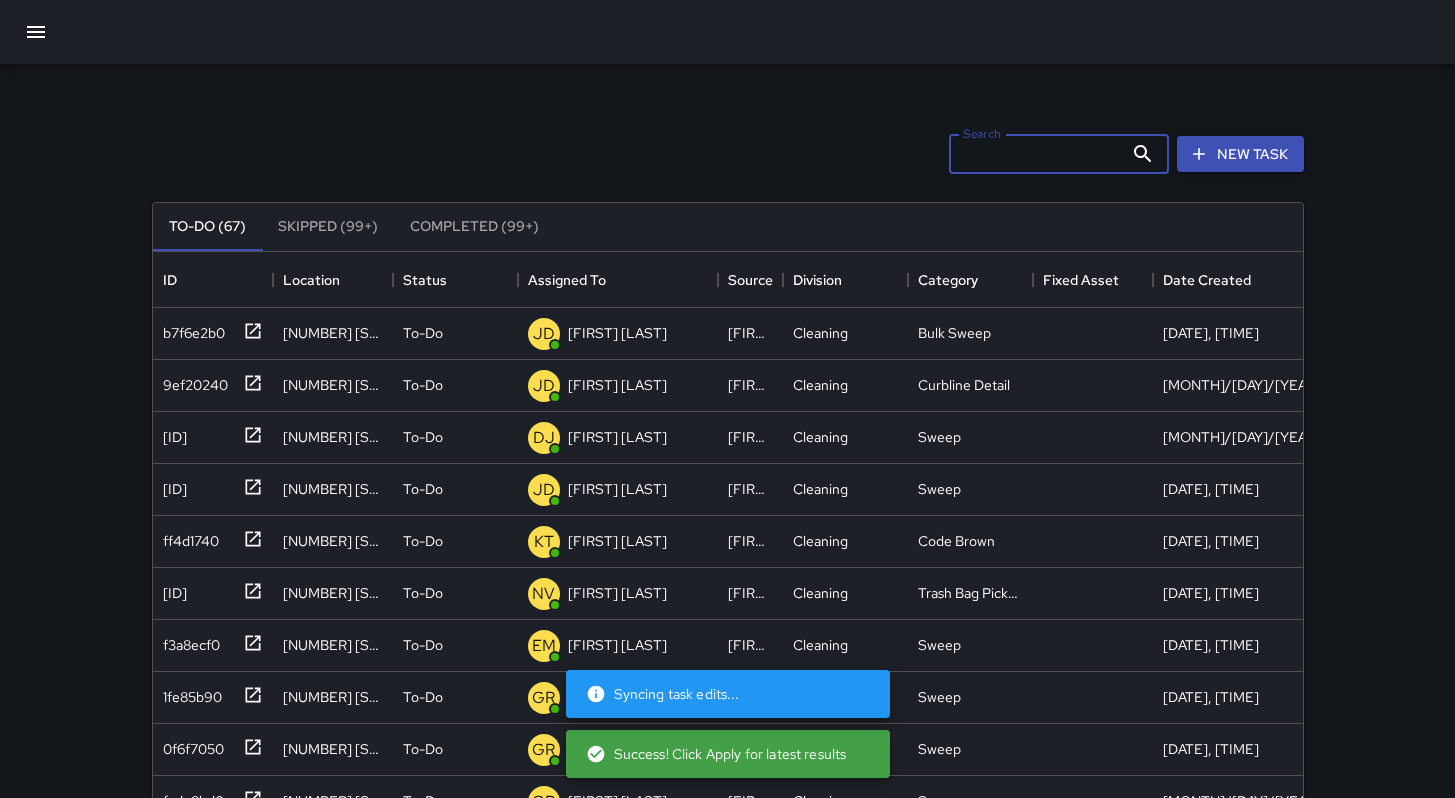 click on "Search Search New Task" at bounding box center (728, 154) 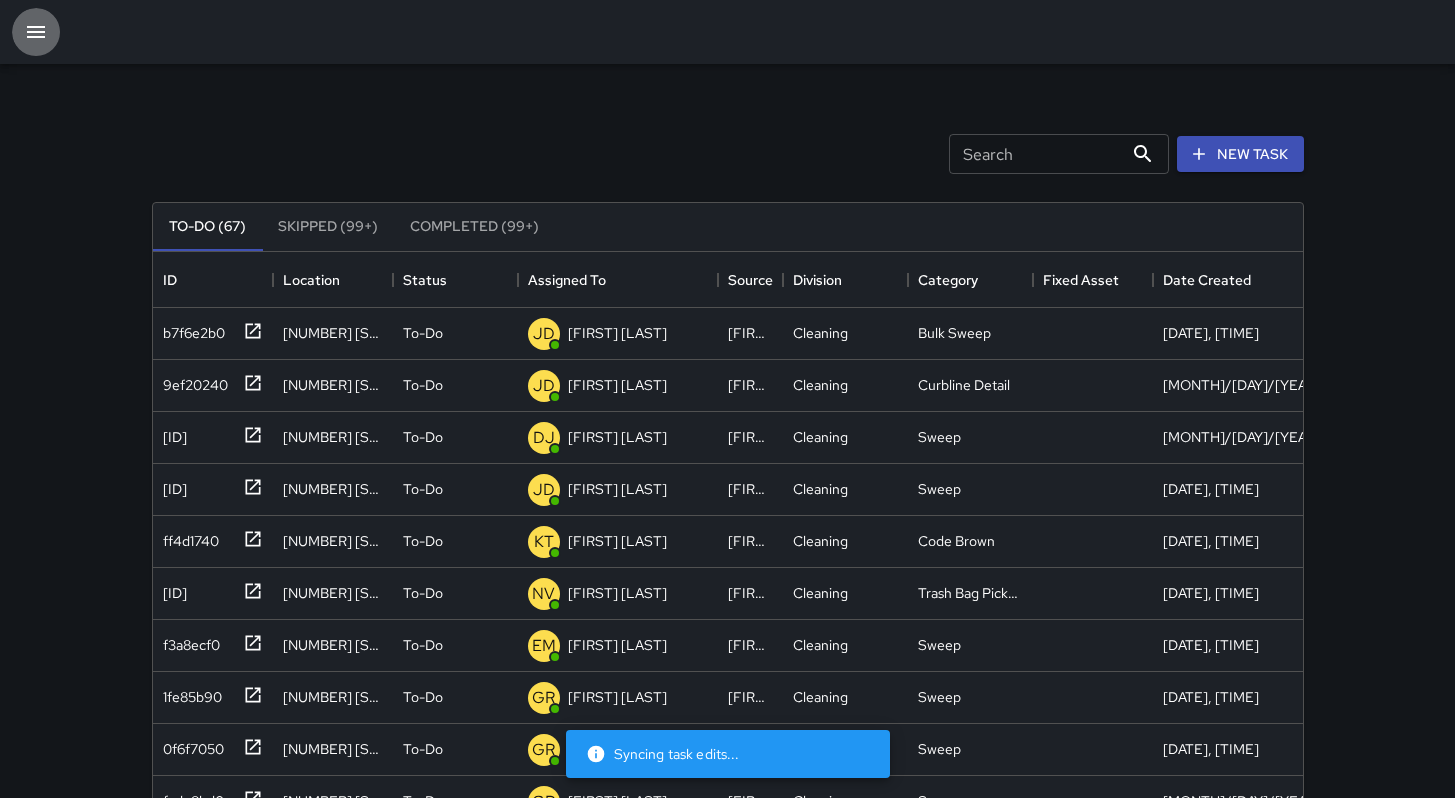 click at bounding box center (36, 32) 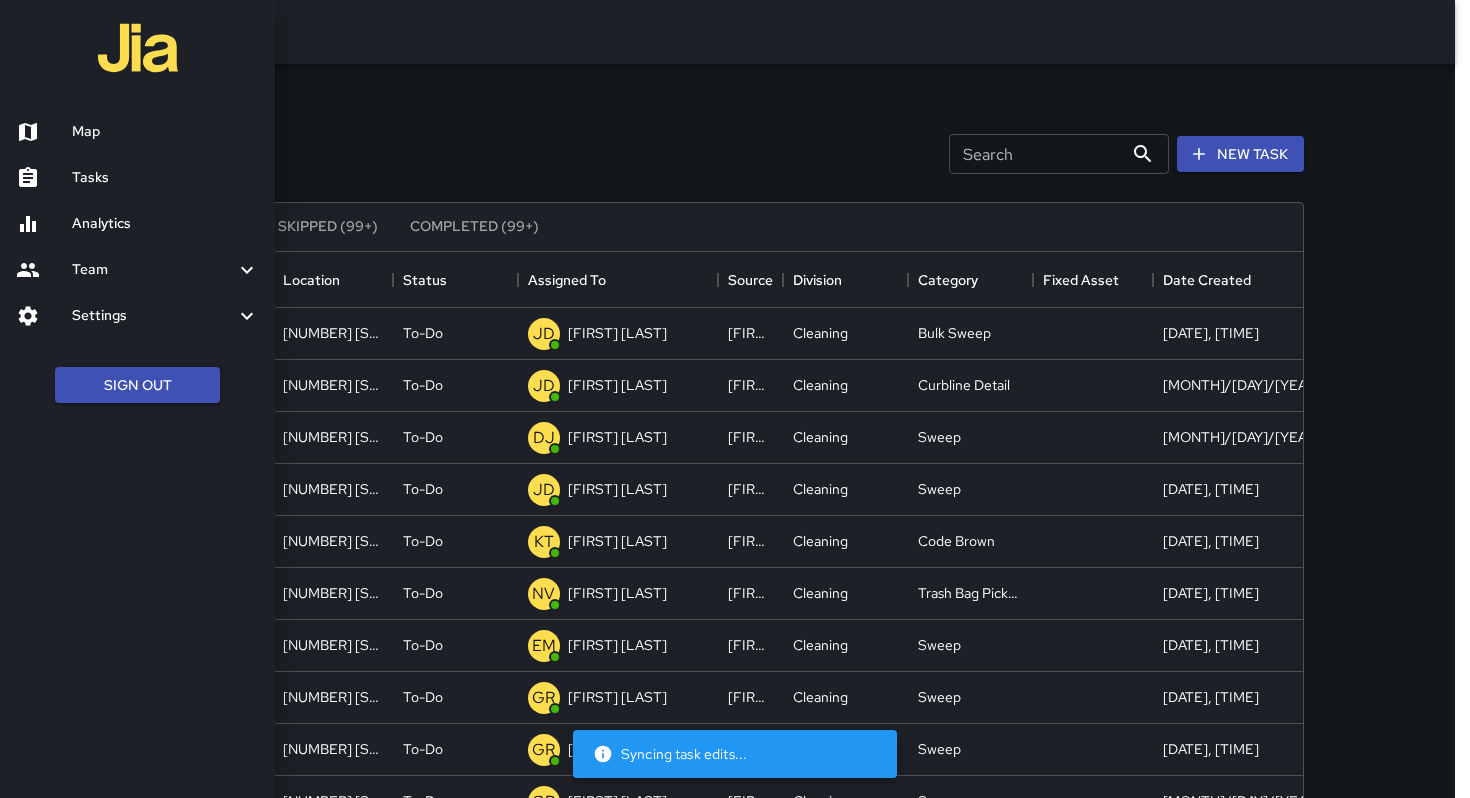 click at bounding box center [735, 399] 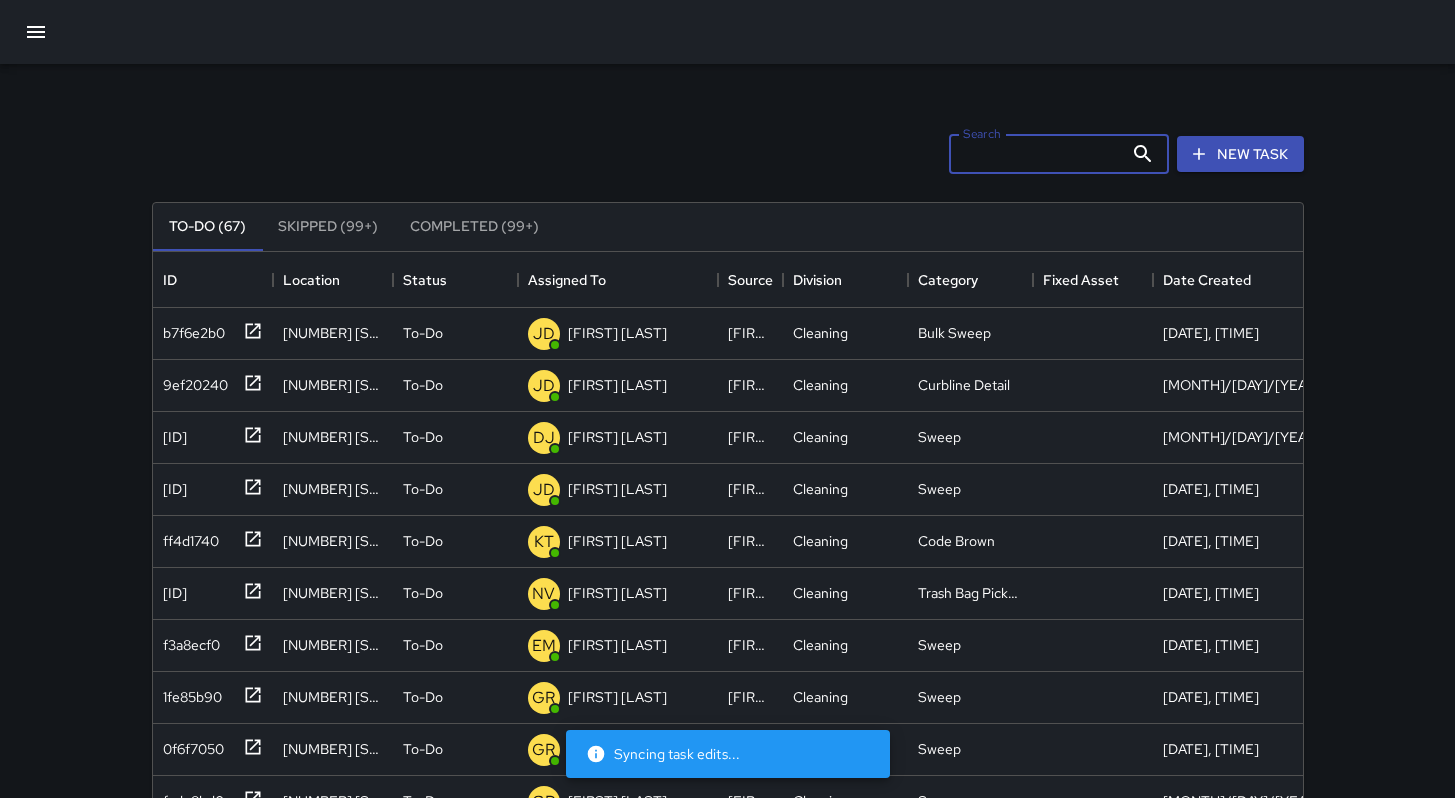 click on "Search" at bounding box center [1036, 154] 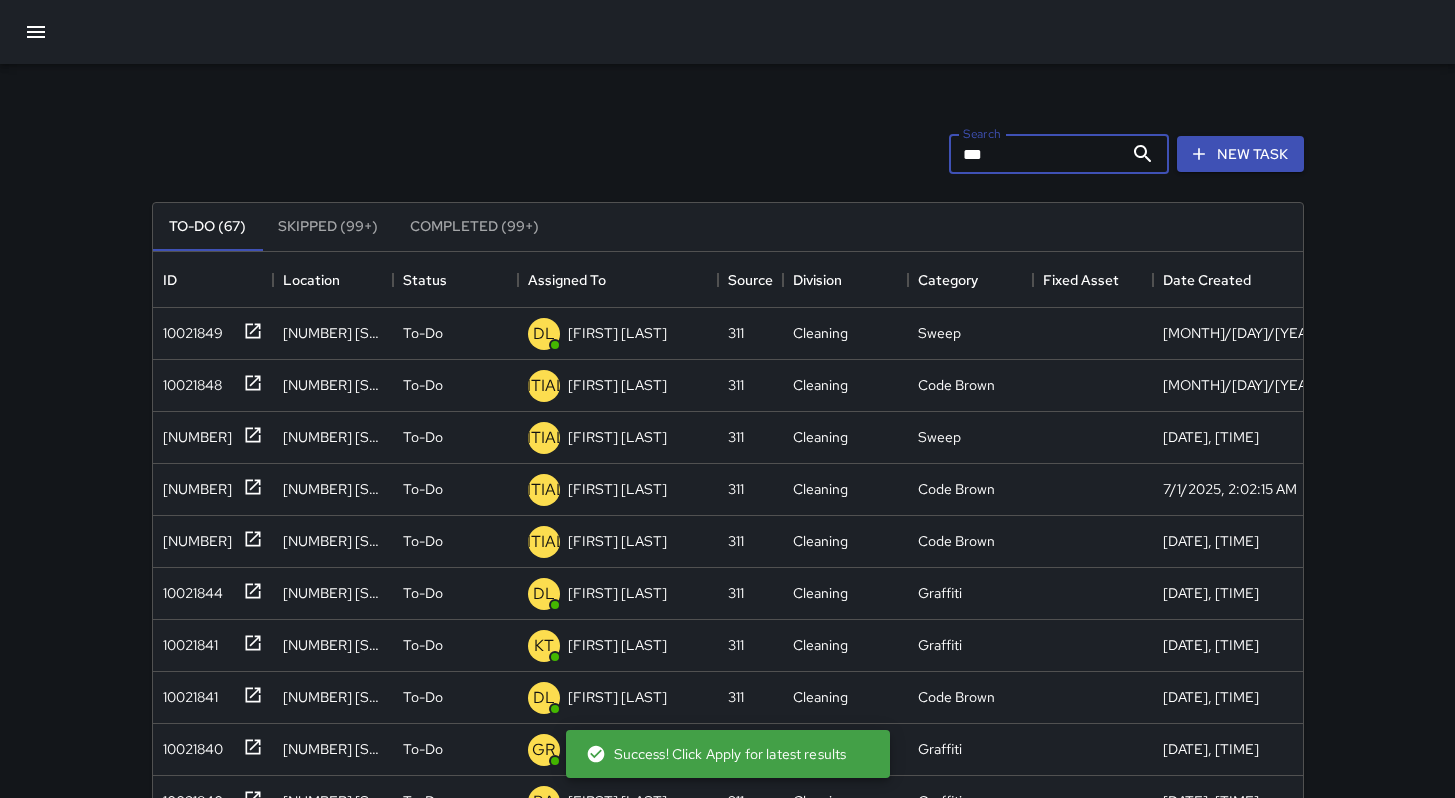 type on "[MASKED_DATA]" 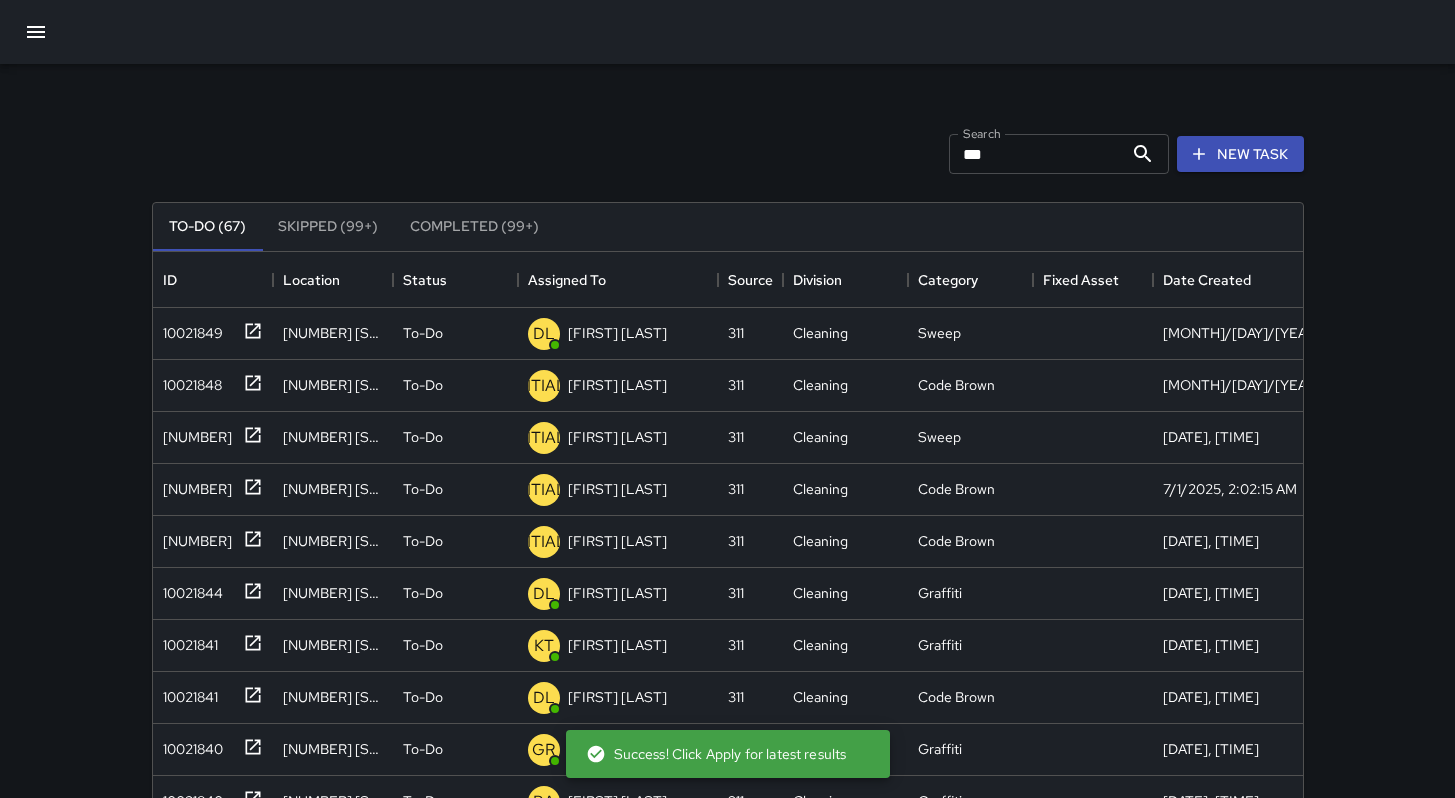 click on "Search *** Search New Task" at bounding box center [728, 154] 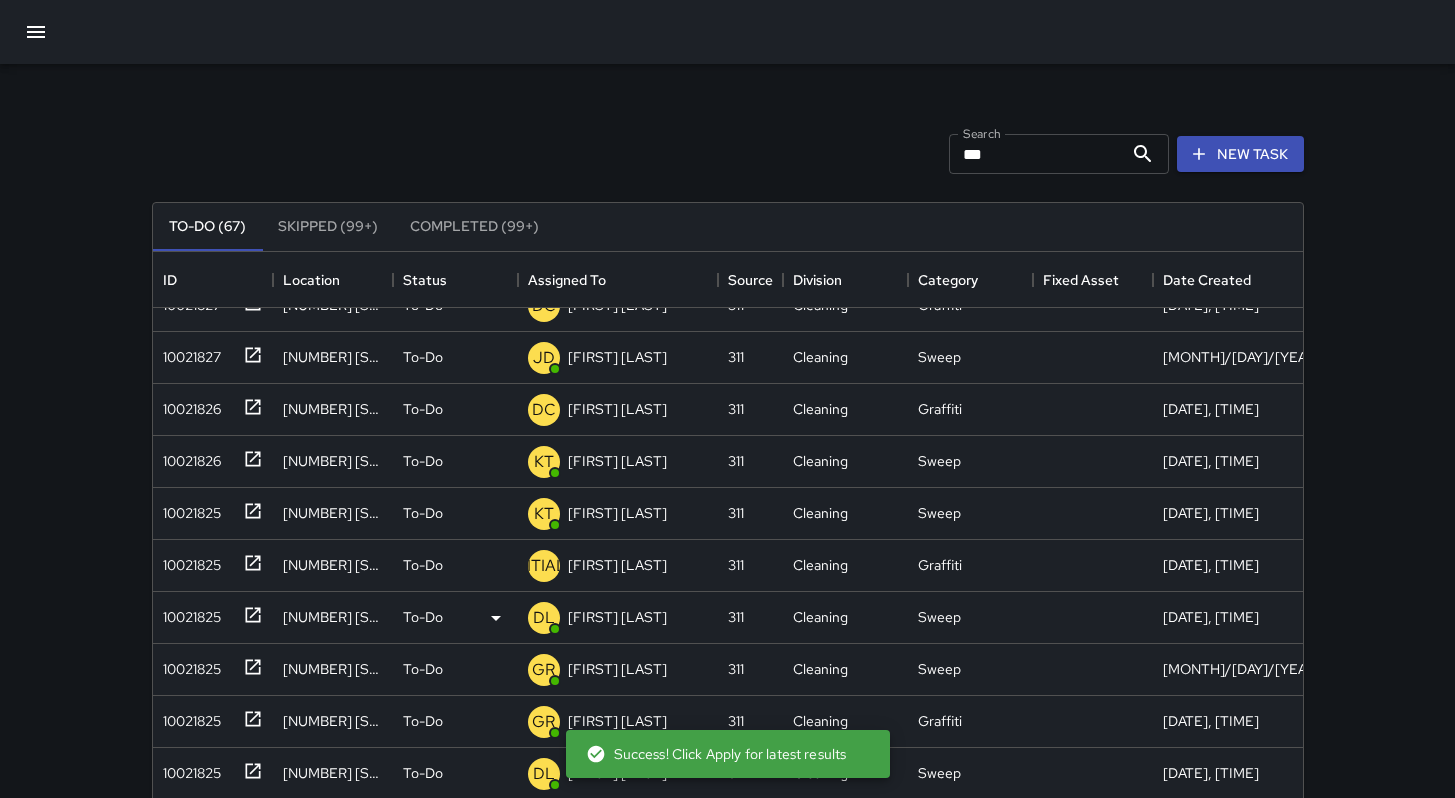 scroll, scrollTop: 836, scrollLeft: 0, axis: vertical 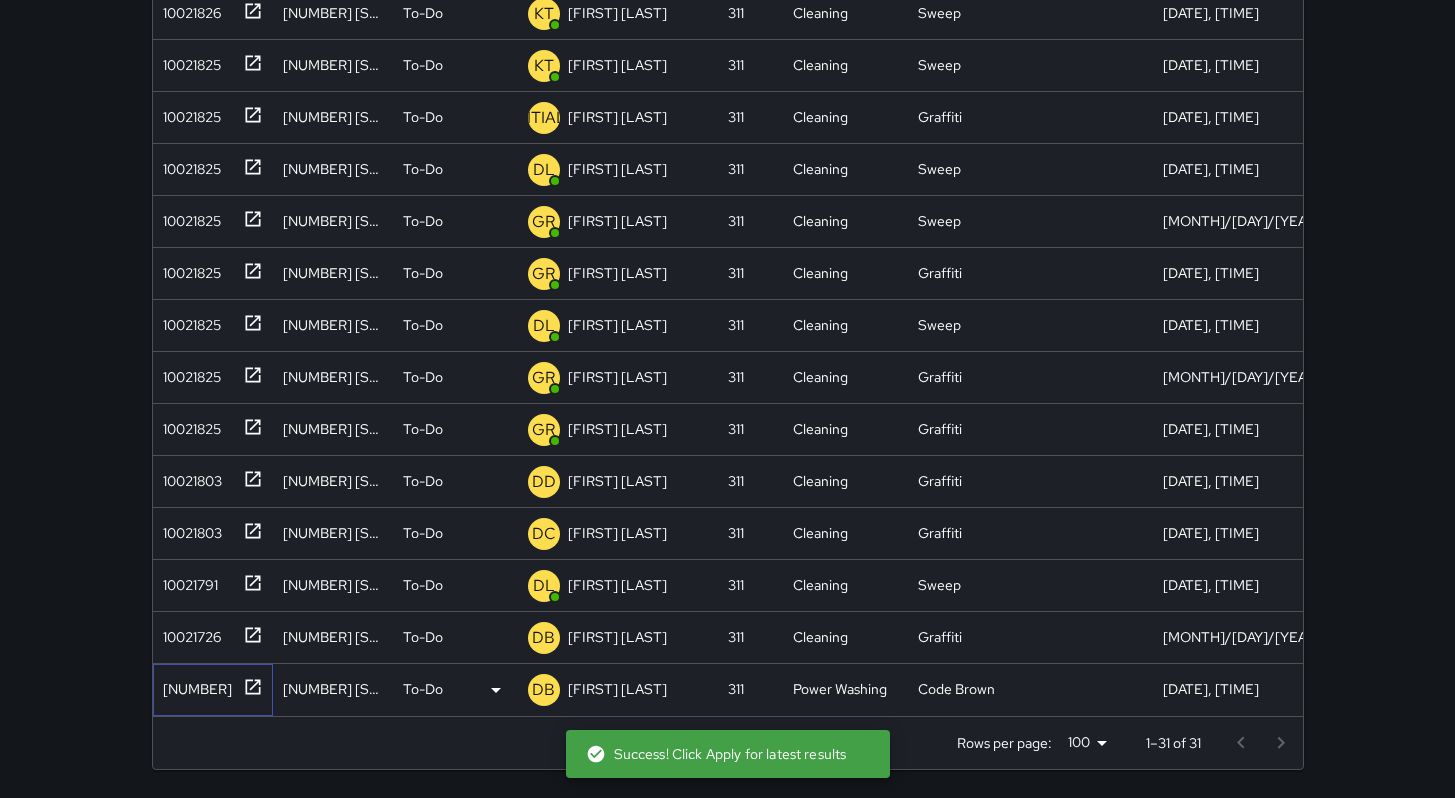 click on "[NUMBER]" at bounding box center [193, 685] 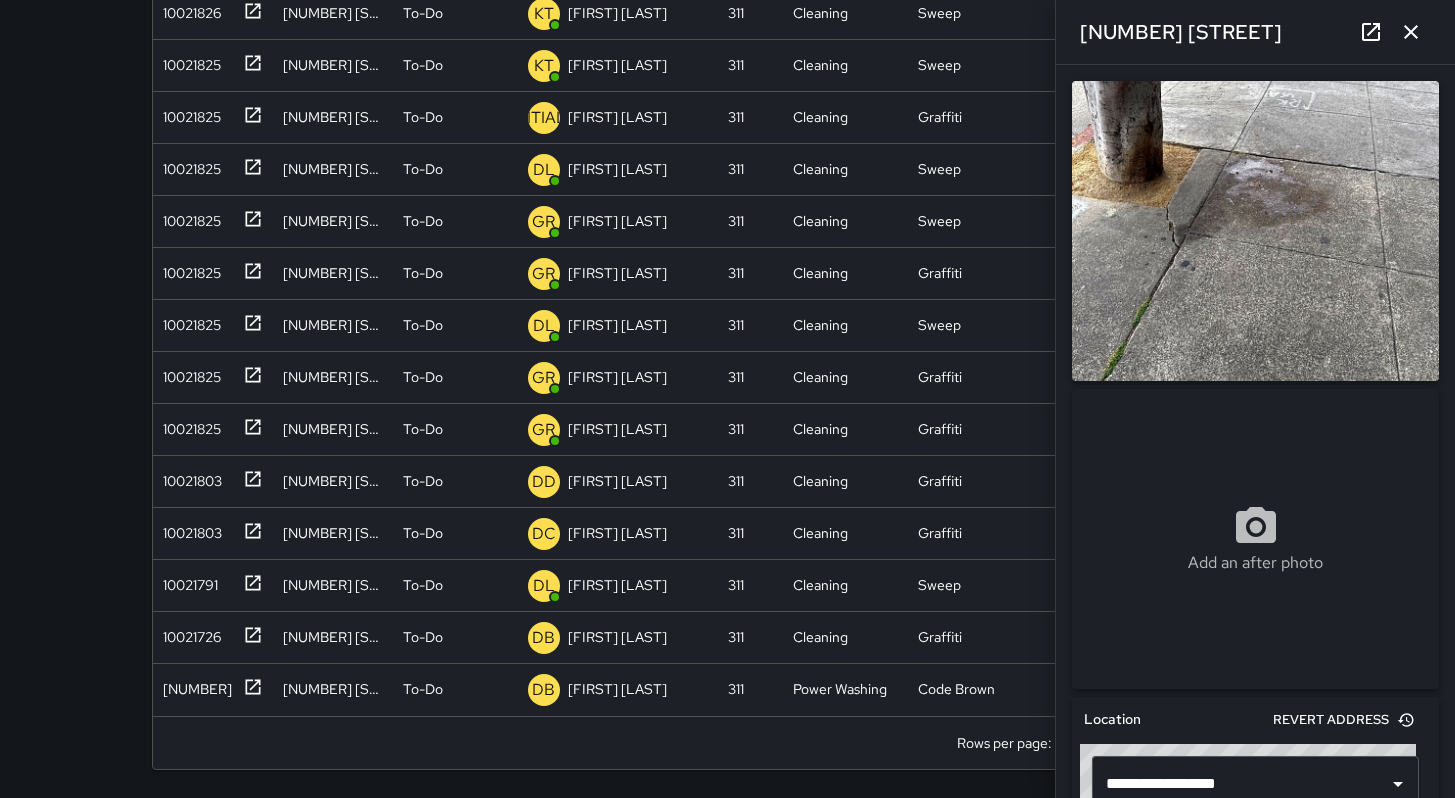 click at bounding box center (1411, 32) 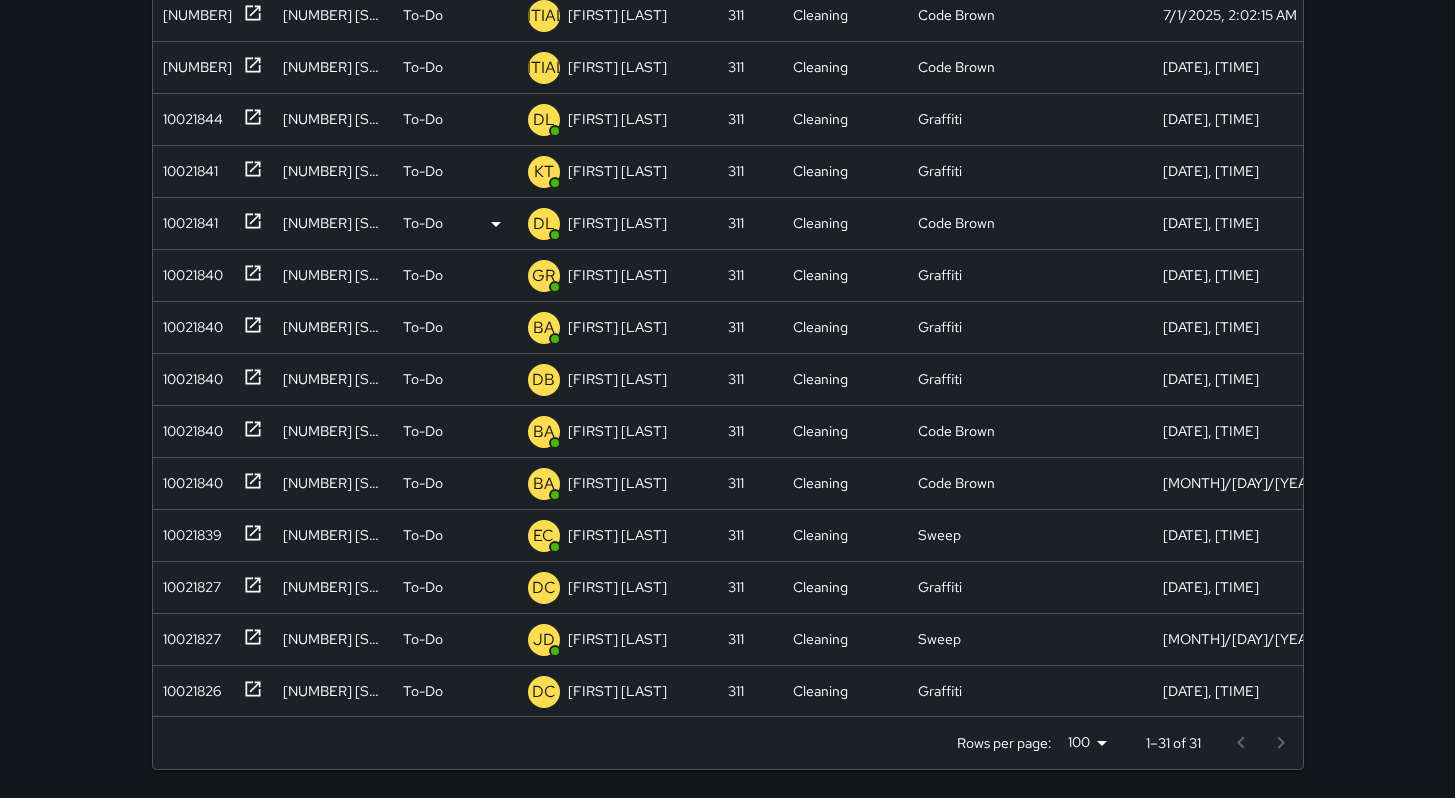 scroll, scrollTop: 0, scrollLeft: 0, axis: both 